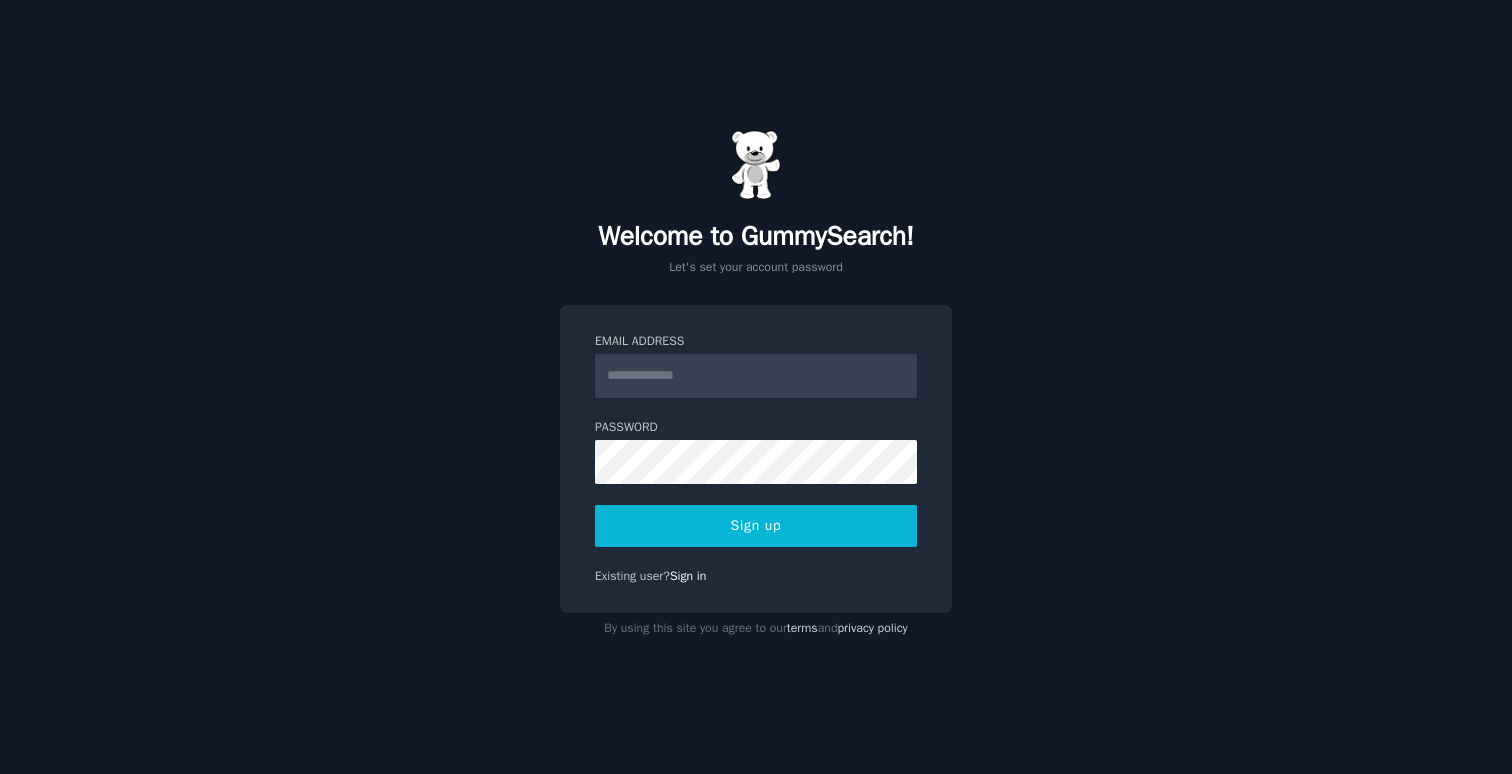scroll, scrollTop: 0, scrollLeft: 0, axis: both 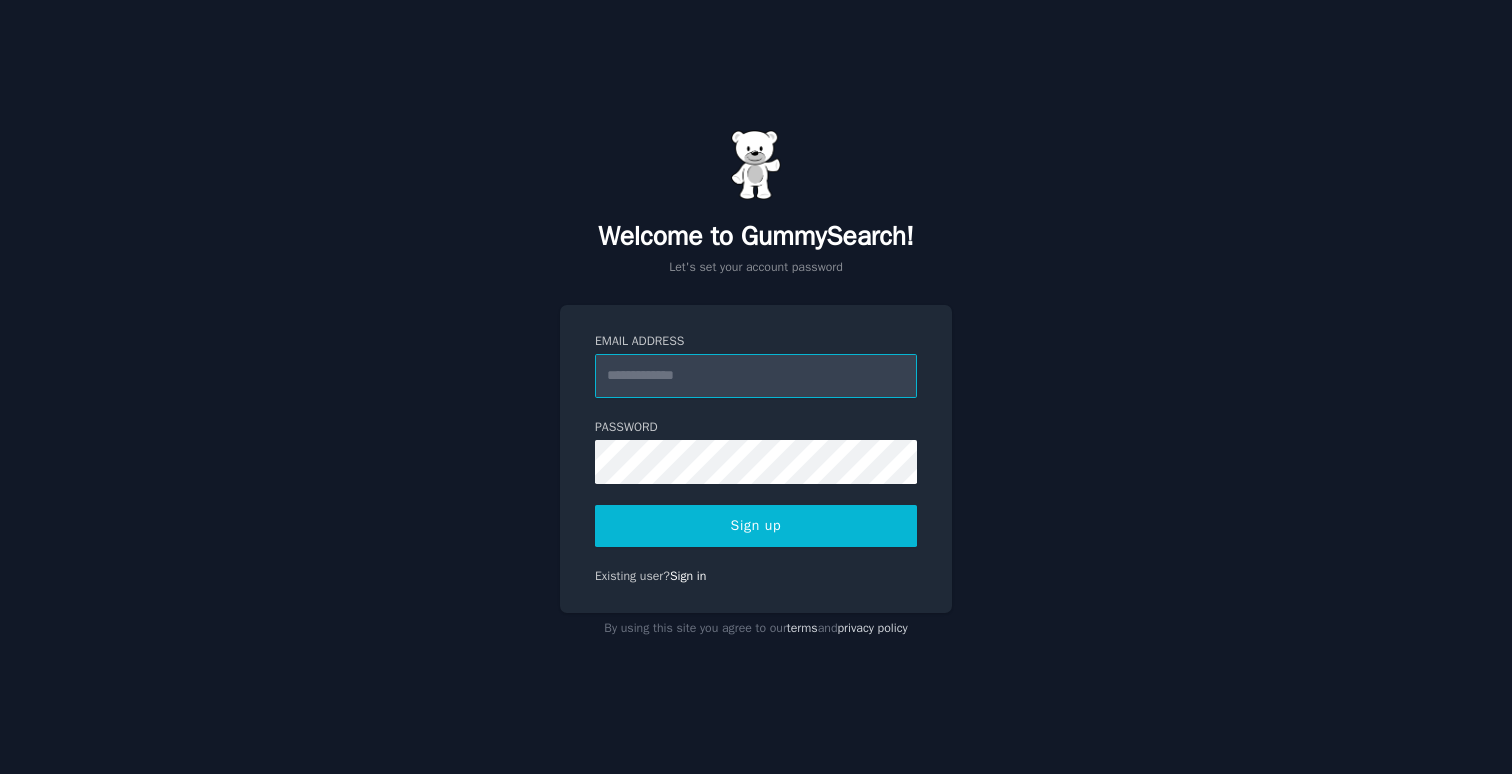 click on "Email Address" at bounding box center [756, 376] 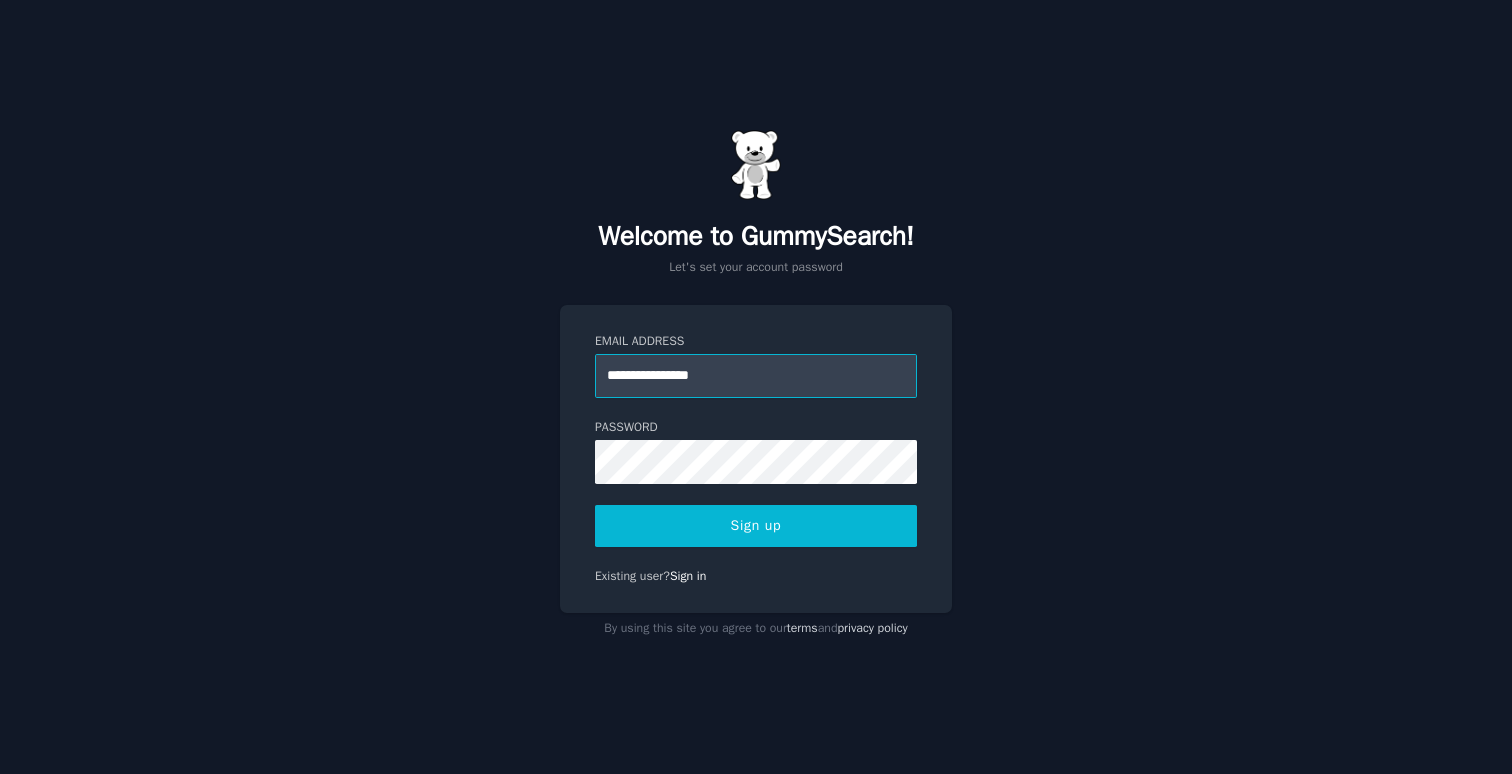 type on "**********" 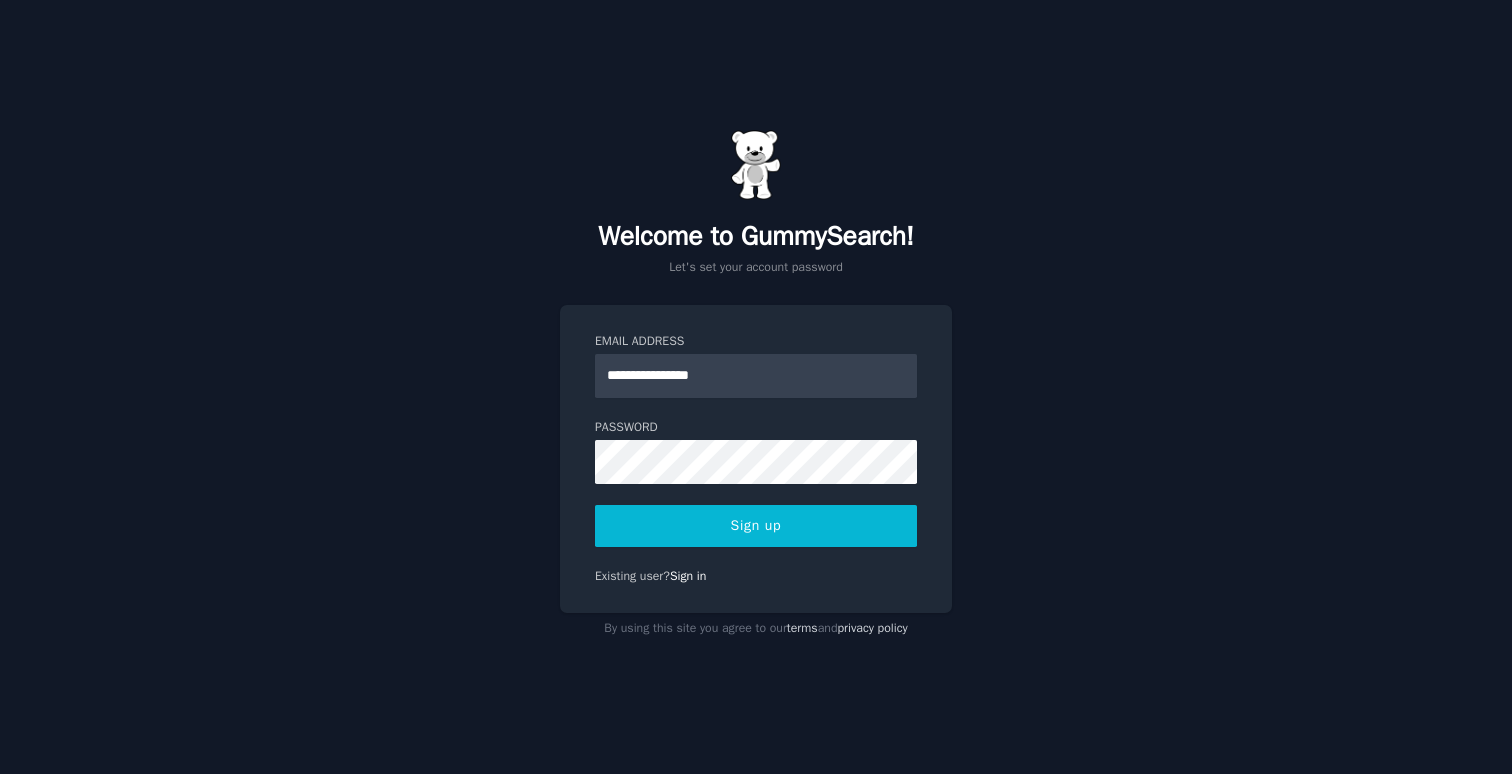 click on "**********" at bounding box center (756, 459) 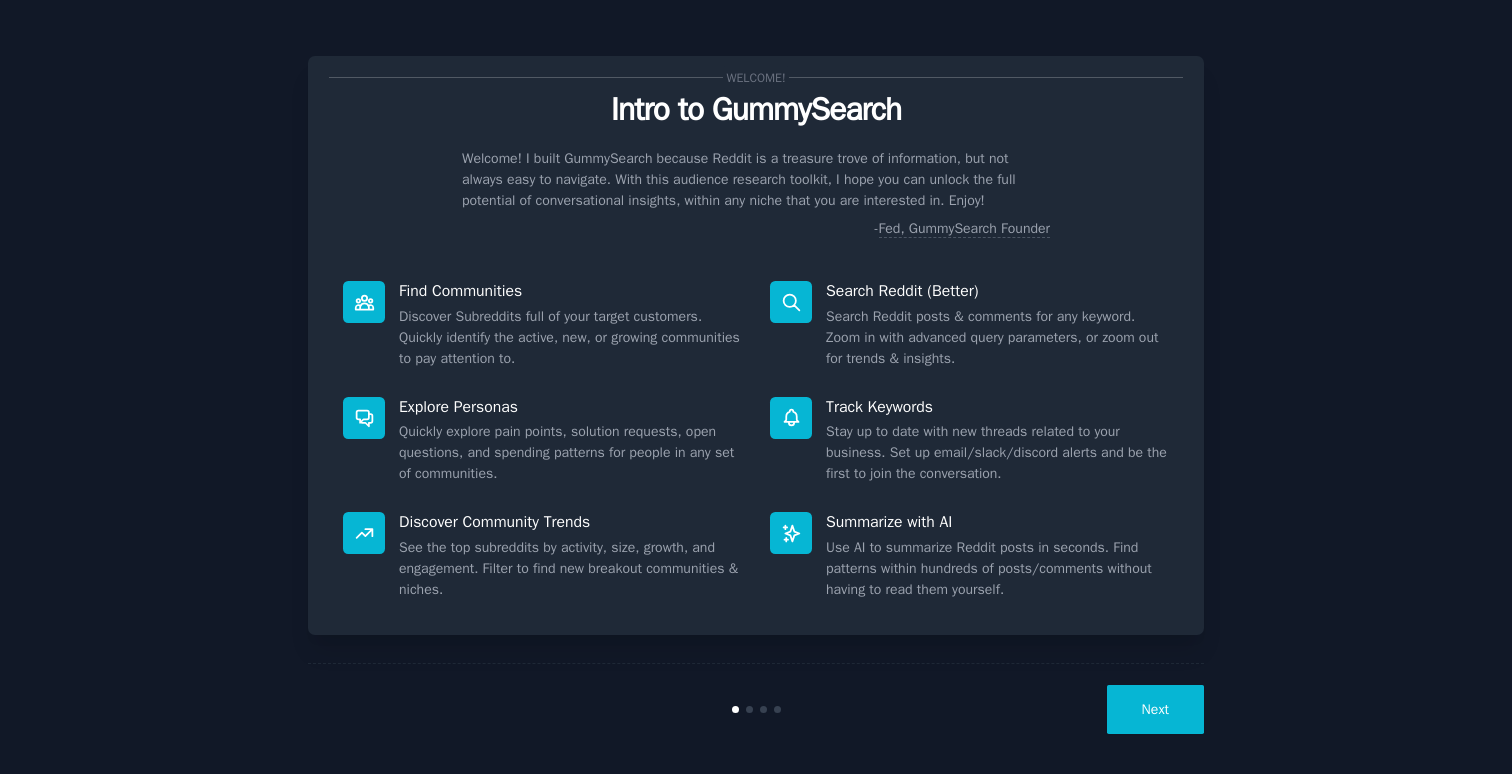 scroll, scrollTop: 0, scrollLeft: 0, axis: both 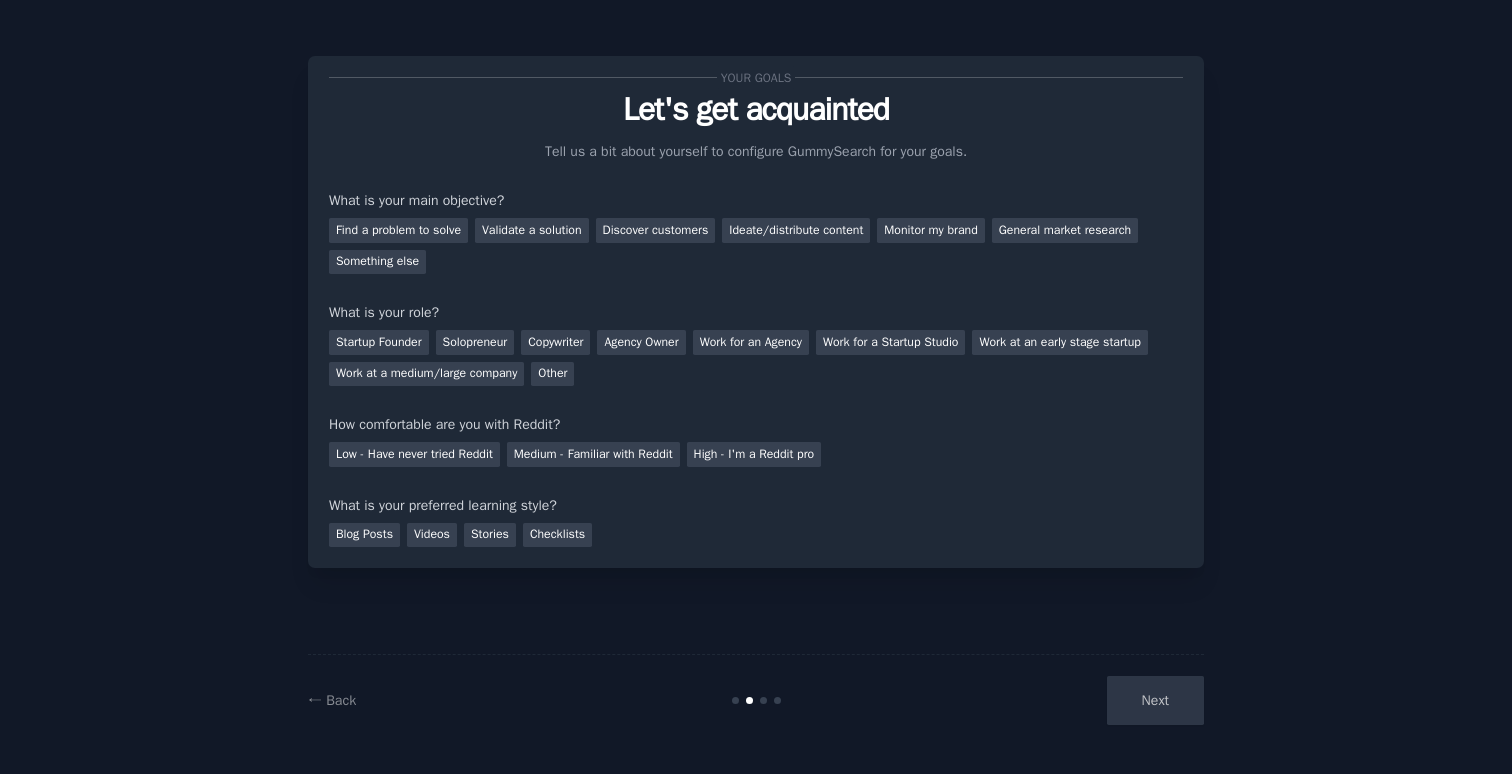 click on "Next" at bounding box center (1054, 700) 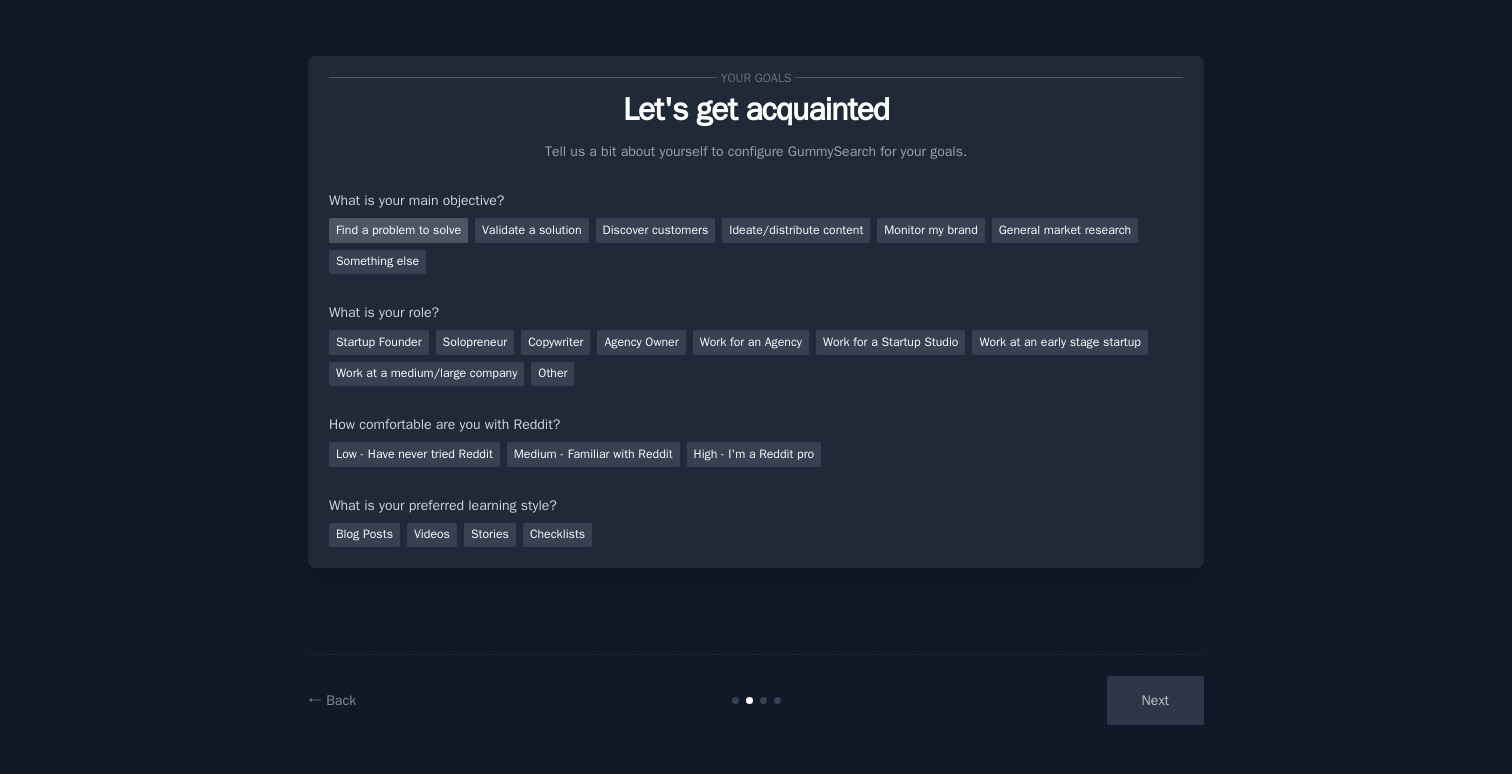 click on "Find a problem to solve" at bounding box center [398, 230] 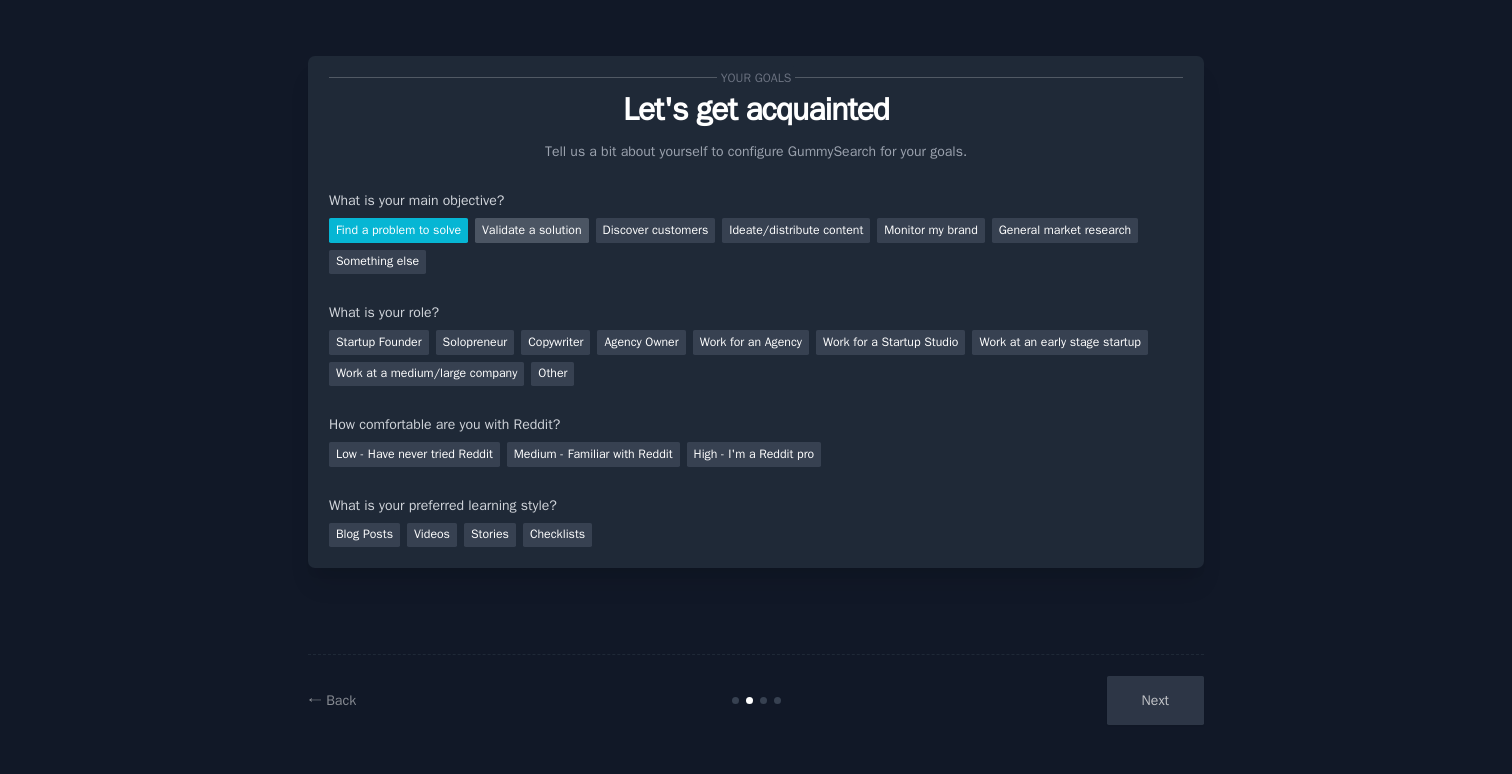 click on "Validate a solution" at bounding box center (532, 230) 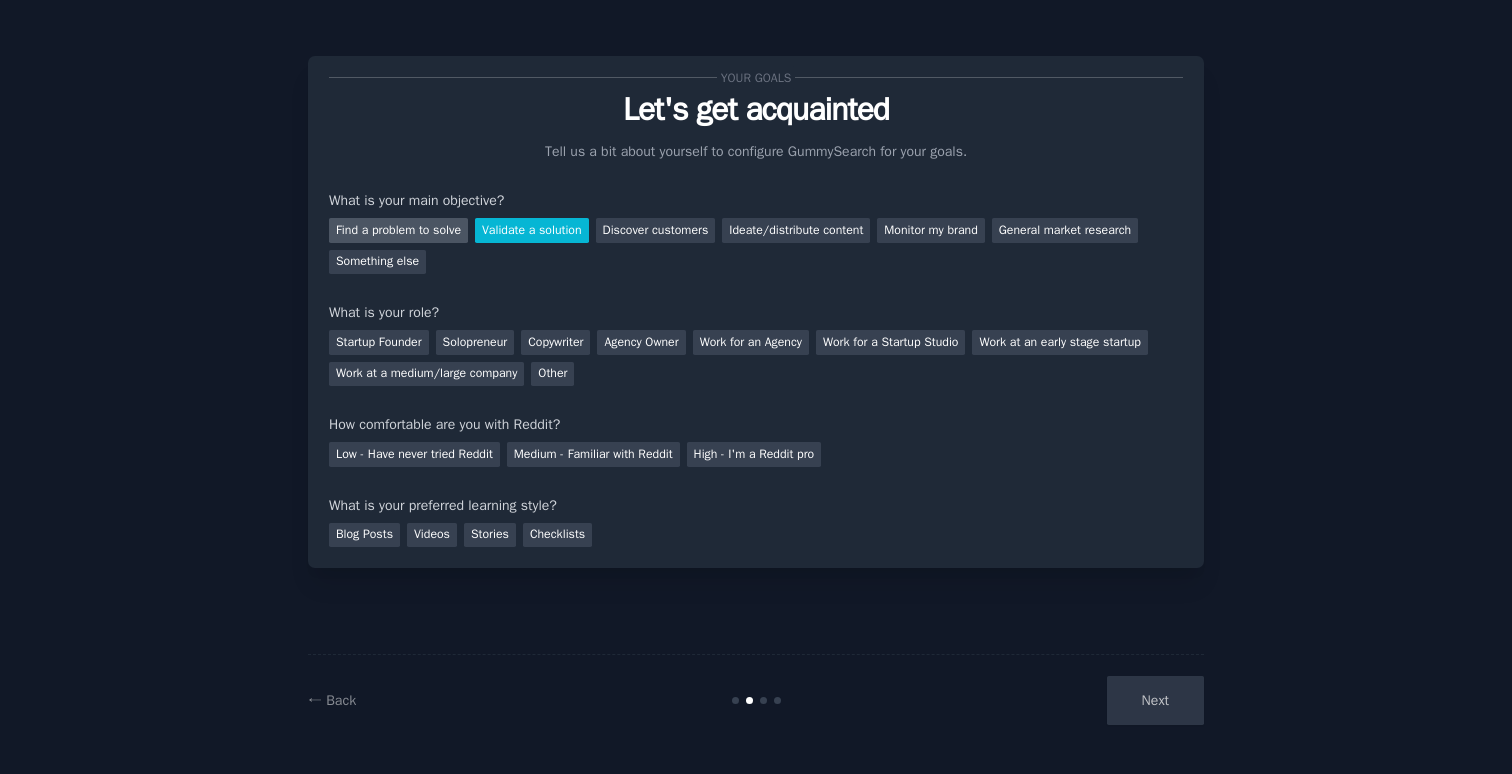 click on "Find a problem to solve" at bounding box center (398, 230) 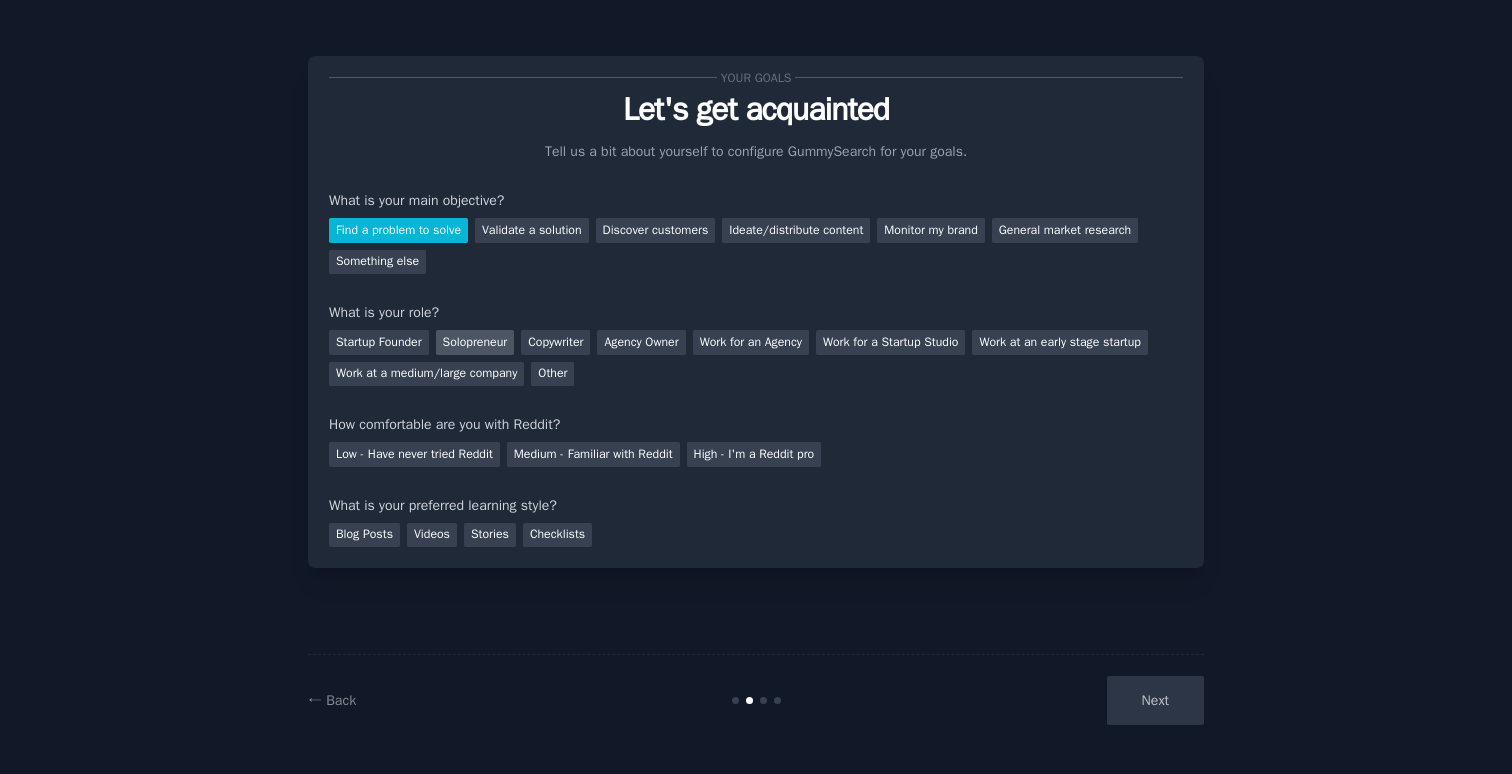 click on "Solopreneur" at bounding box center (475, 342) 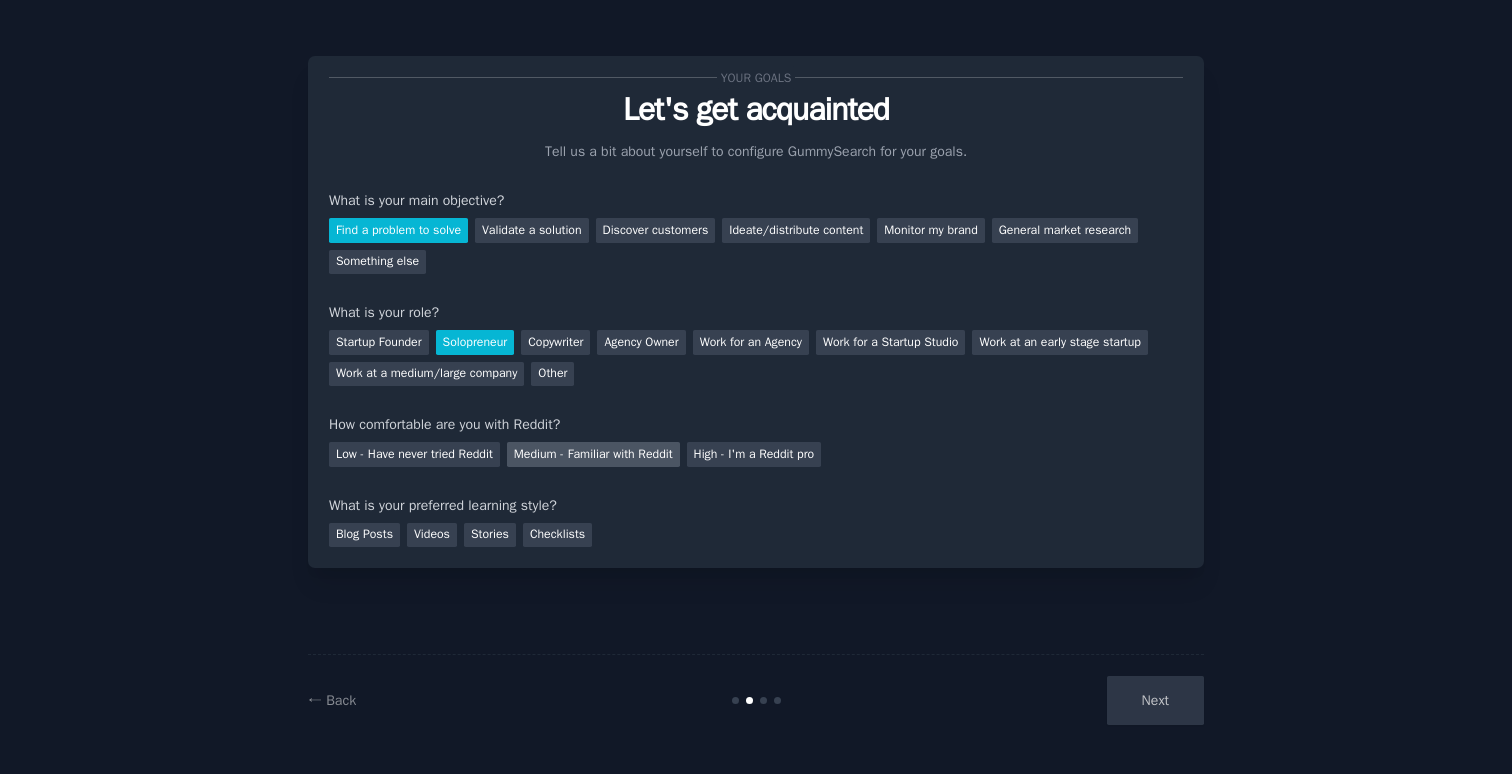 click on "Medium - Familiar with Reddit" at bounding box center [593, 454] 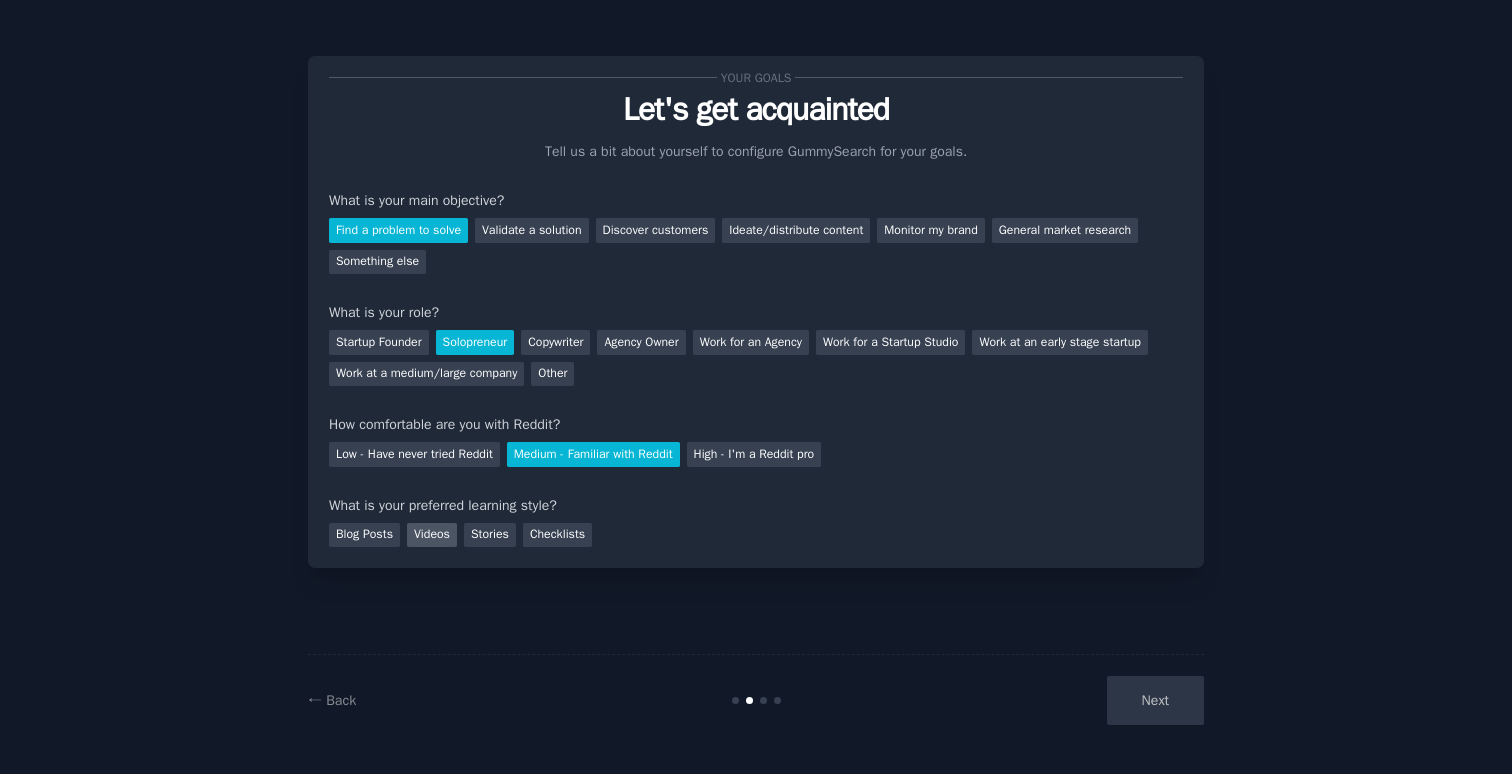click on "Videos" at bounding box center (432, 535) 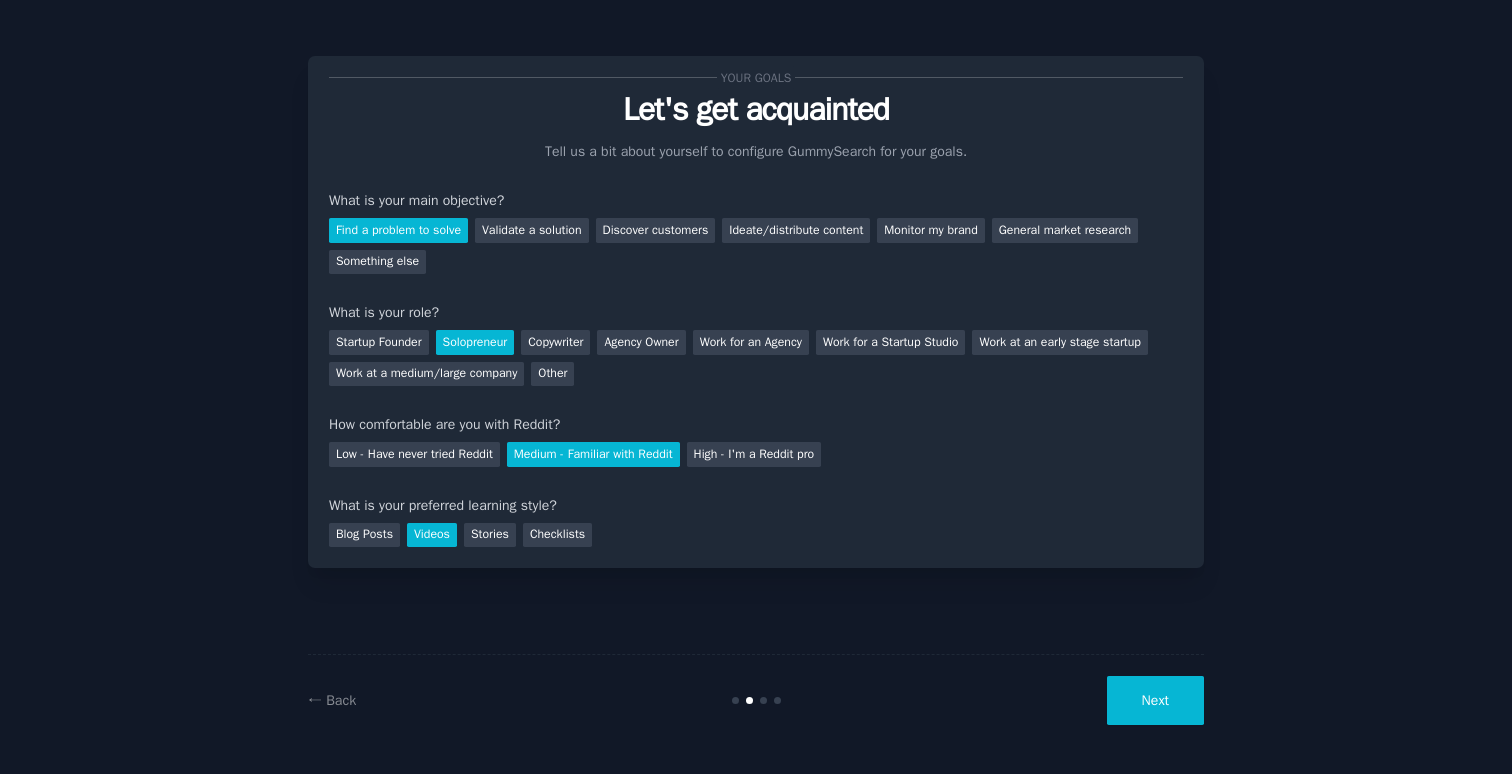 click on "Next" at bounding box center [1155, 700] 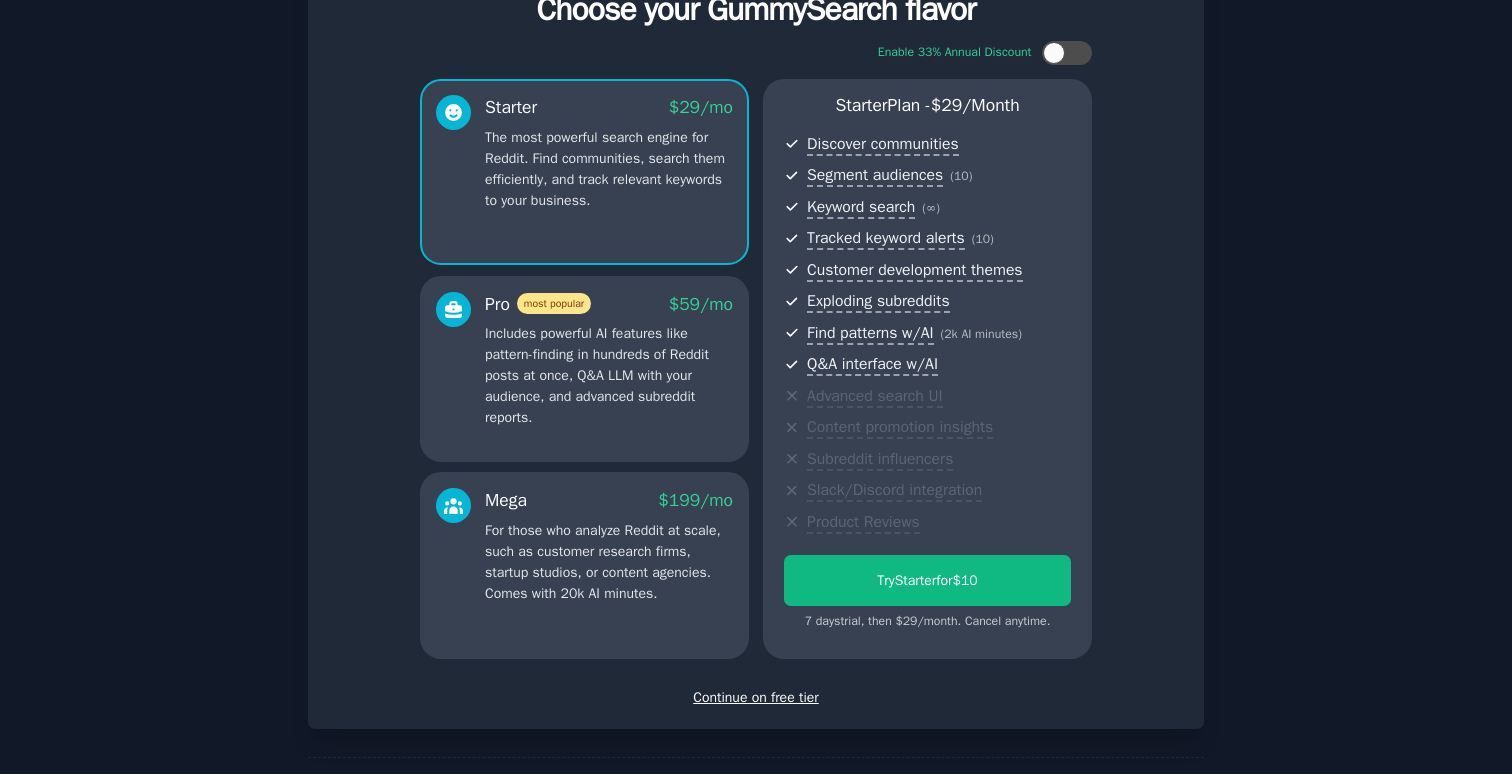 scroll, scrollTop: 96, scrollLeft: 0, axis: vertical 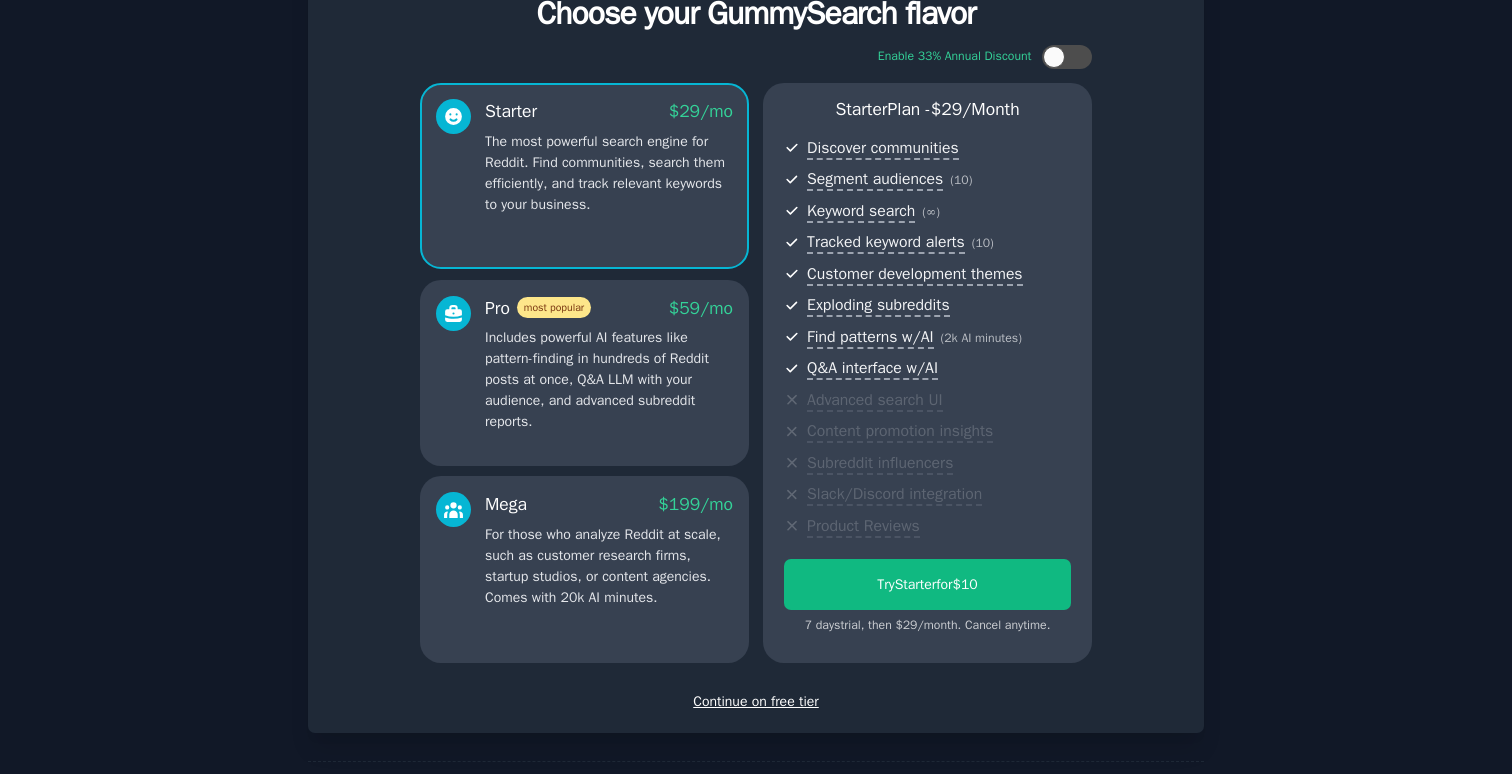 click on "Continue on free tier" at bounding box center (756, 701) 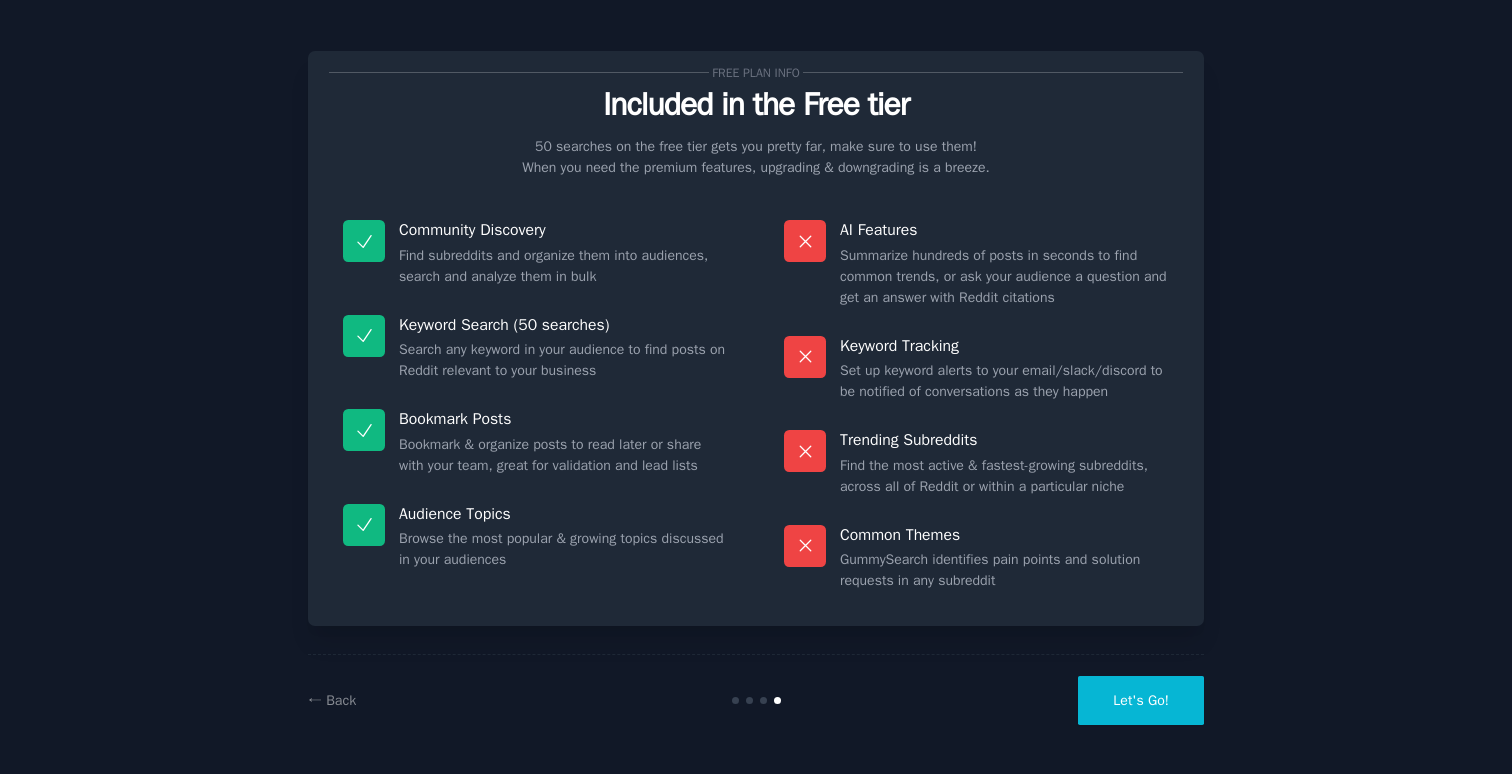 click on "Let's Go!" at bounding box center (1141, 700) 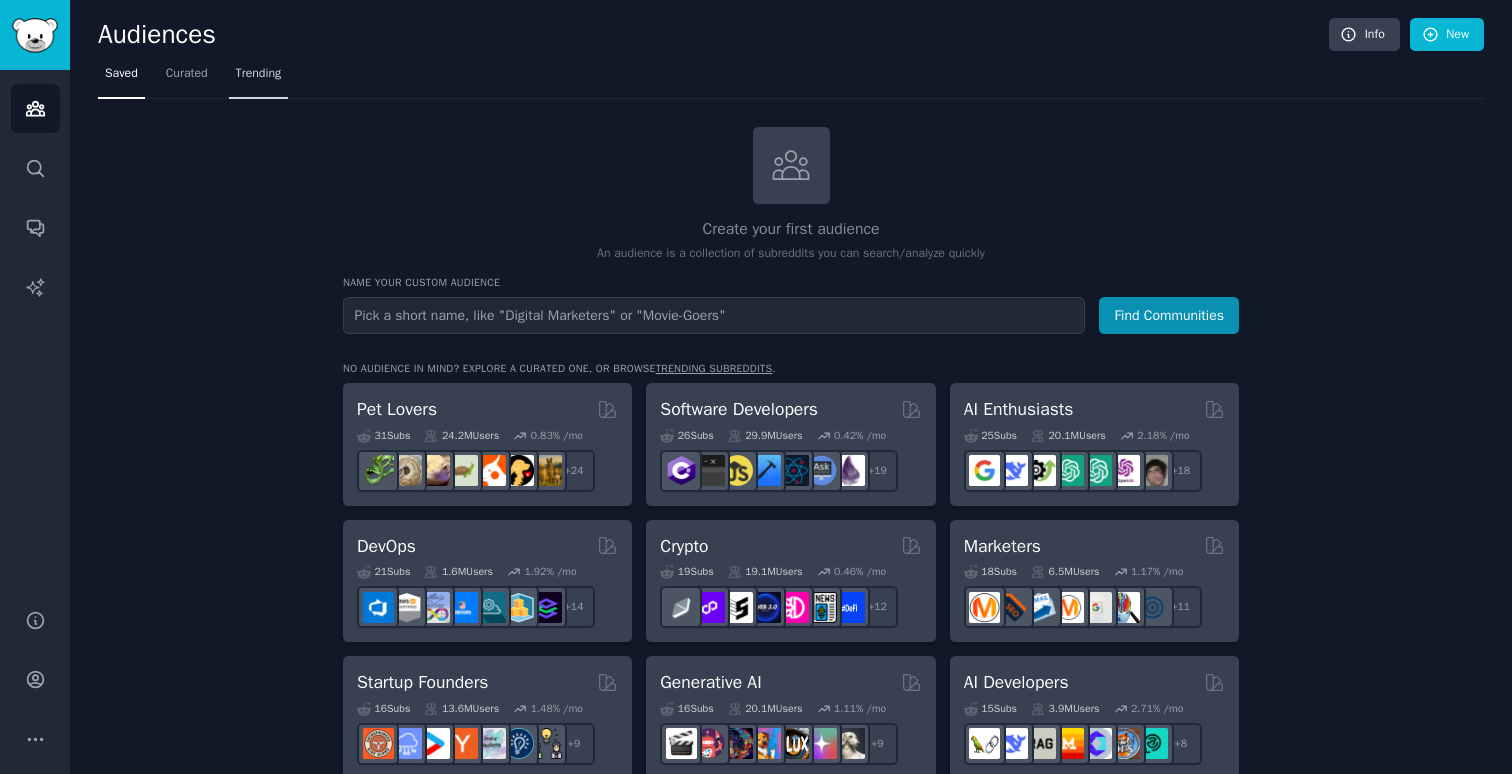 click on "Trending" at bounding box center (259, 74) 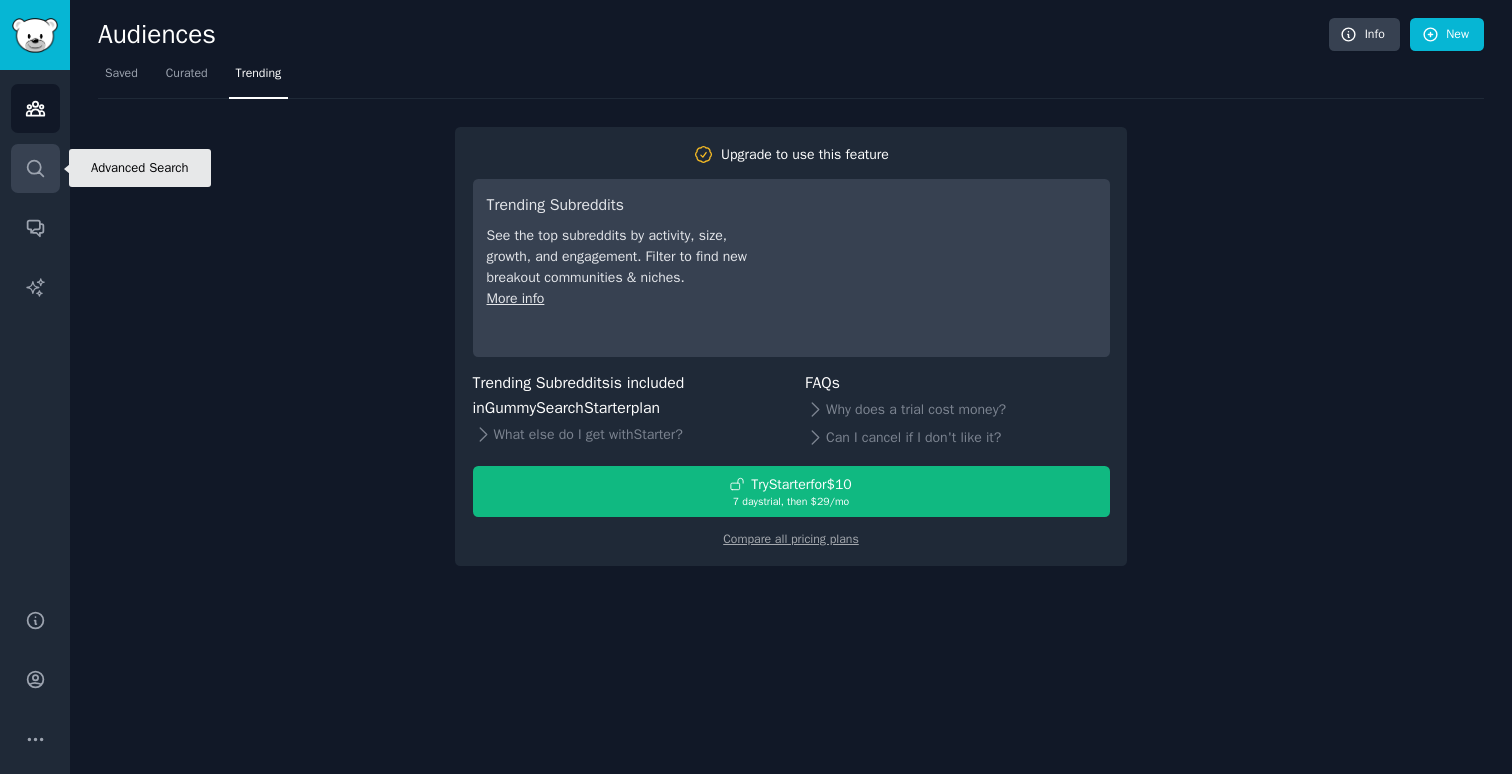 click 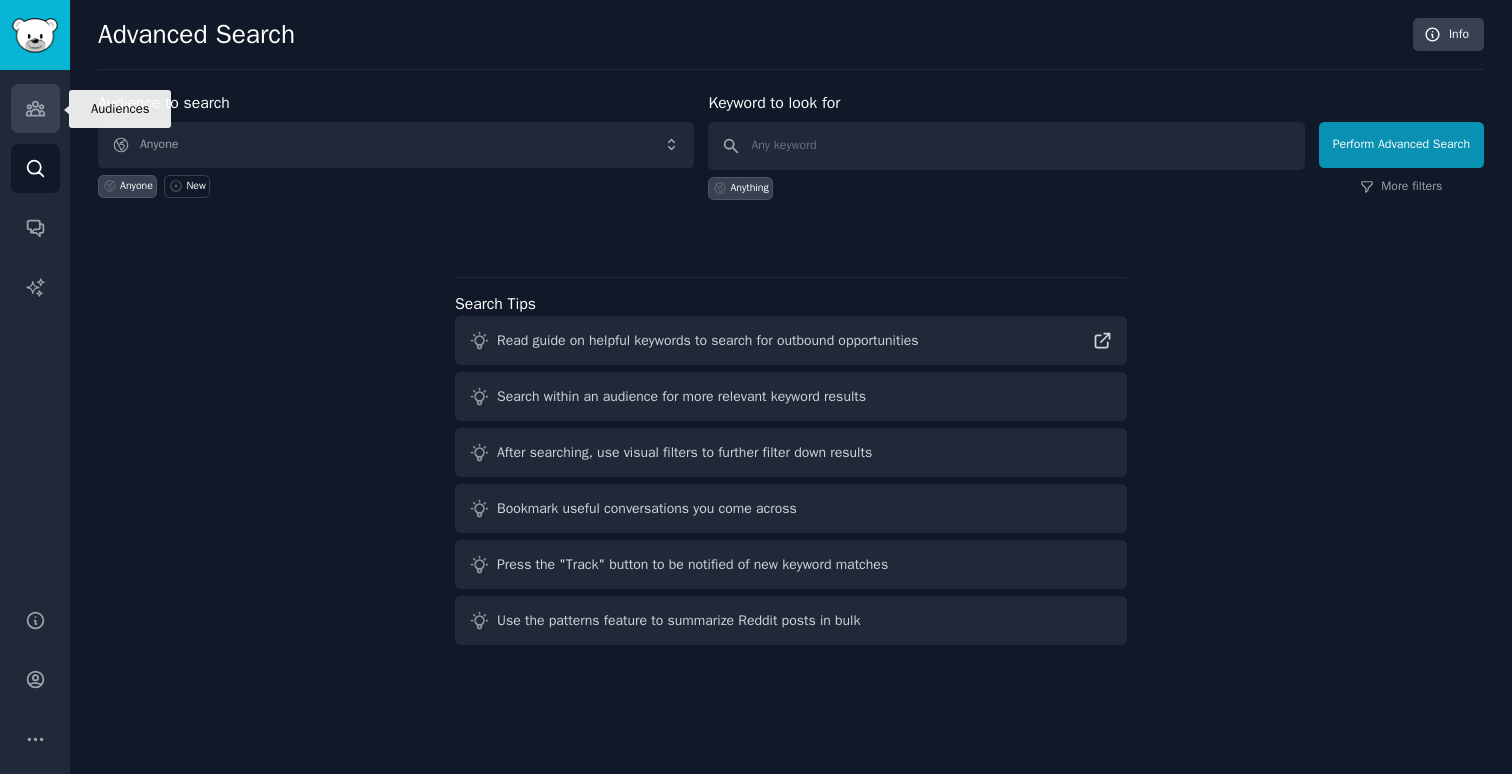 click on "Audiences" at bounding box center (35, 108) 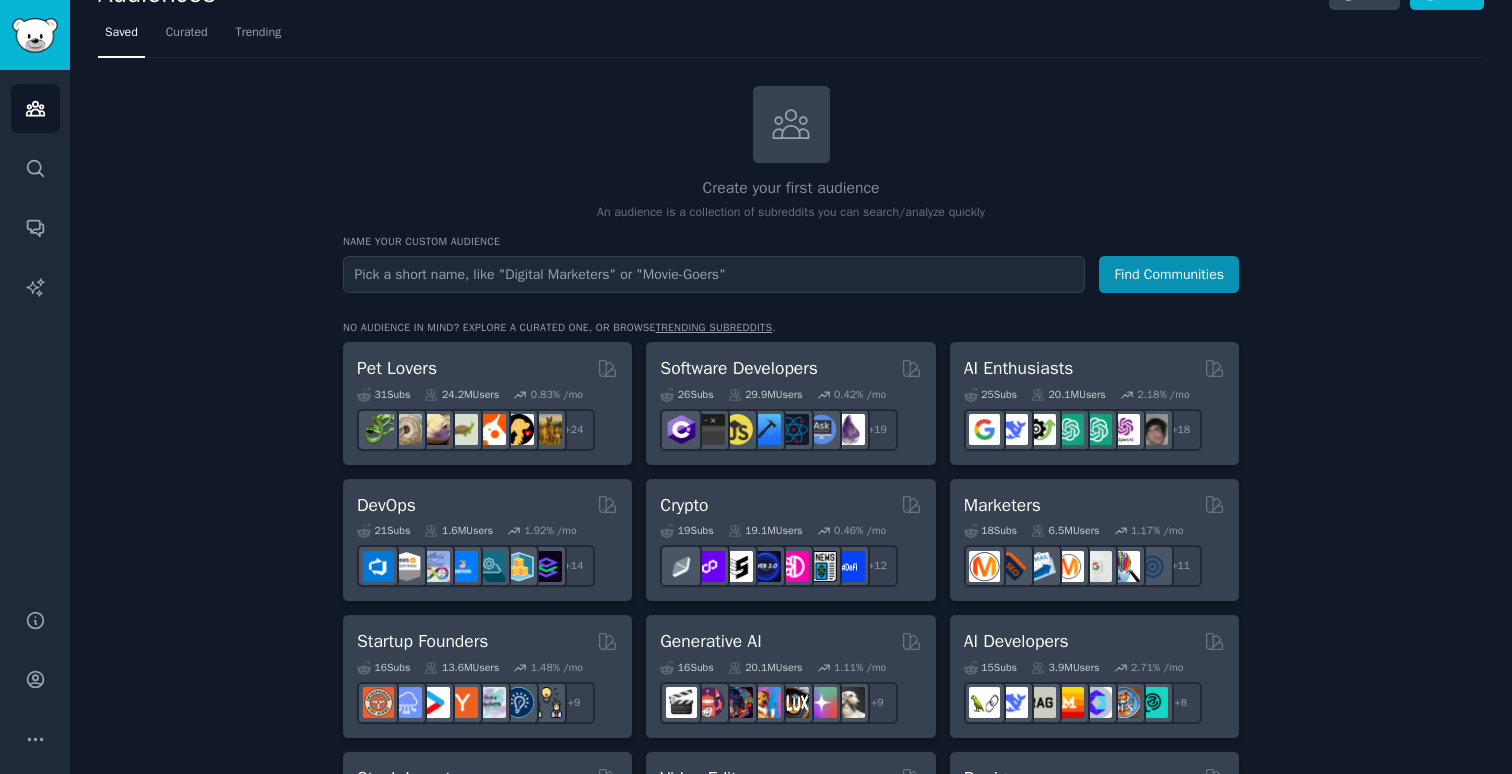 scroll, scrollTop: 0, scrollLeft: 0, axis: both 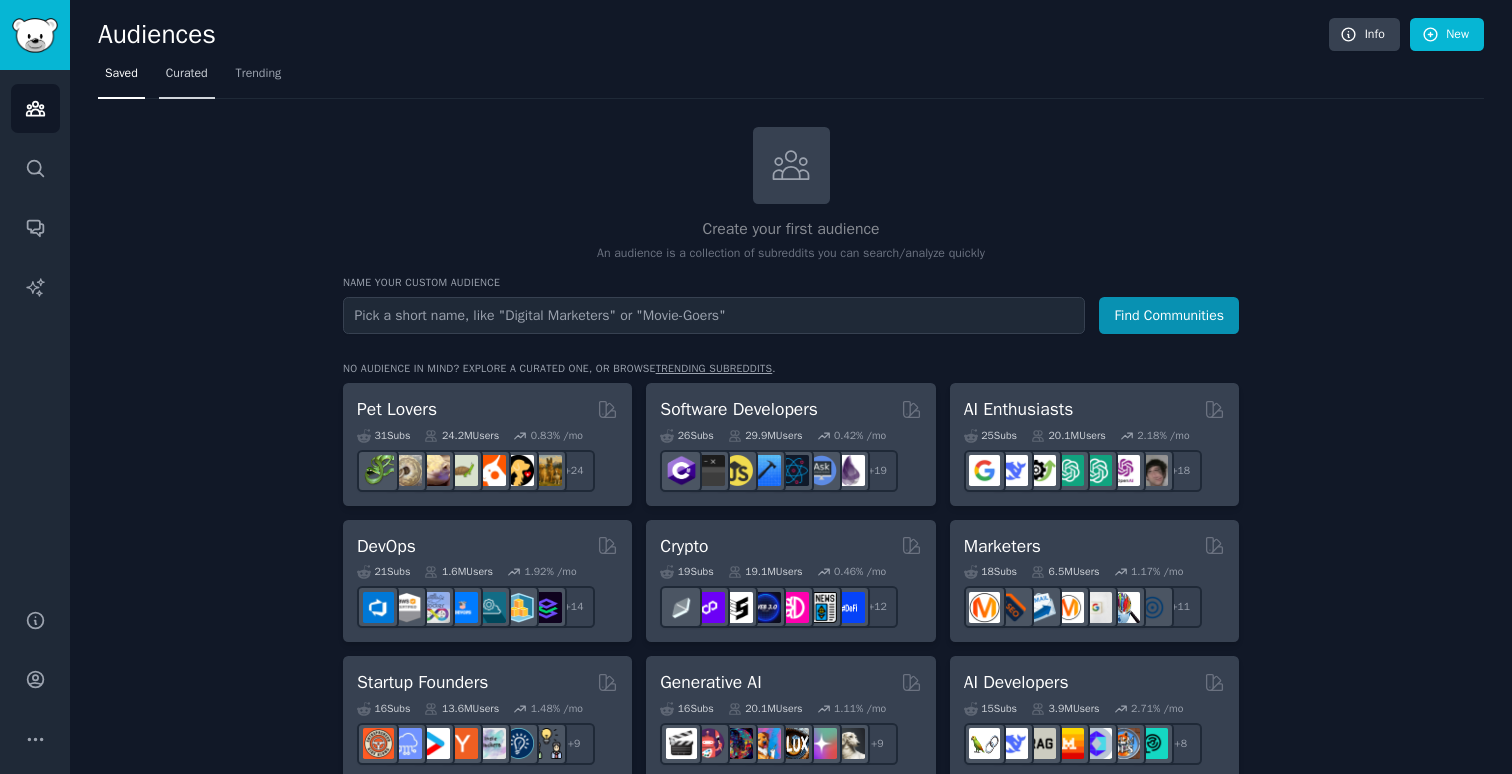 click on "Curated" at bounding box center (187, 78) 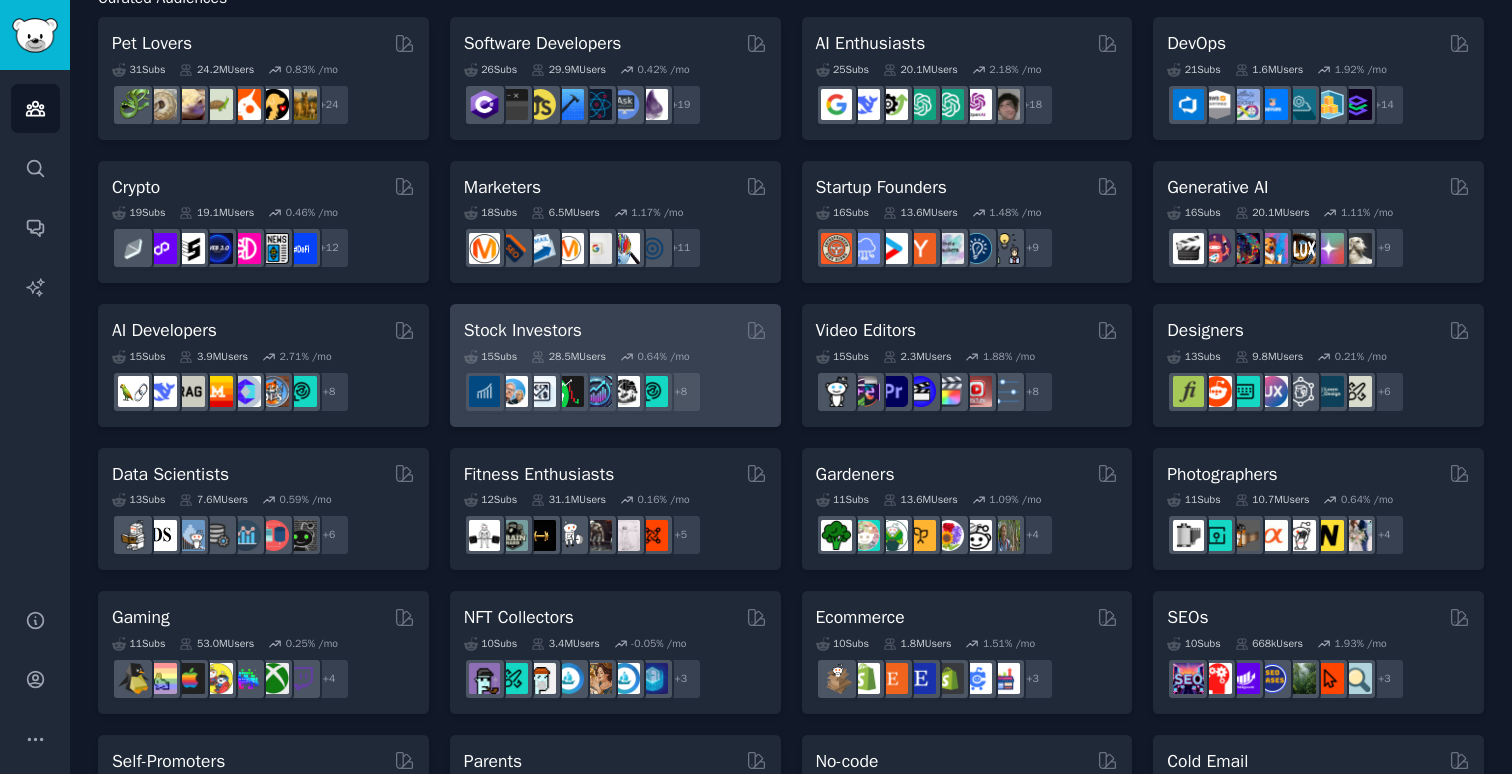 scroll, scrollTop: 206, scrollLeft: 0, axis: vertical 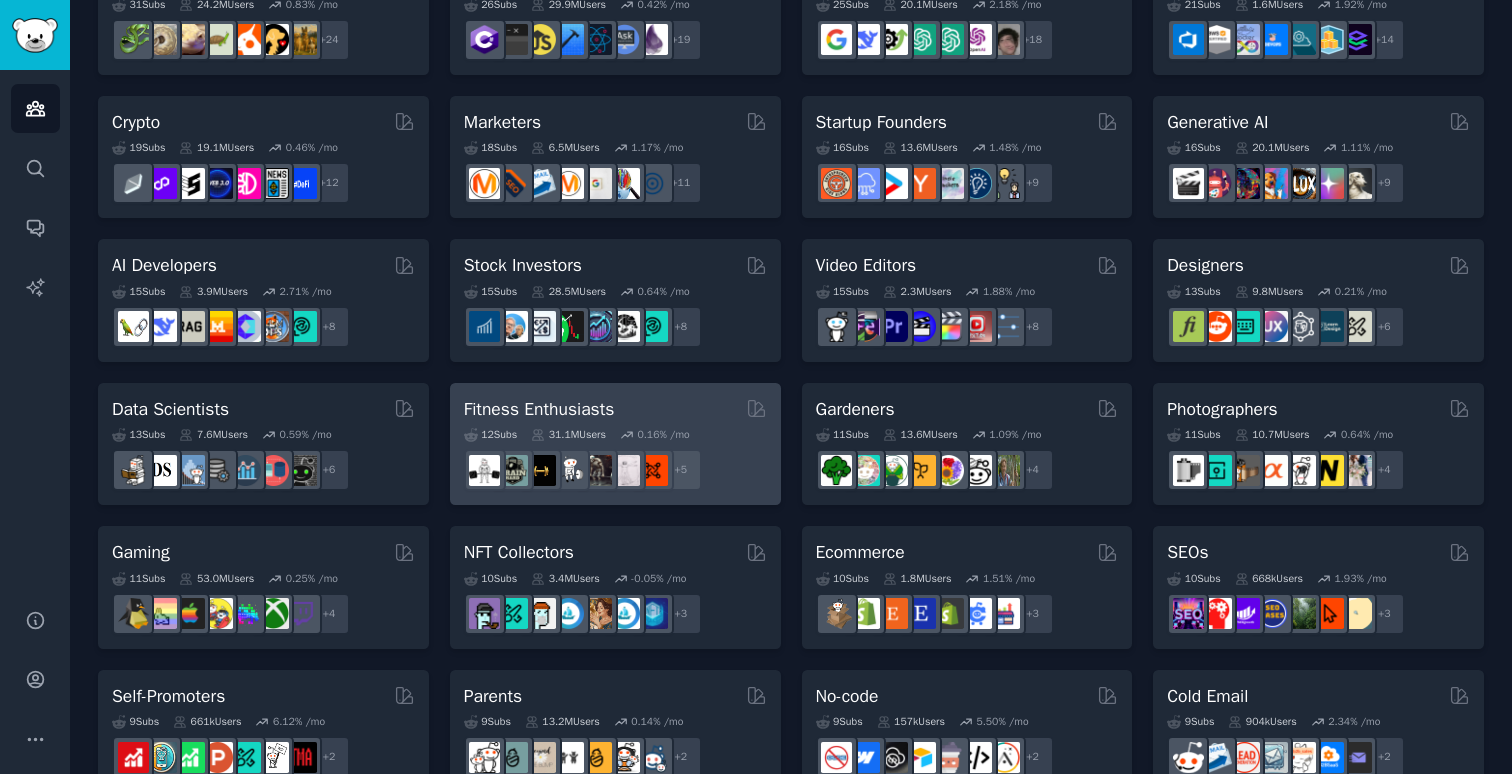 click on "Fitness Enthusiasts" at bounding box center (615, 409) 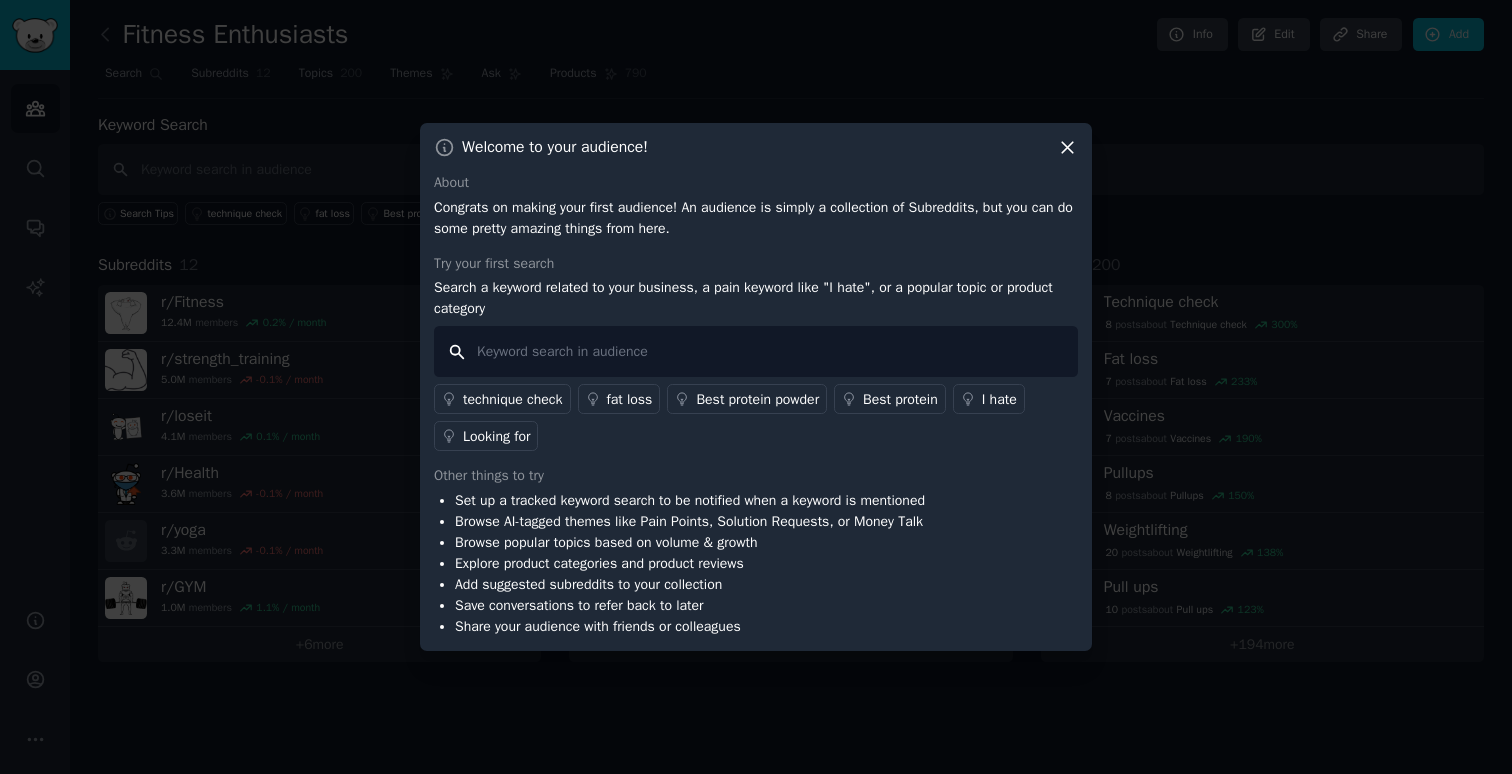 click at bounding box center [756, 351] 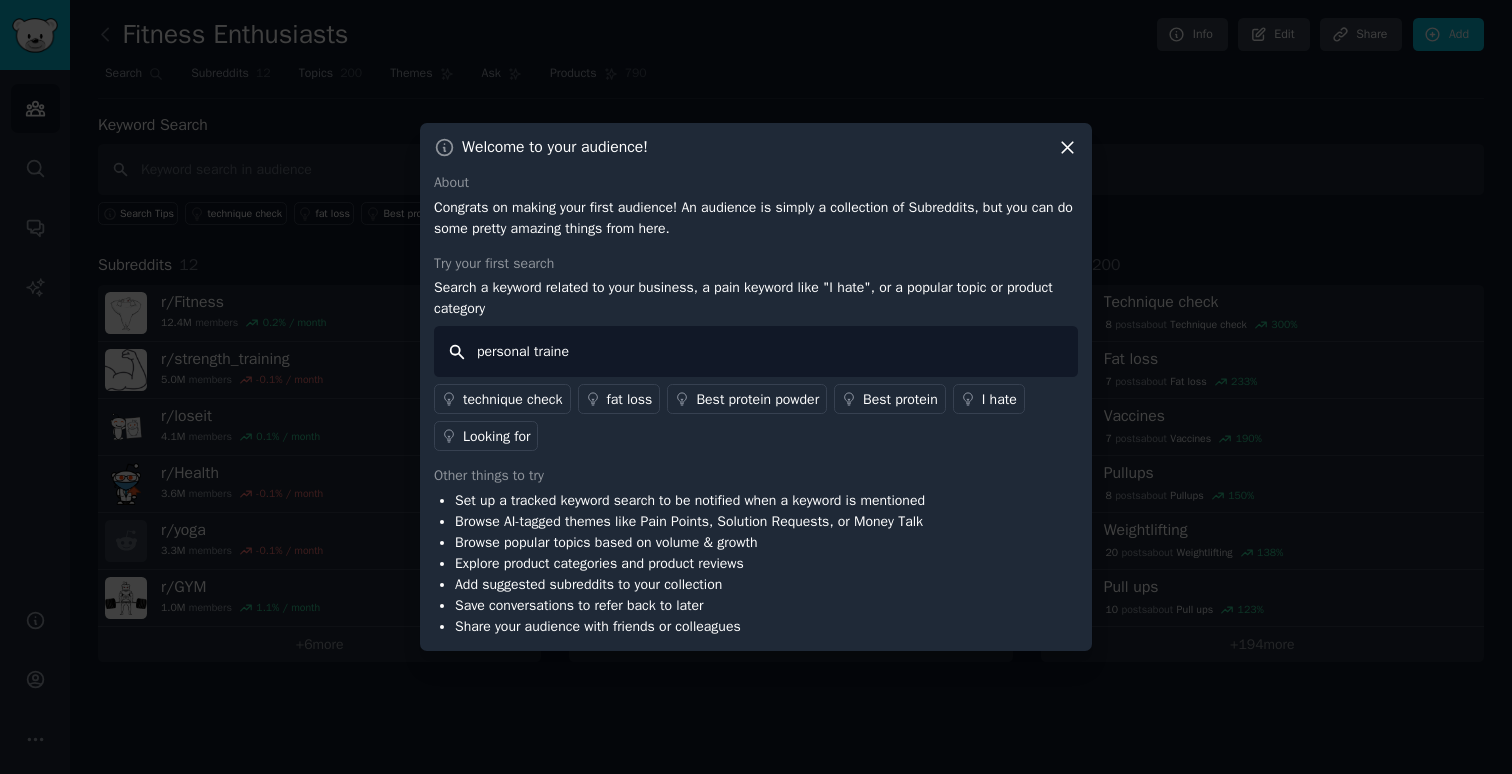 type on "personal trainer" 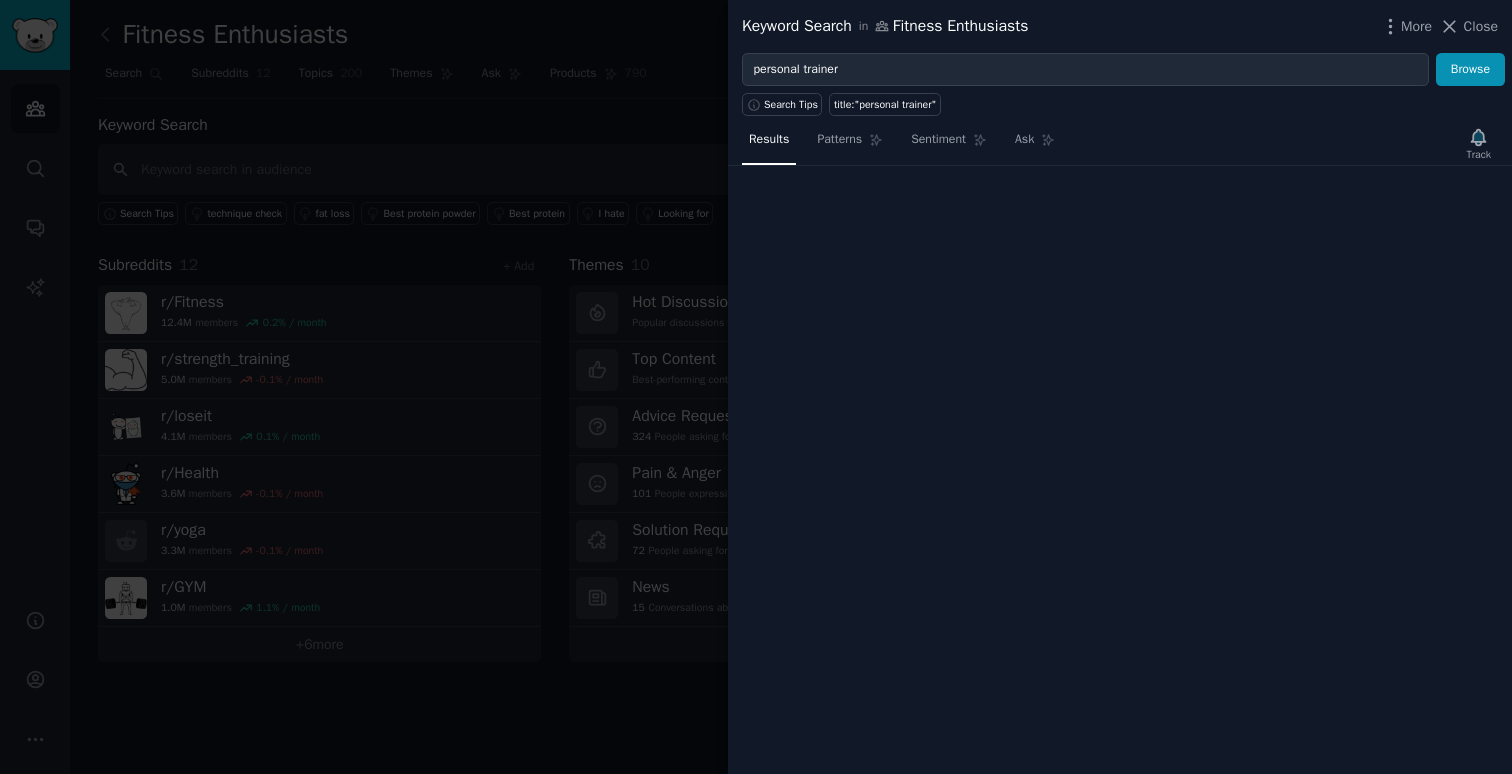 type 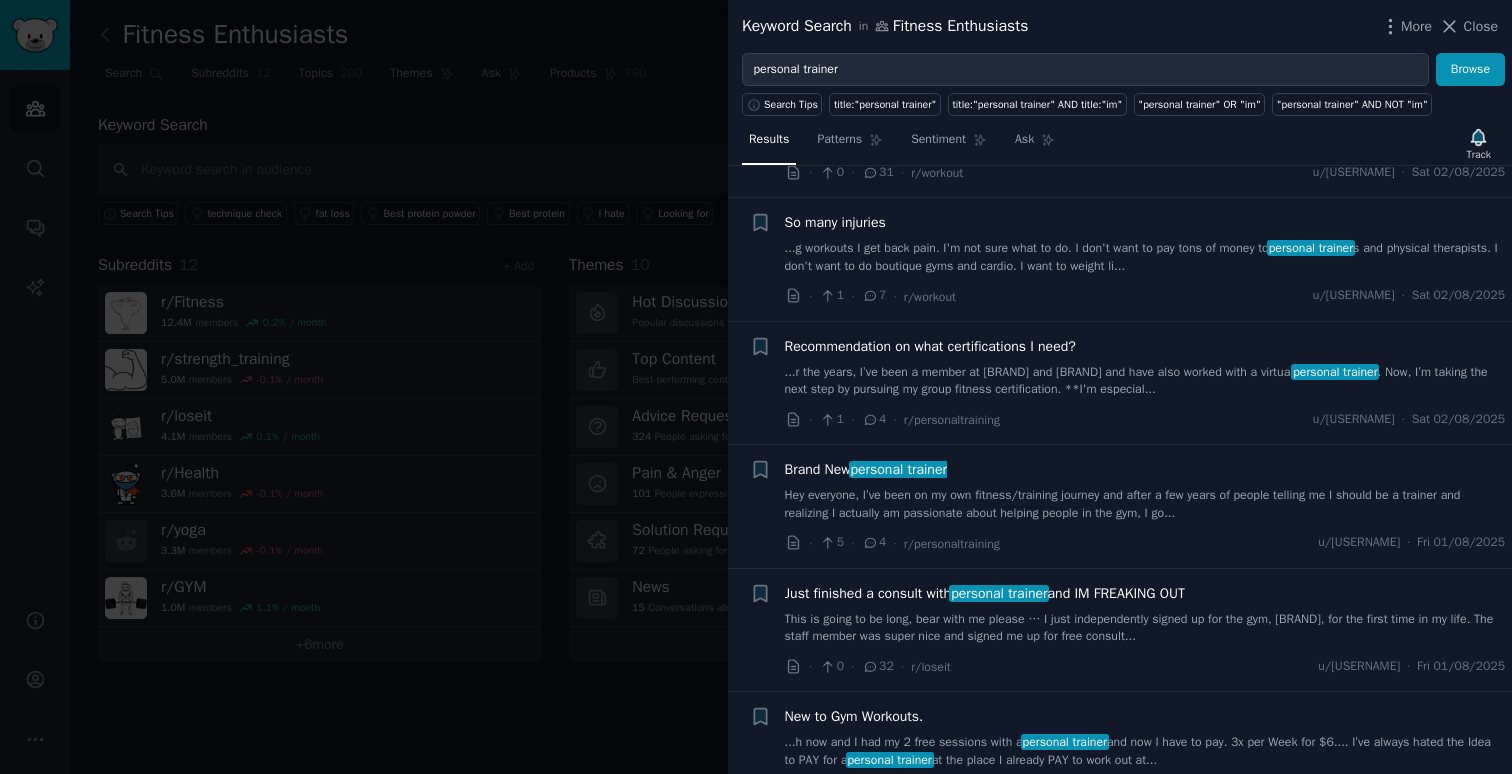 scroll, scrollTop: 2032, scrollLeft: 0, axis: vertical 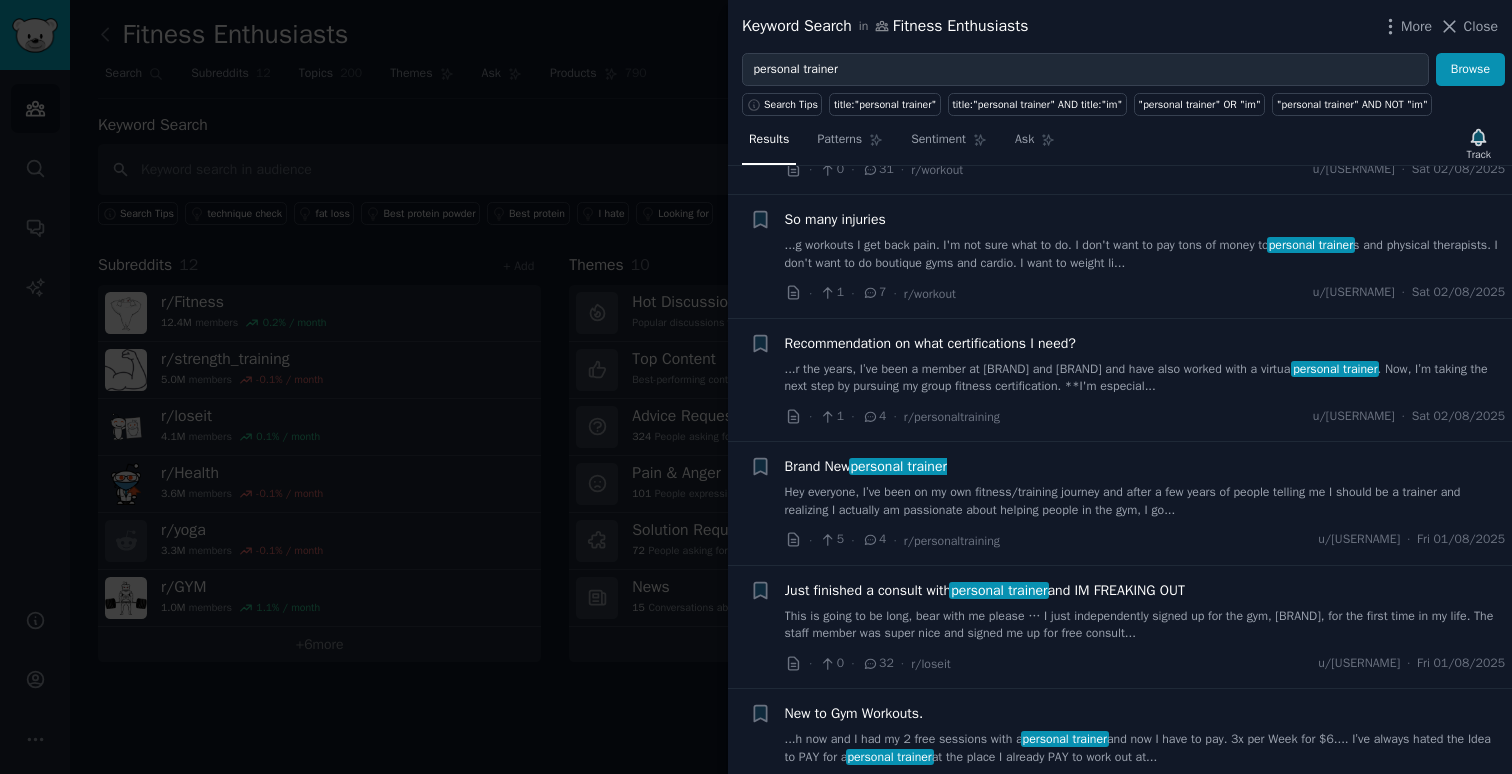click at bounding box center [756, 387] 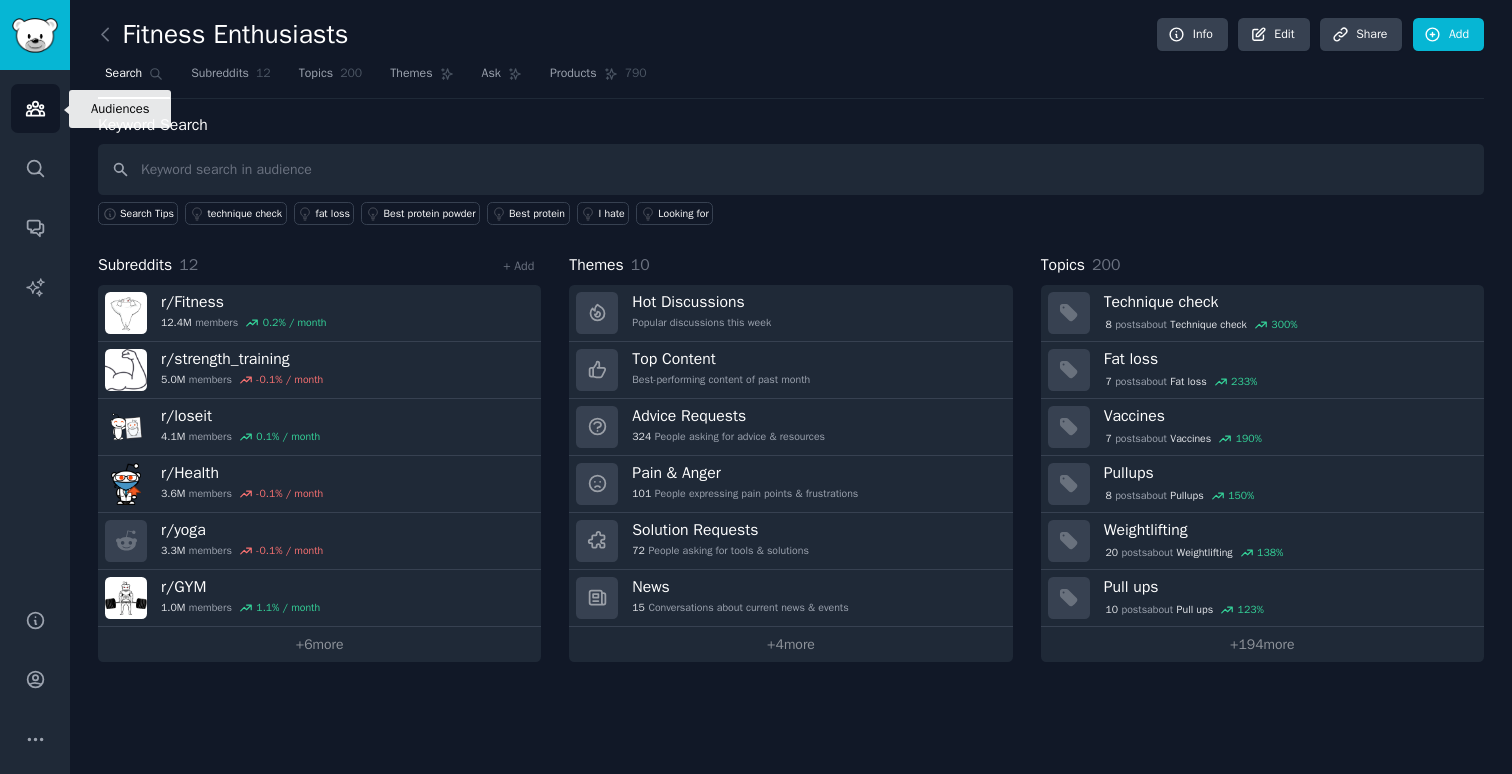 click 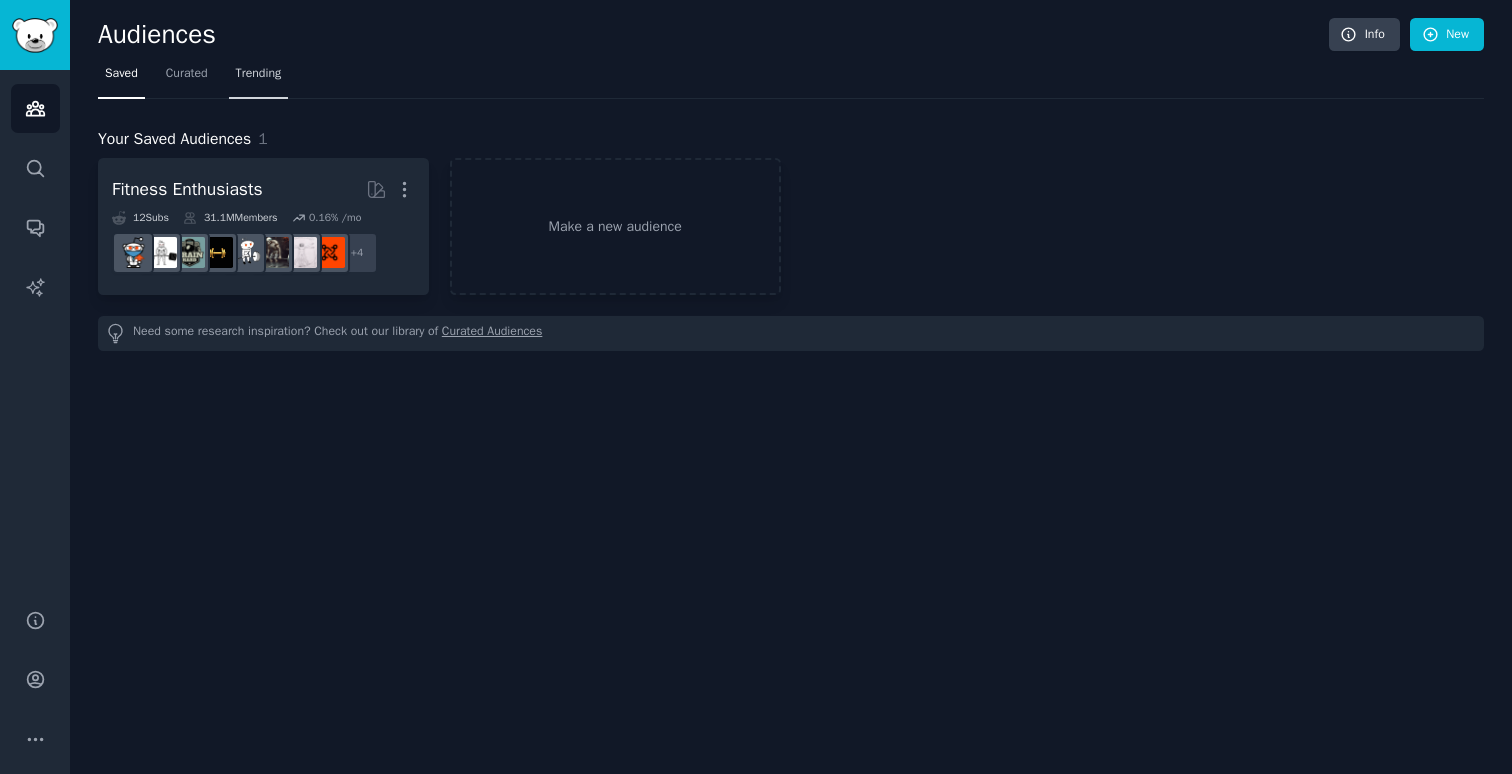 click on "Trending" at bounding box center [259, 74] 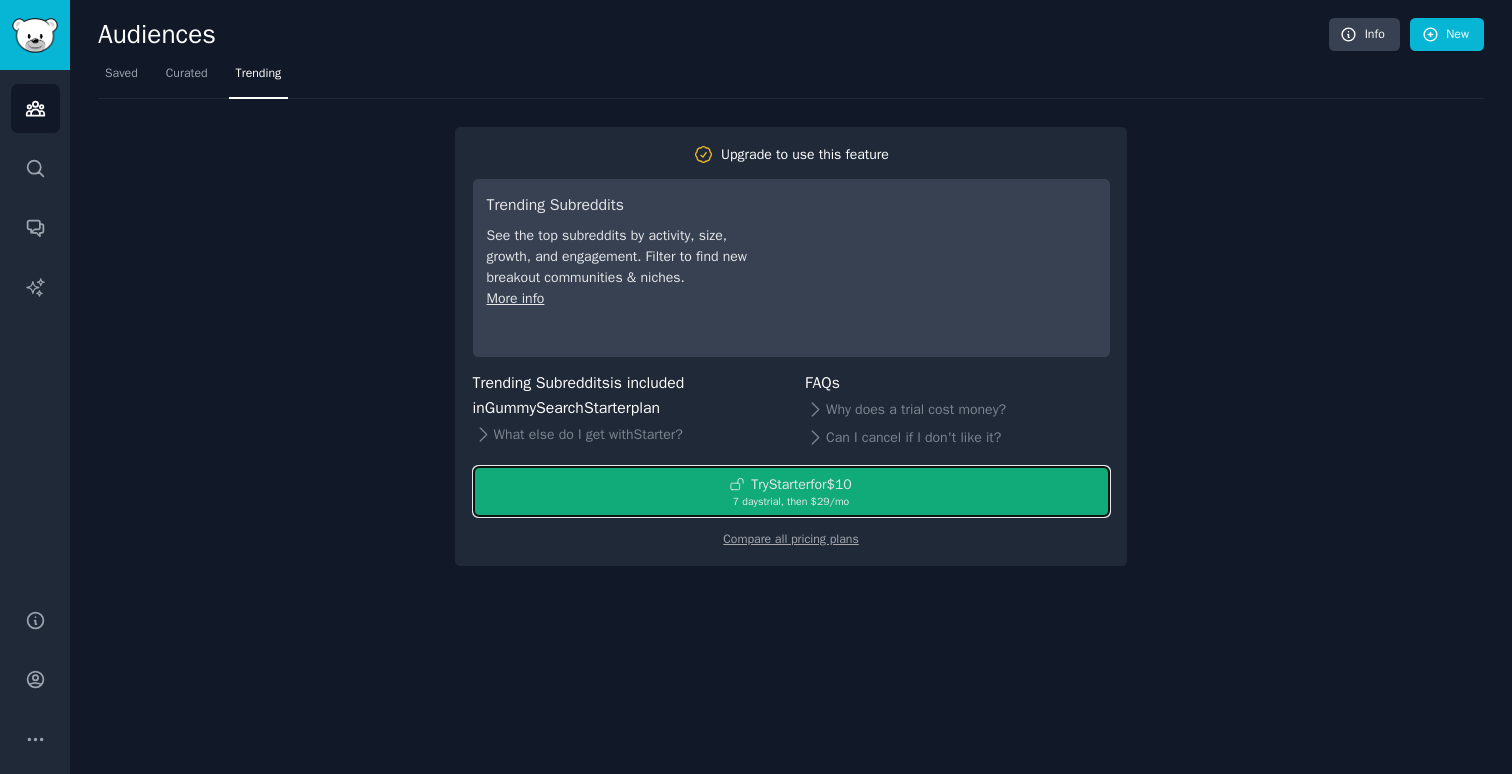 click on "7 days  trial, then $ 29 /mo" at bounding box center [791, 502] 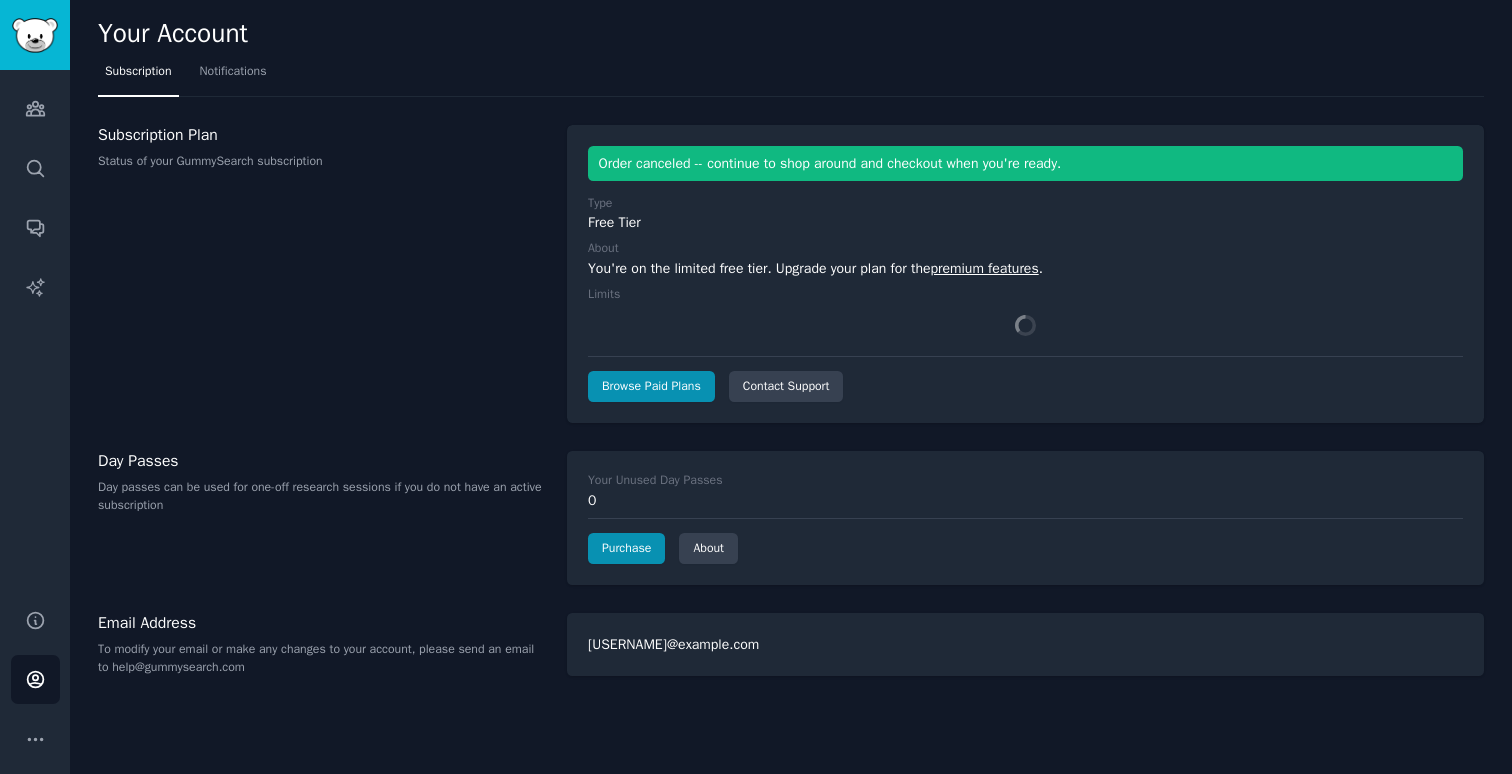 scroll, scrollTop: 0, scrollLeft: 0, axis: both 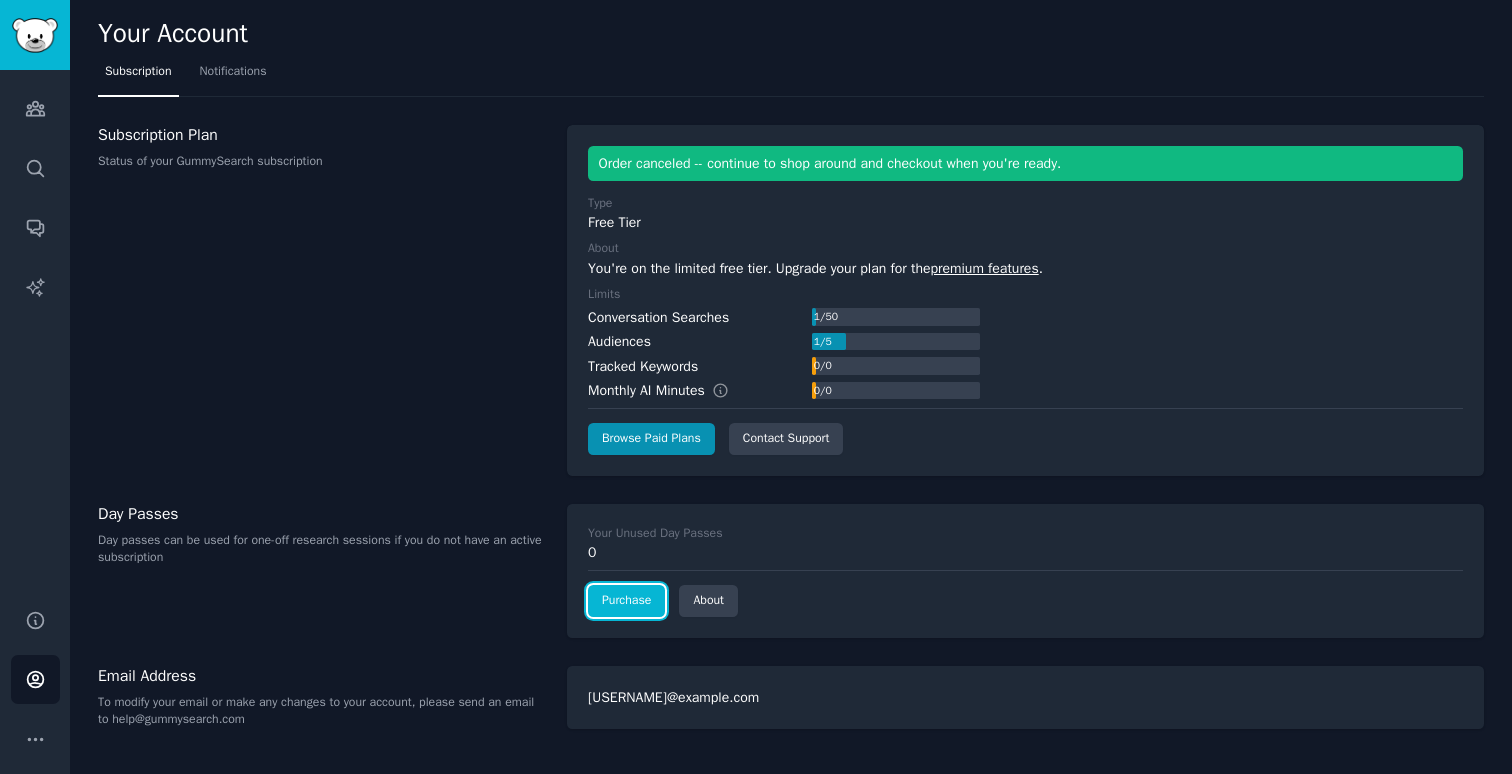 click on "Purchase" 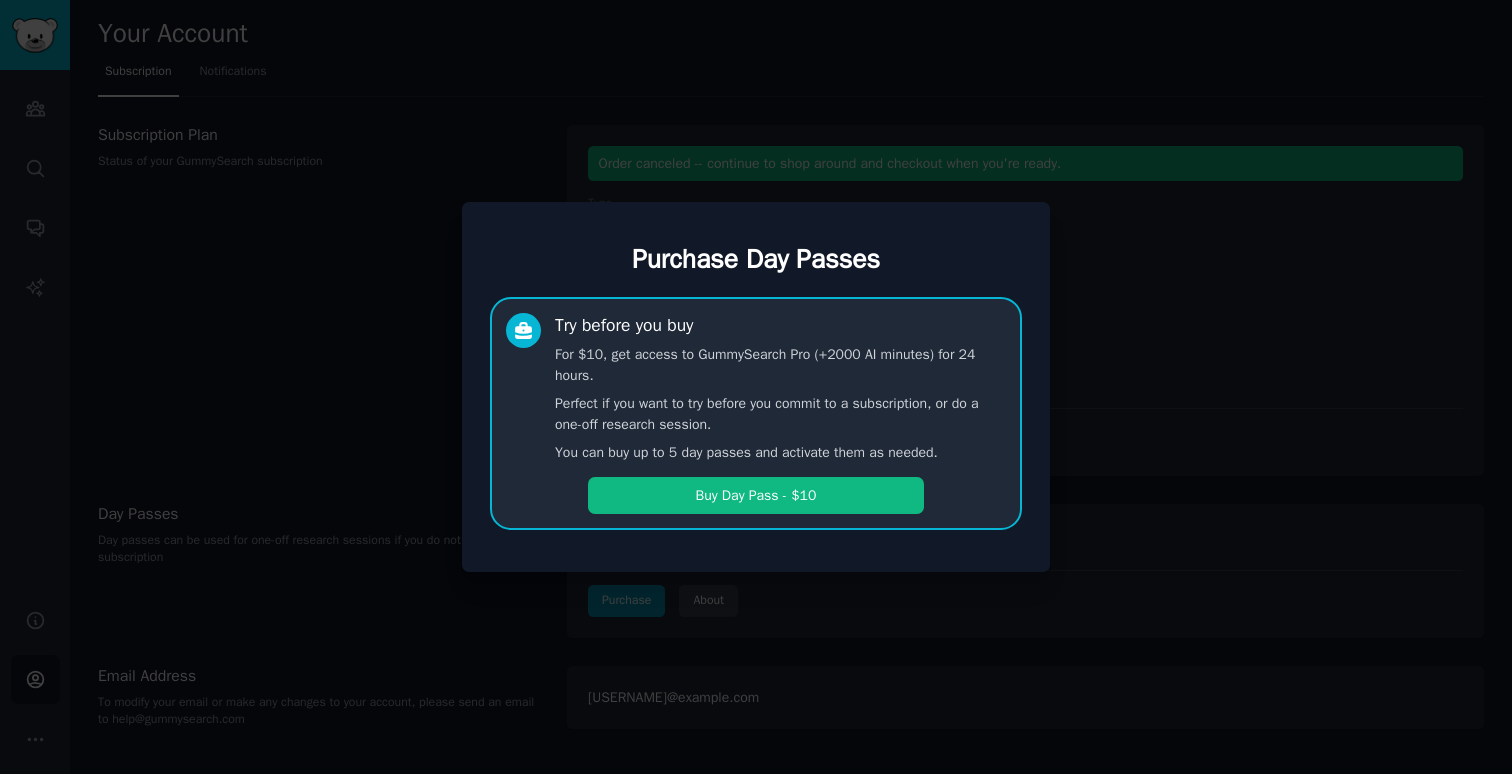 click at bounding box center (756, 387) 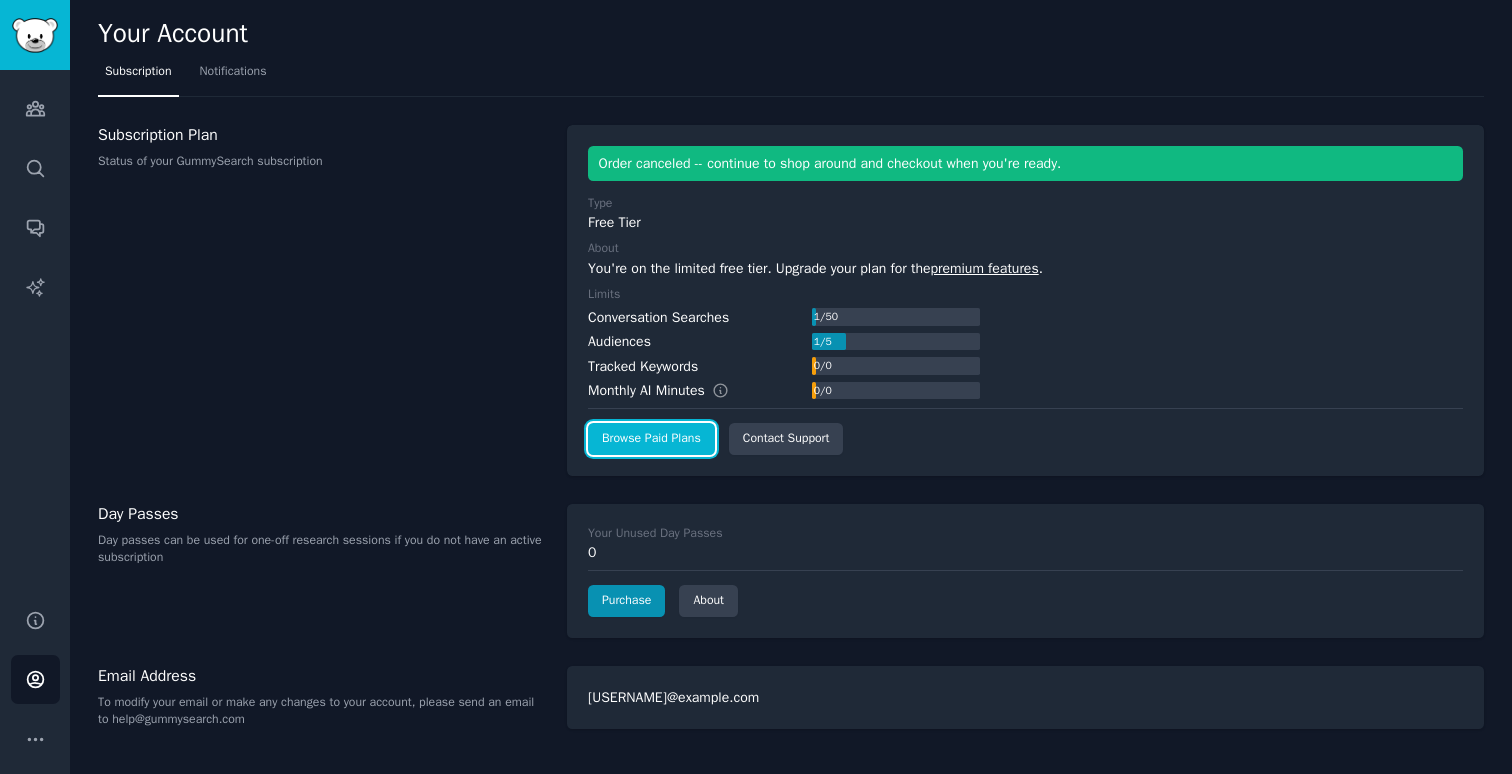 click on "Browse Paid Plans" at bounding box center (651, 439) 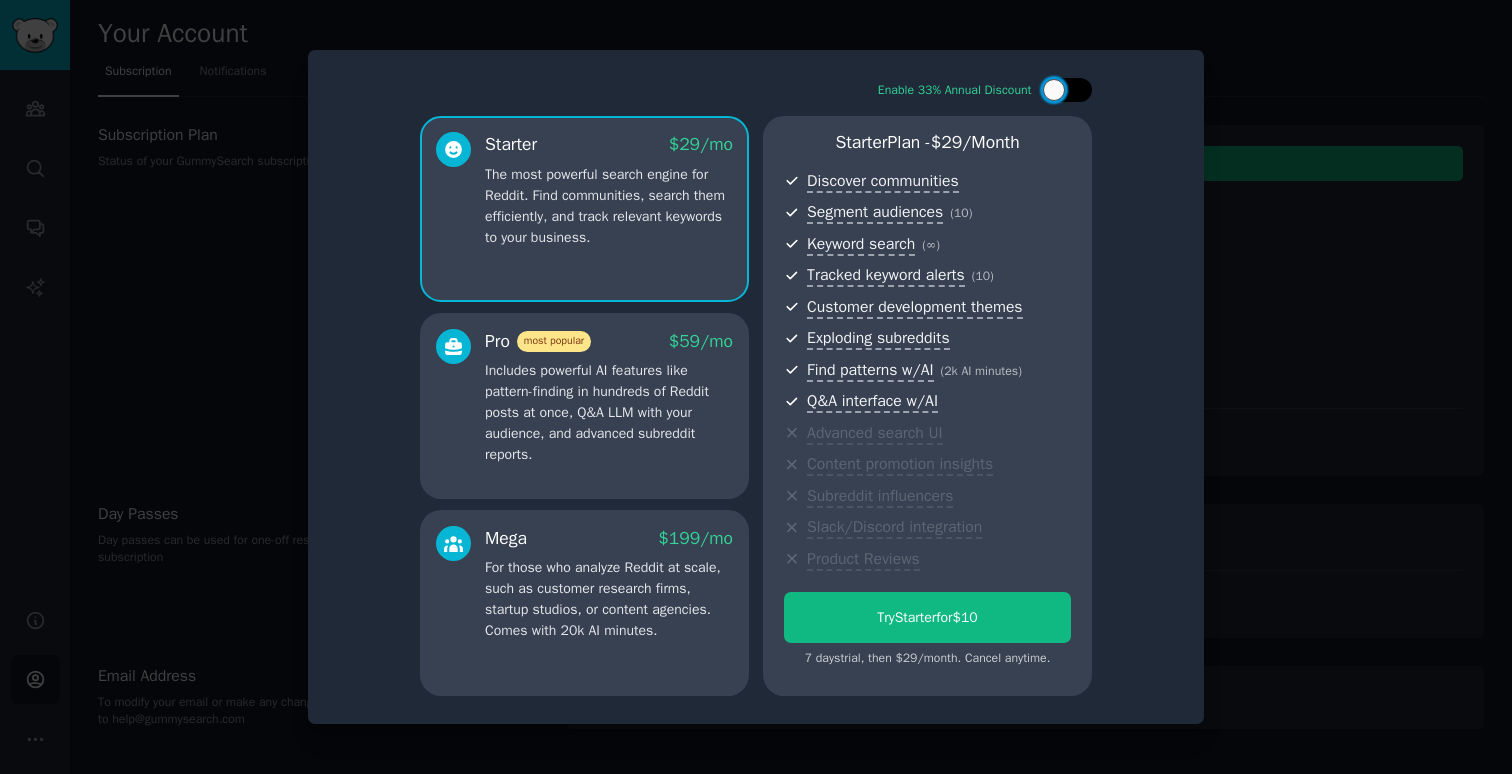 click at bounding box center [1054, 90] 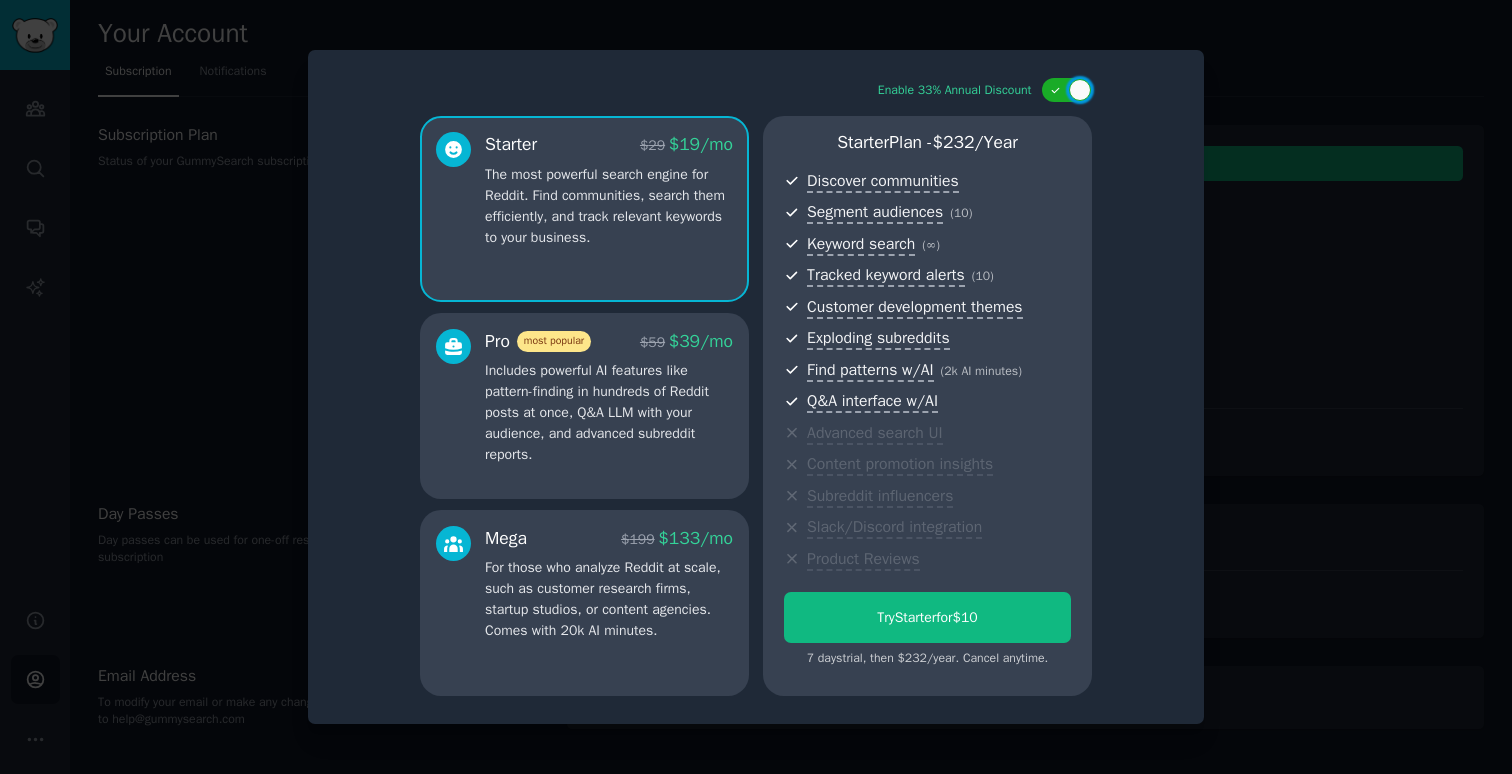 click on "The most powerful search engine for Reddit. Find communities, search them efficiently, and track relevant keywords to your business." at bounding box center [609, 206] 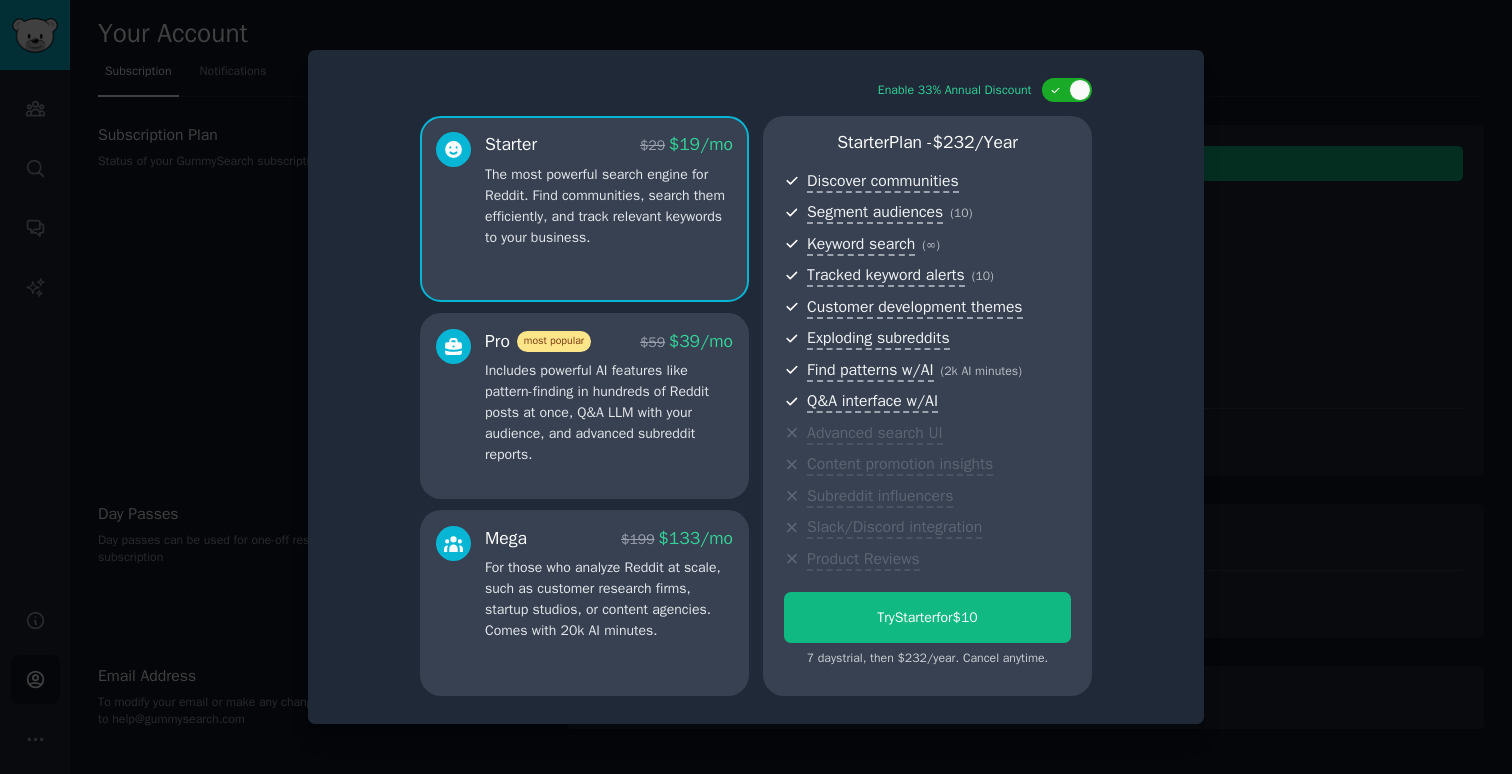 click on "Includes powerful AI features like pattern-finding in hundreds of Reddit posts at once, Q&A LLM with your audience, and advanced subreddit reports." at bounding box center [609, 412] 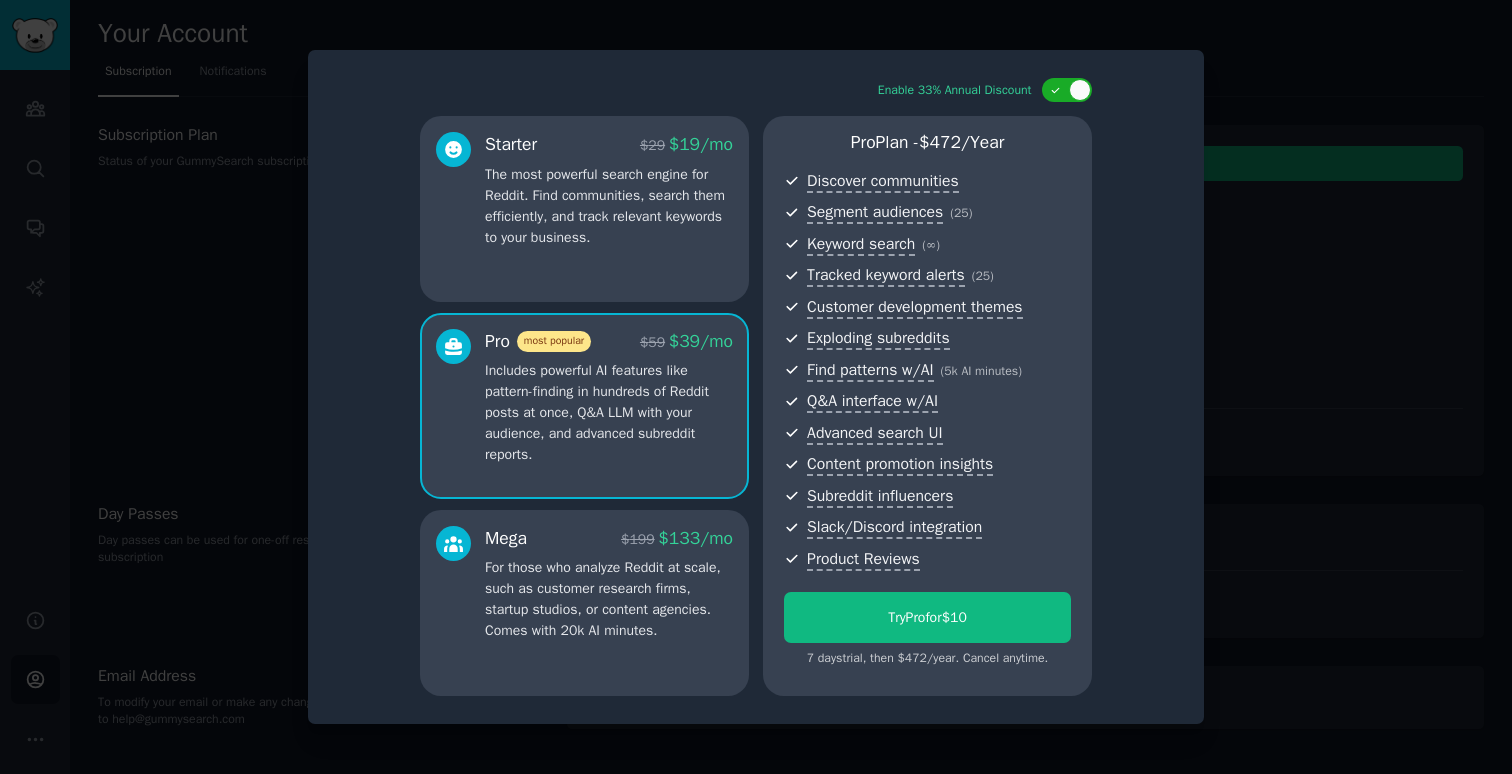 click on "The most powerful search engine for Reddit. Find communities, search them efficiently, and track relevant keywords to your business." at bounding box center (609, 206) 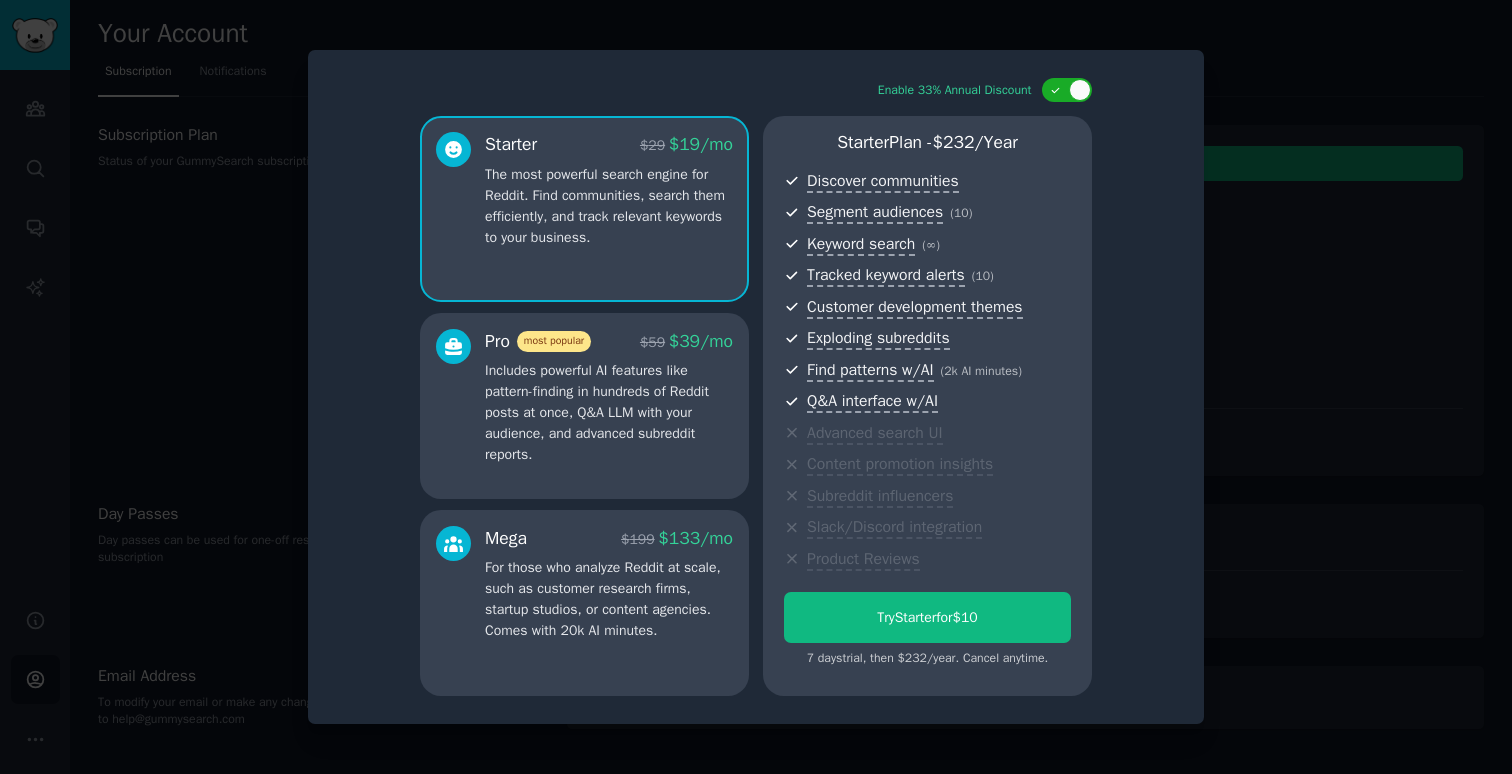click on "Includes powerful AI features like pattern-finding in hundreds of Reddit posts at once, Q&A LLM with your audience, and advanced subreddit reports." at bounding box center (609, 412) 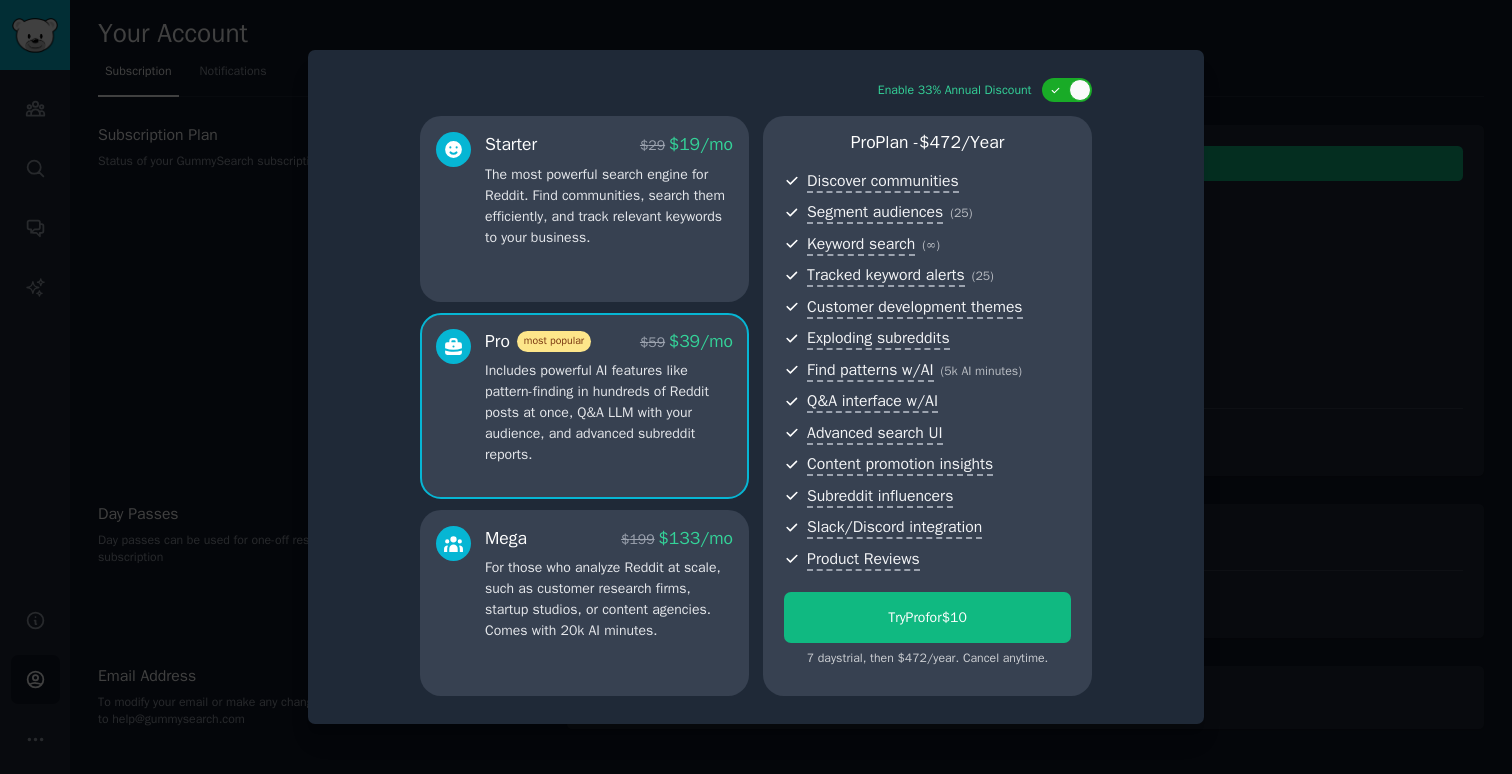 click on "Starter $ 29 $ 19 /mo The most powerful search engine for Reddit. Find communities, search them efficiently, and track relevant keywords to your business." at bounding box center (584, 209) 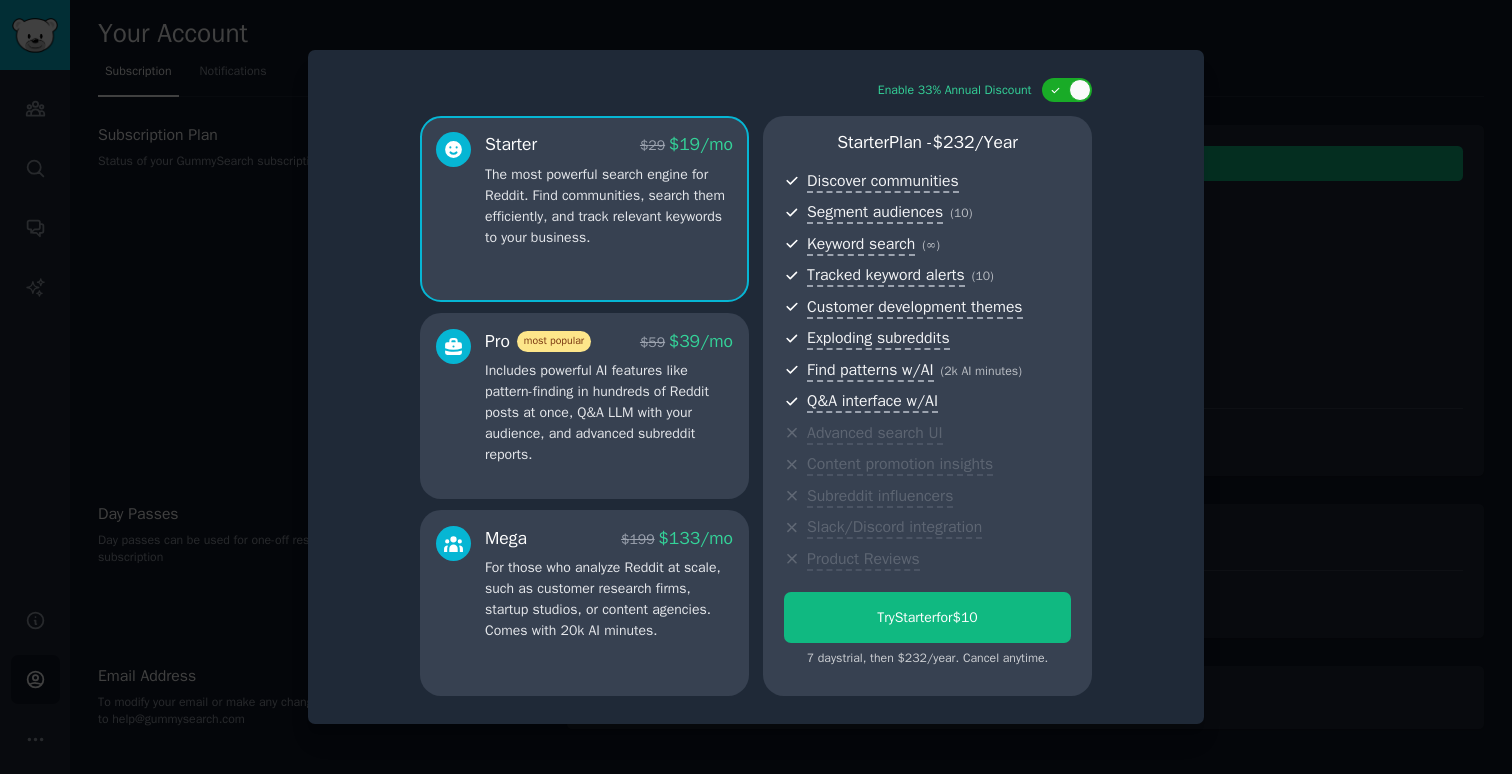 click on "Includes powerful AI features like pattern-finding in hundreds of Reddit posts at once, Q&A LLM with your audience, and advanced subreddit reports." at bounding box center (609, 412) 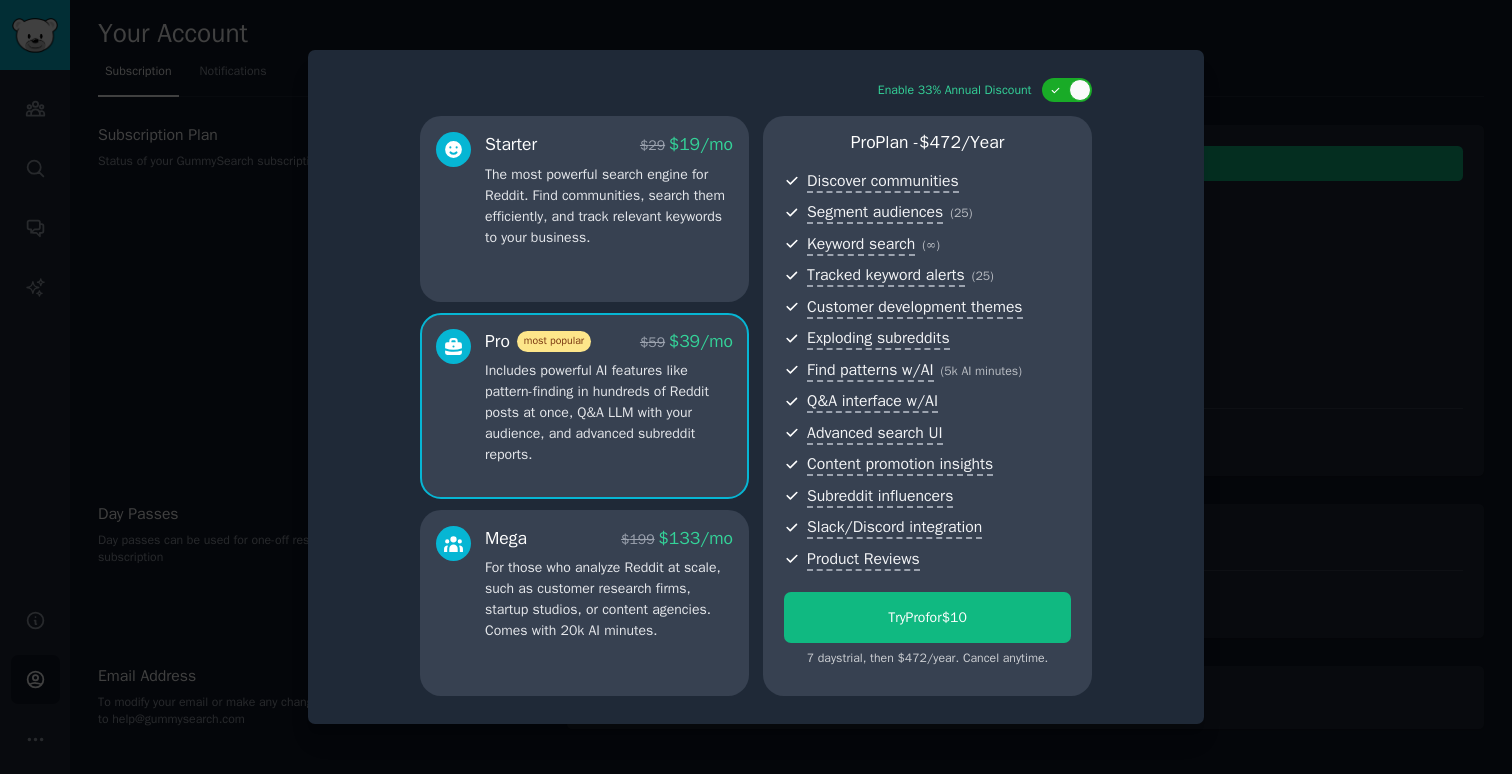 click on "For those who analyze Reddit at scale, such as customer research firms, startup studios, or content agencies. Comes with 20k AI minutes." at bounding box center [609, 599] 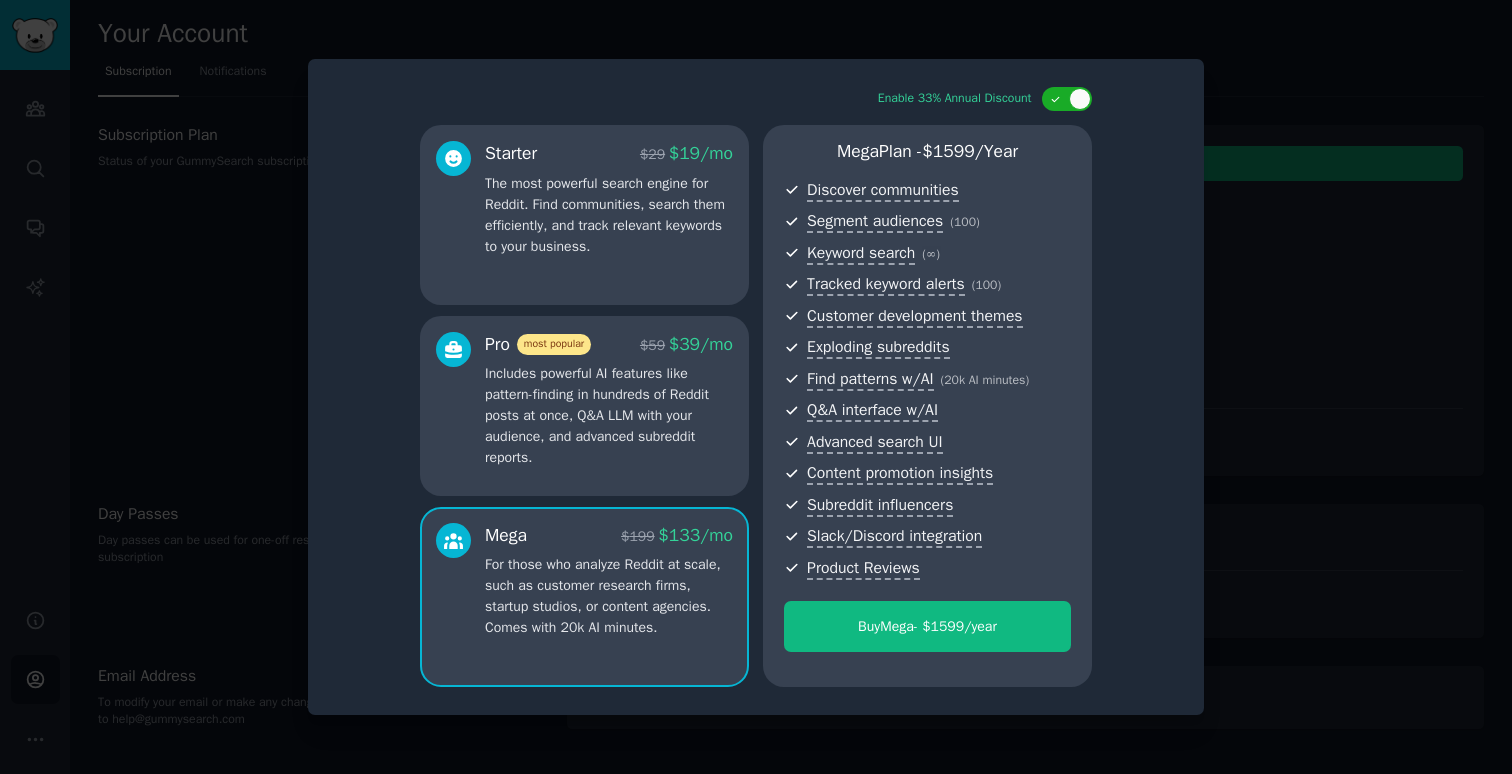 click on "Includes powerful AI features like pattern-finding in hundreds of Reddit posts at once, Q&A LLM with your audience, and advanced subreddit reports." at bounding box center [609, 415] 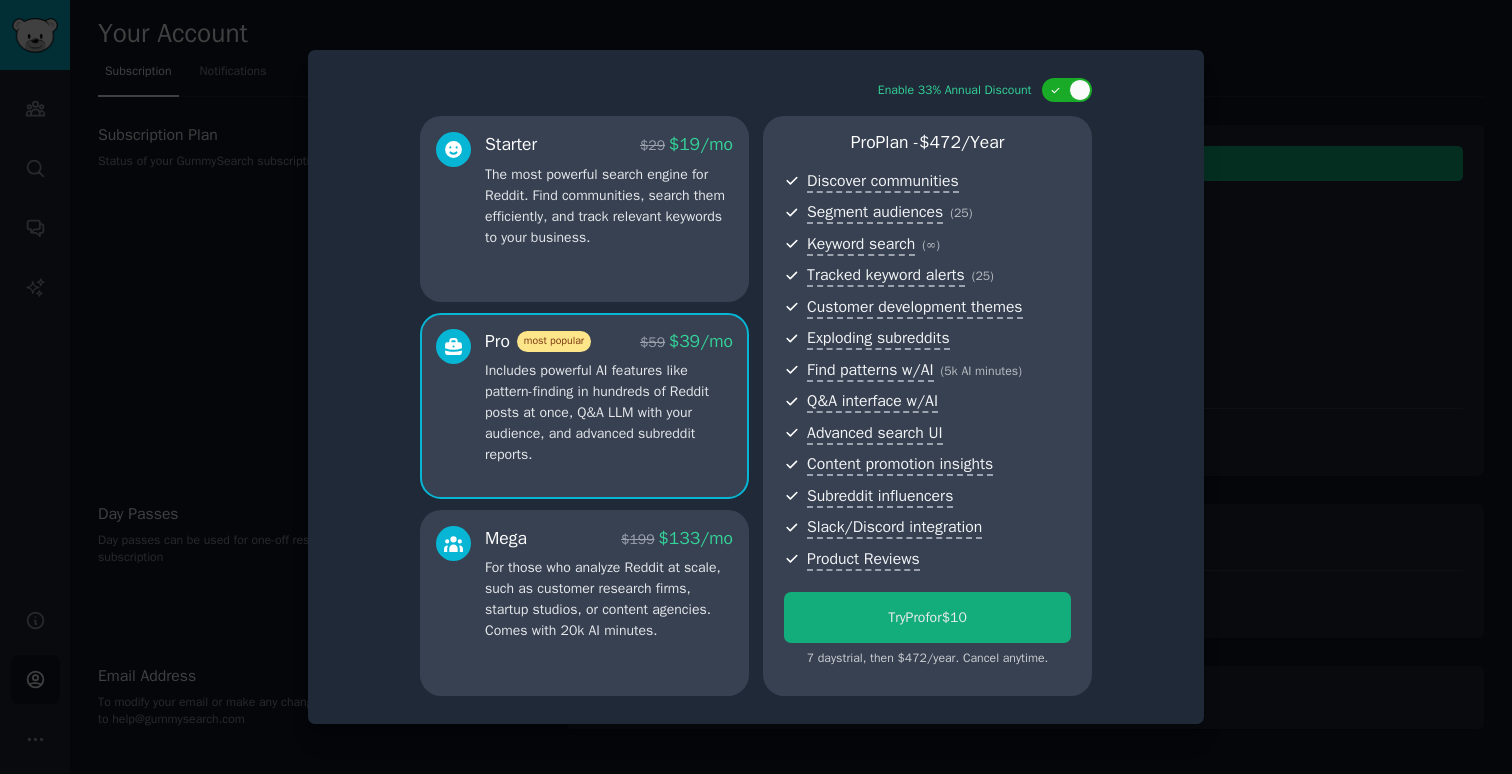 click on "Try  Pro  for  $10" at bounding box center [927, 617] 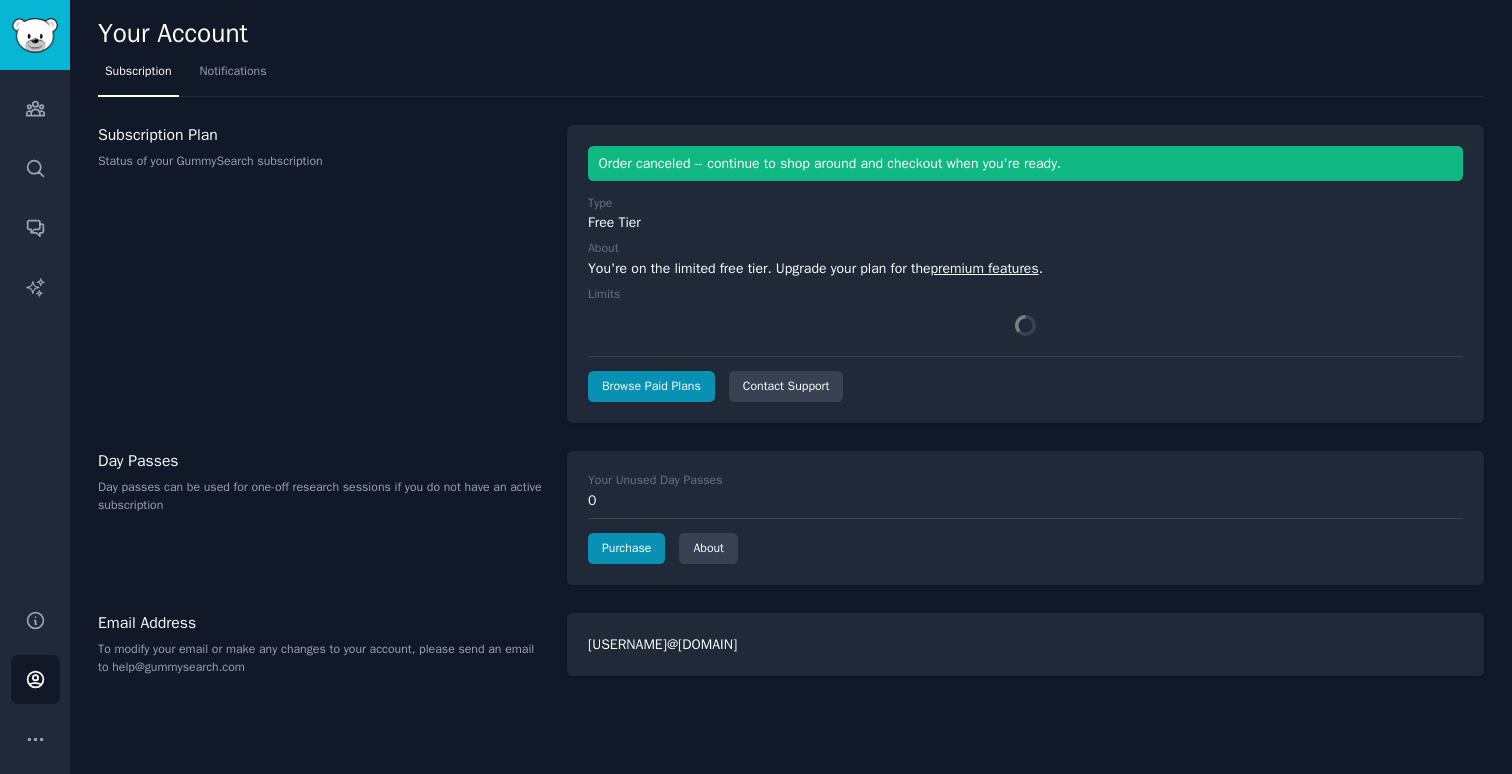 scroll, scrollTop: 0, scrollLeft: 0, axis: both 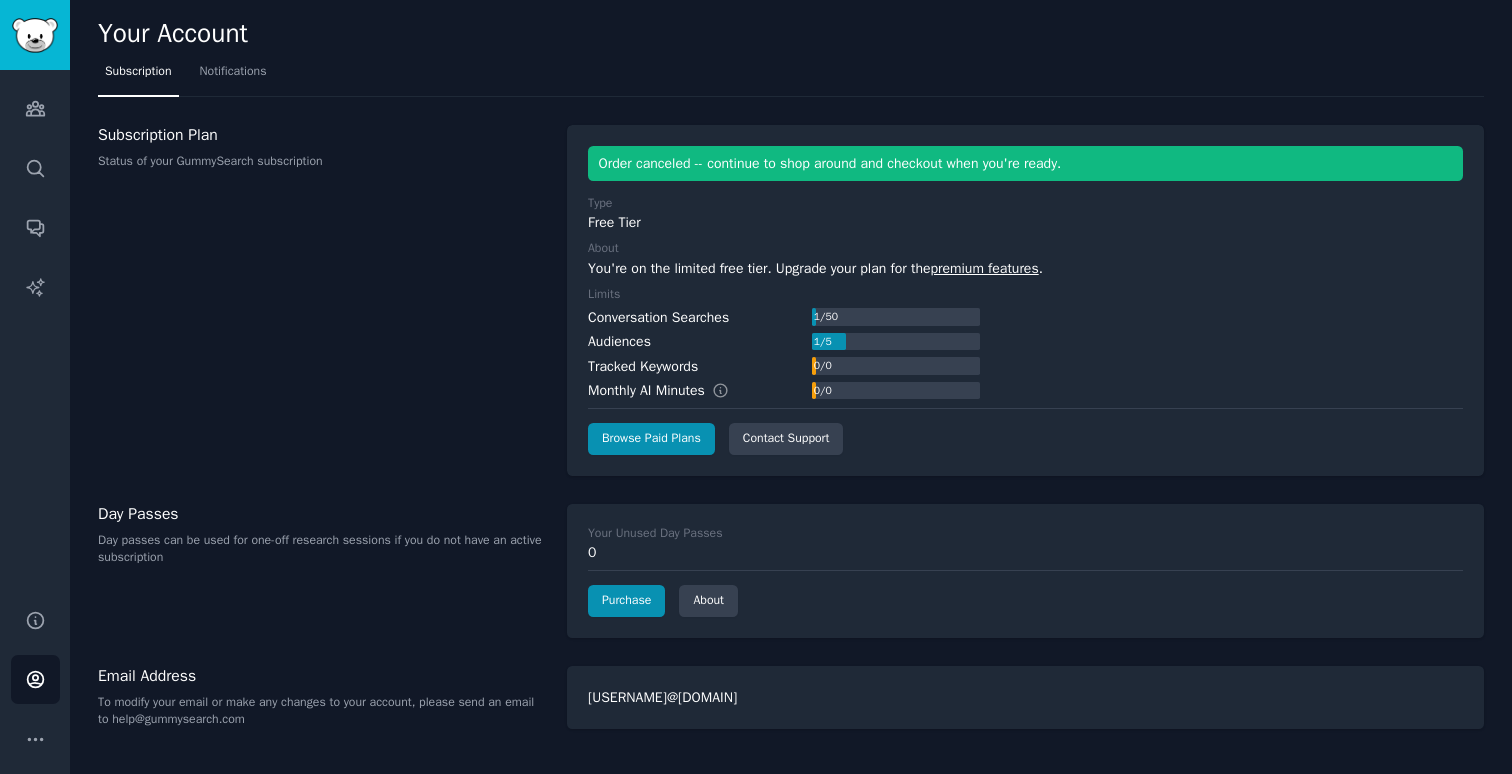 click on "Subscription Plan Status of your GummySearch subscription" at bounding box center (322, 300) 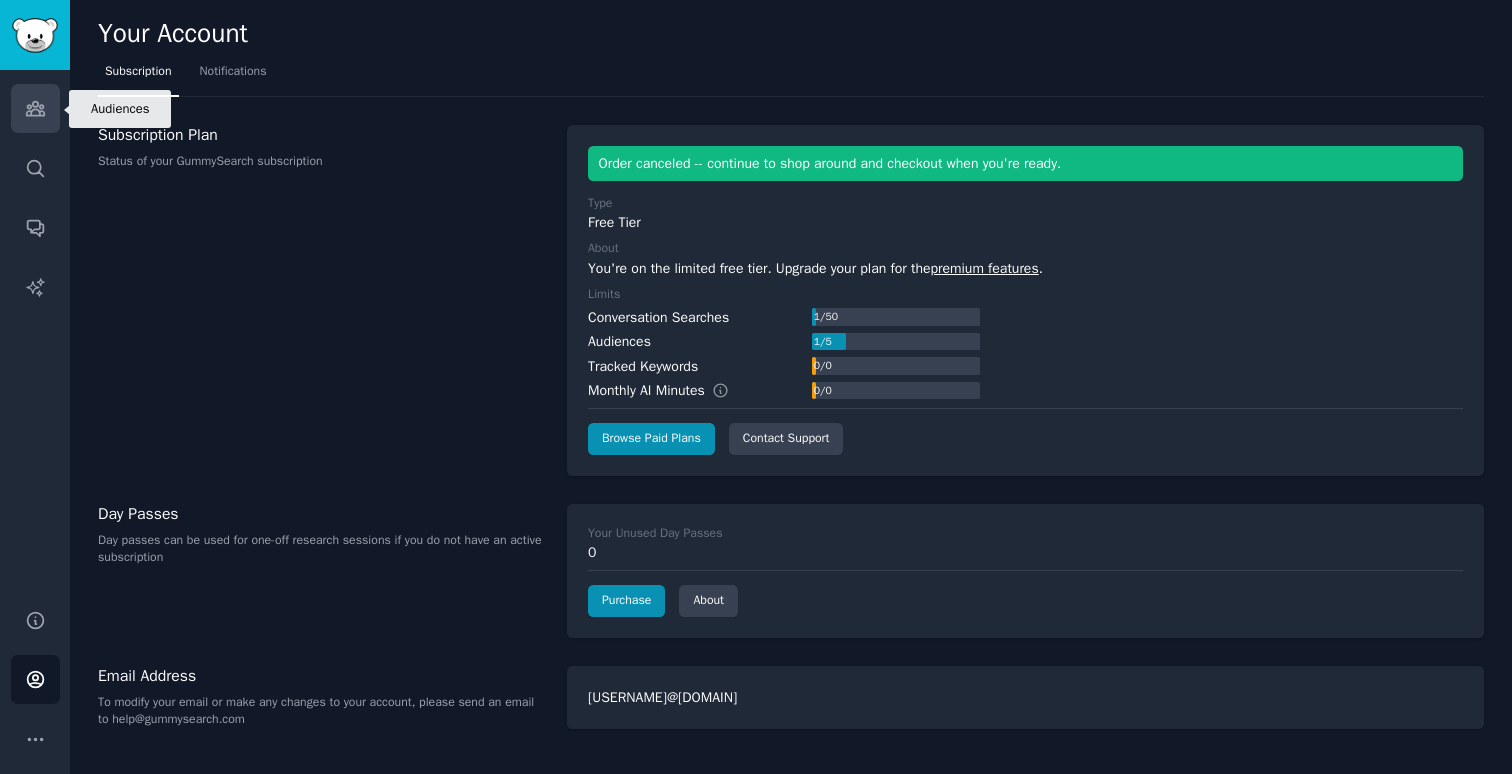click 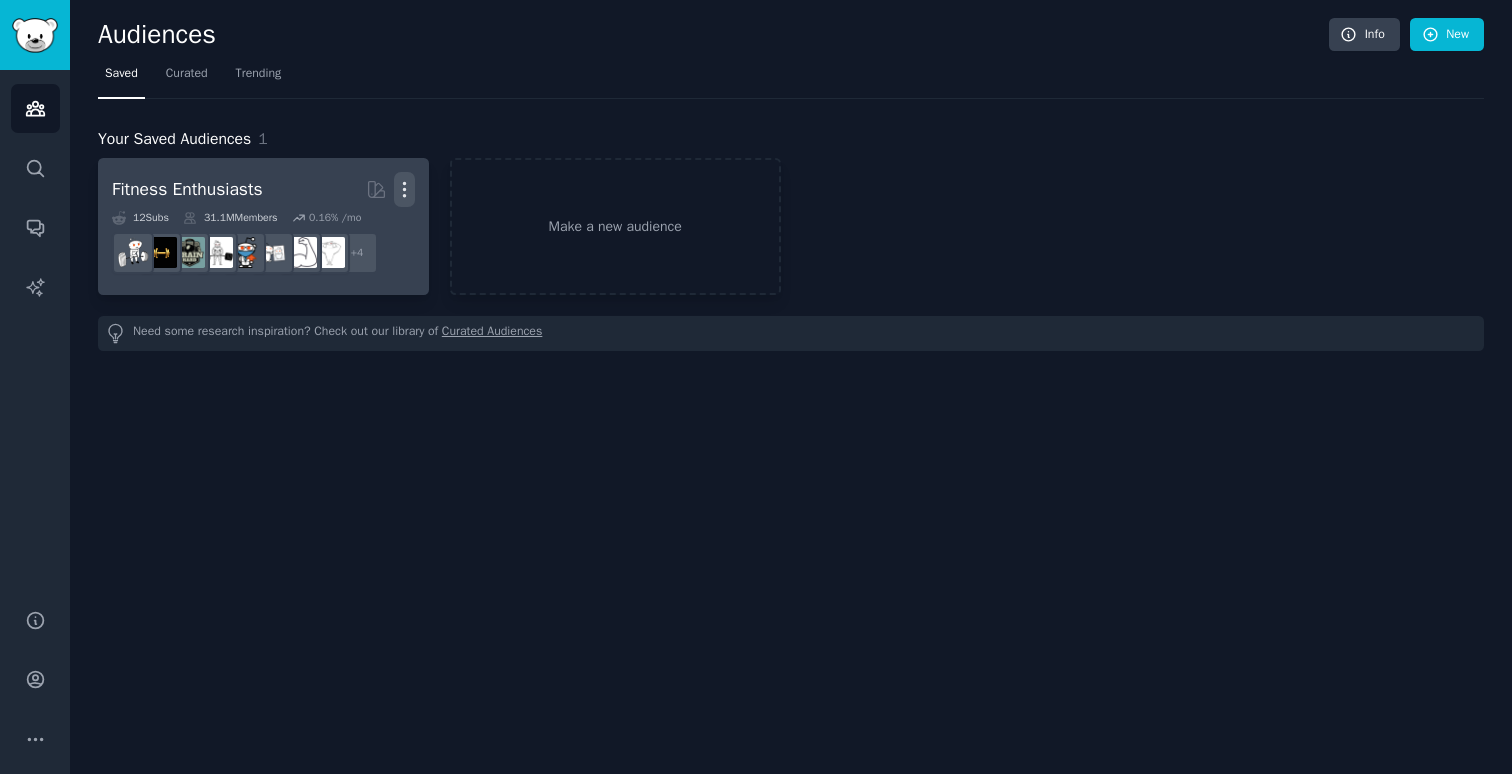click 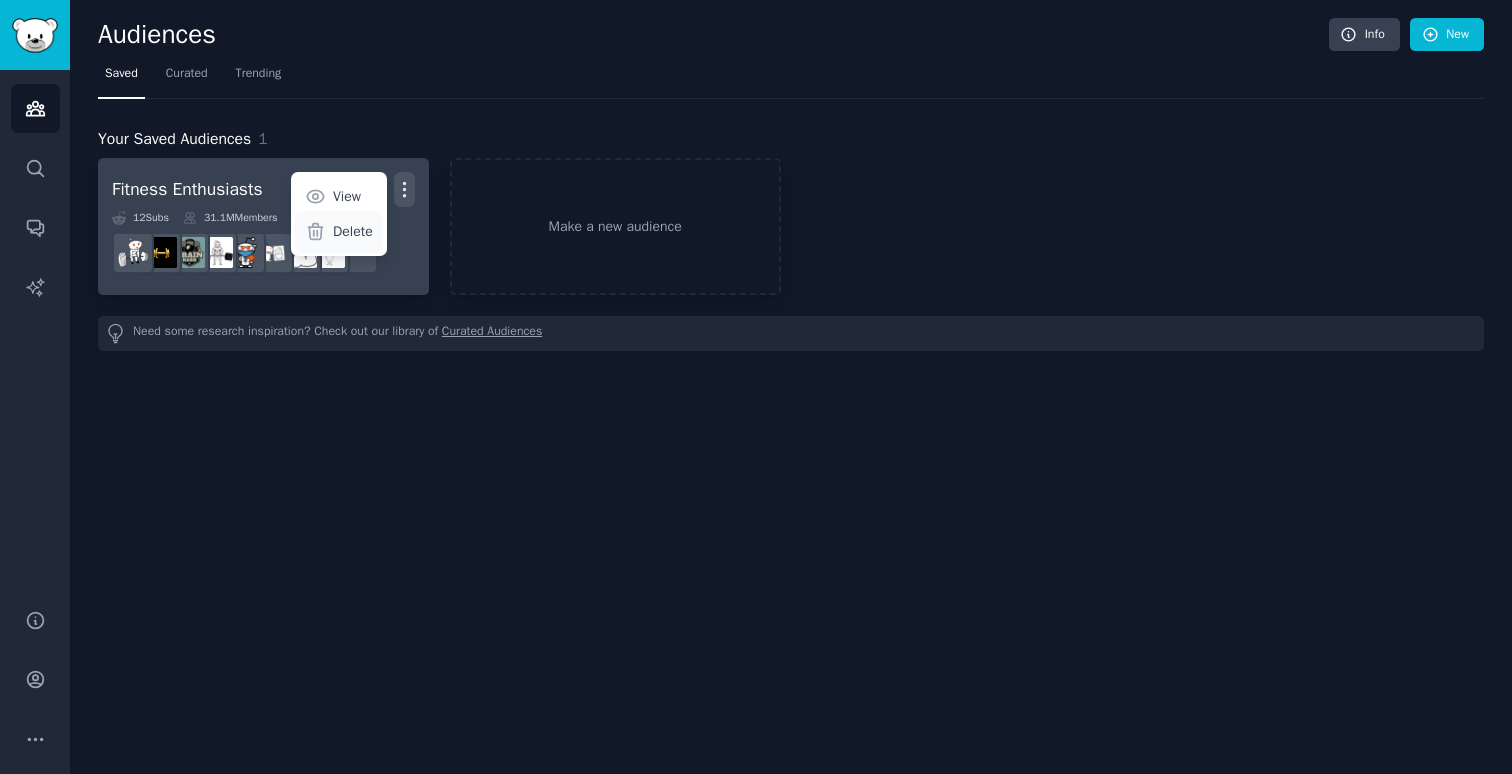 click on "Delete" at bounding box center [339, 232] 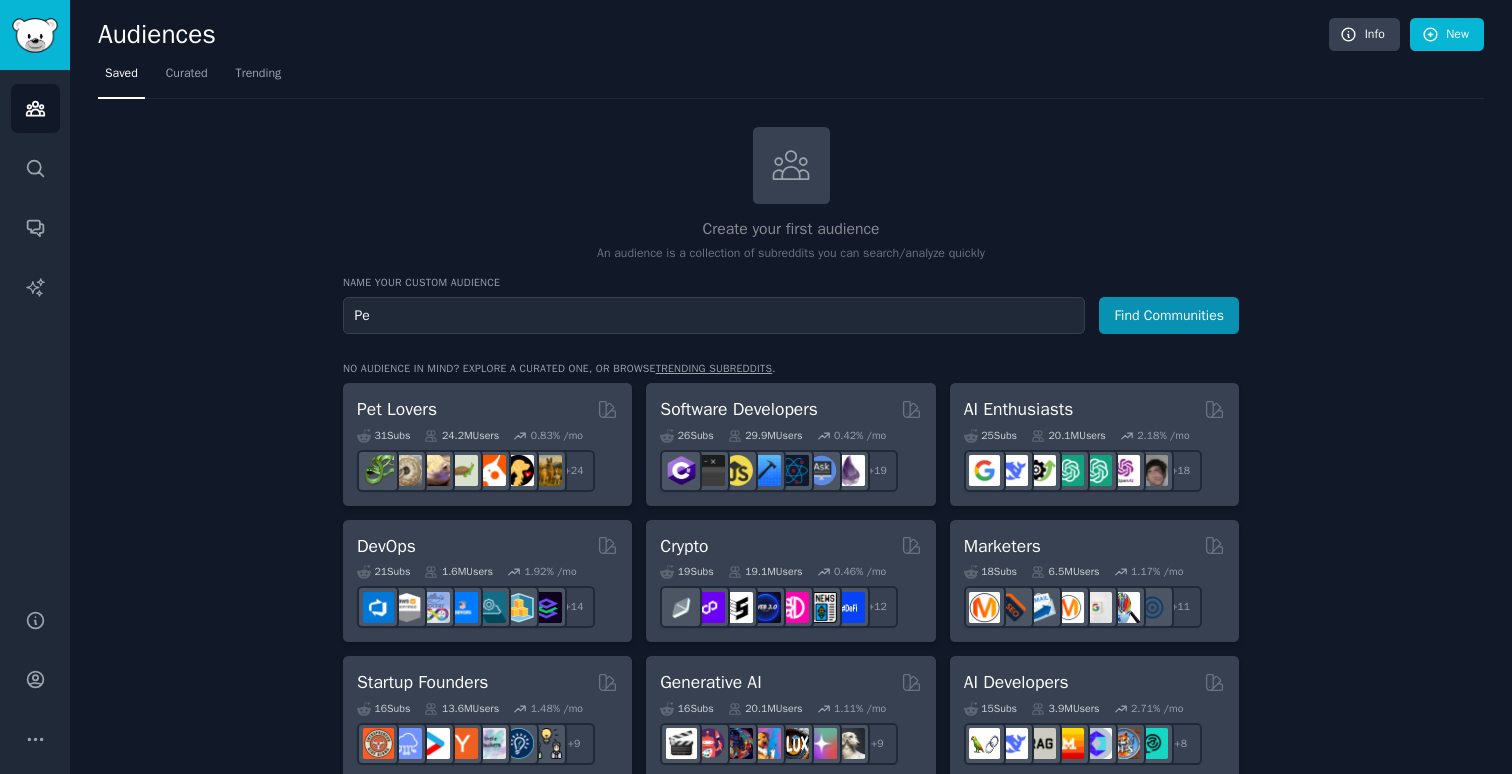 type on "P" 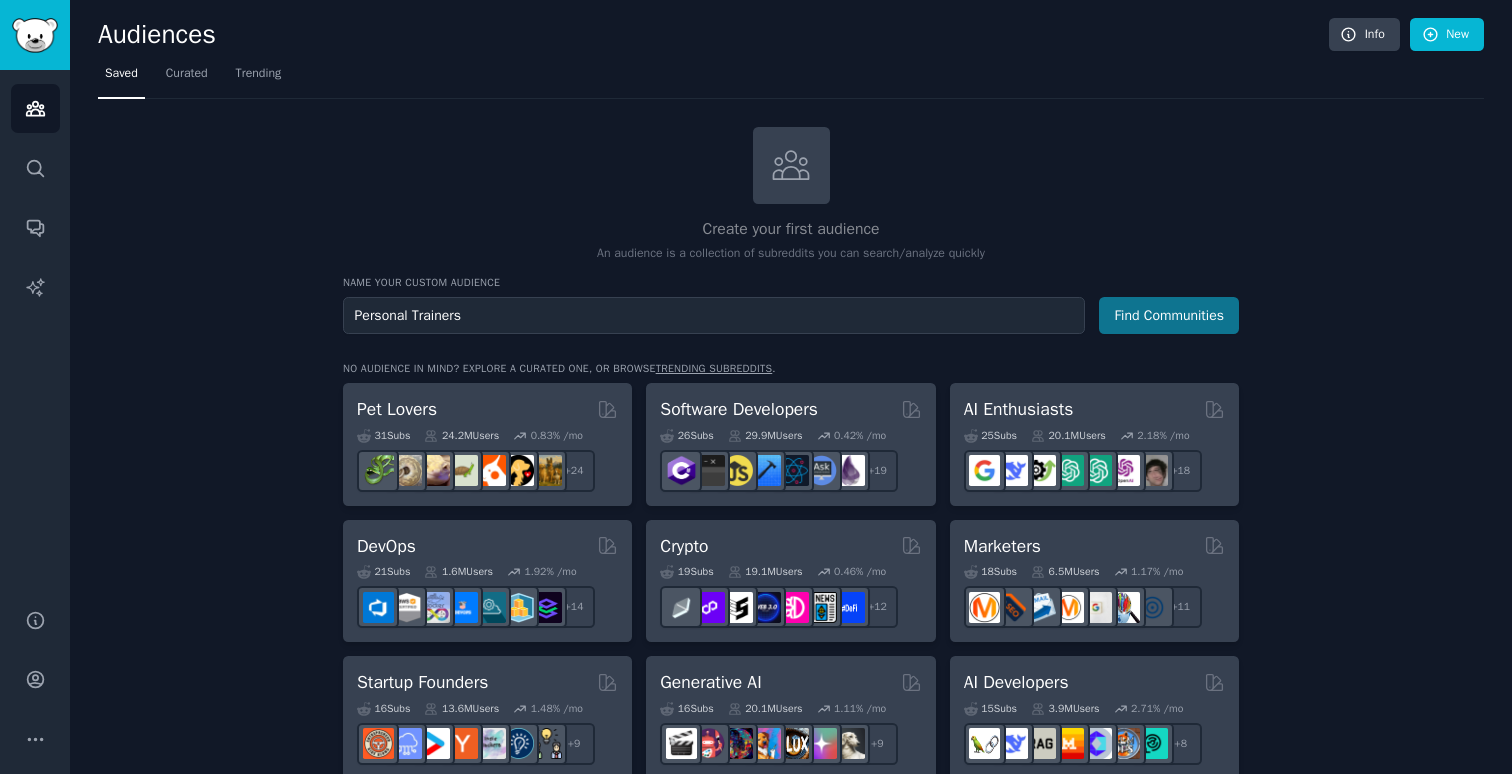 type on "Personal Trainers" 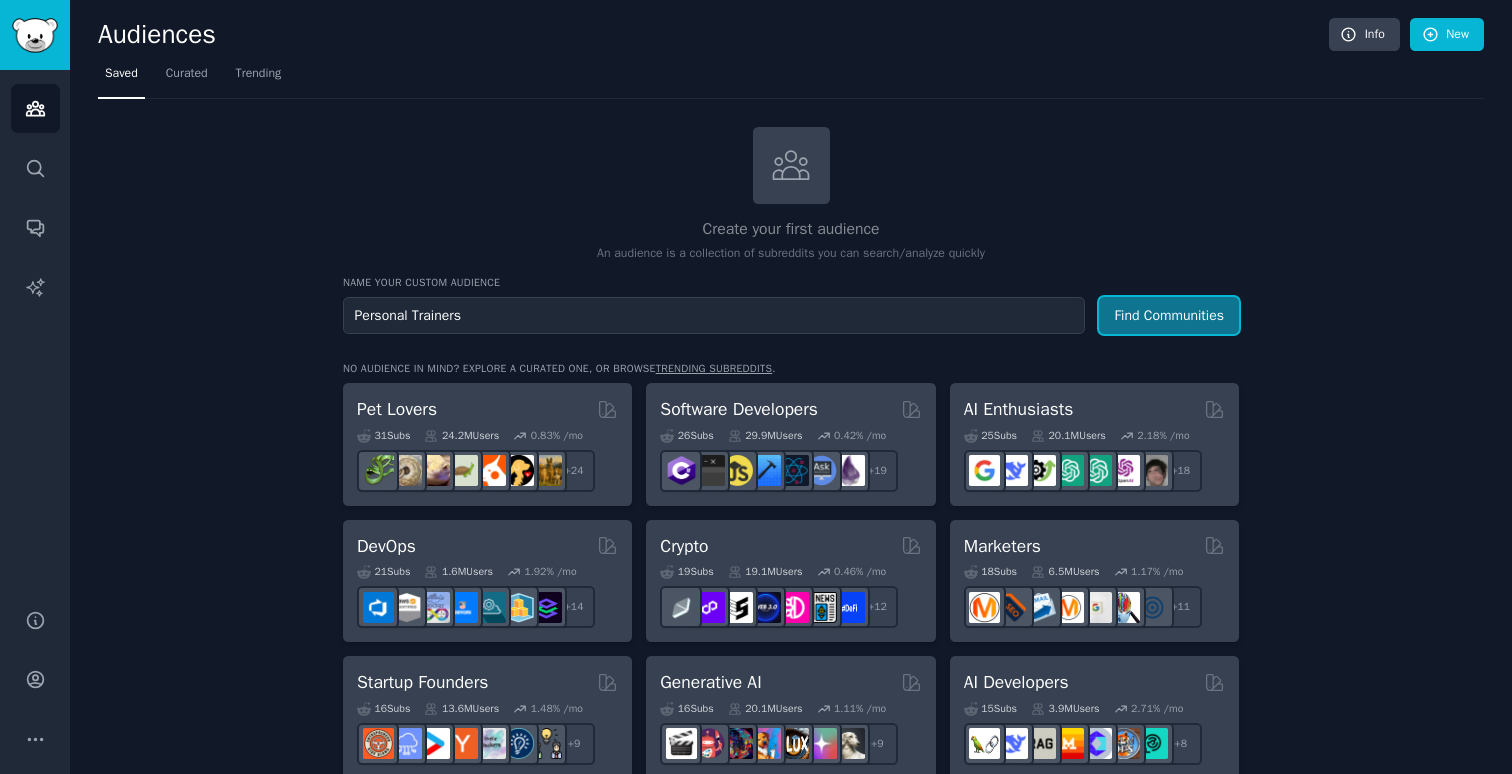 click on "Find Communities" at bounding box center (1169, 315) 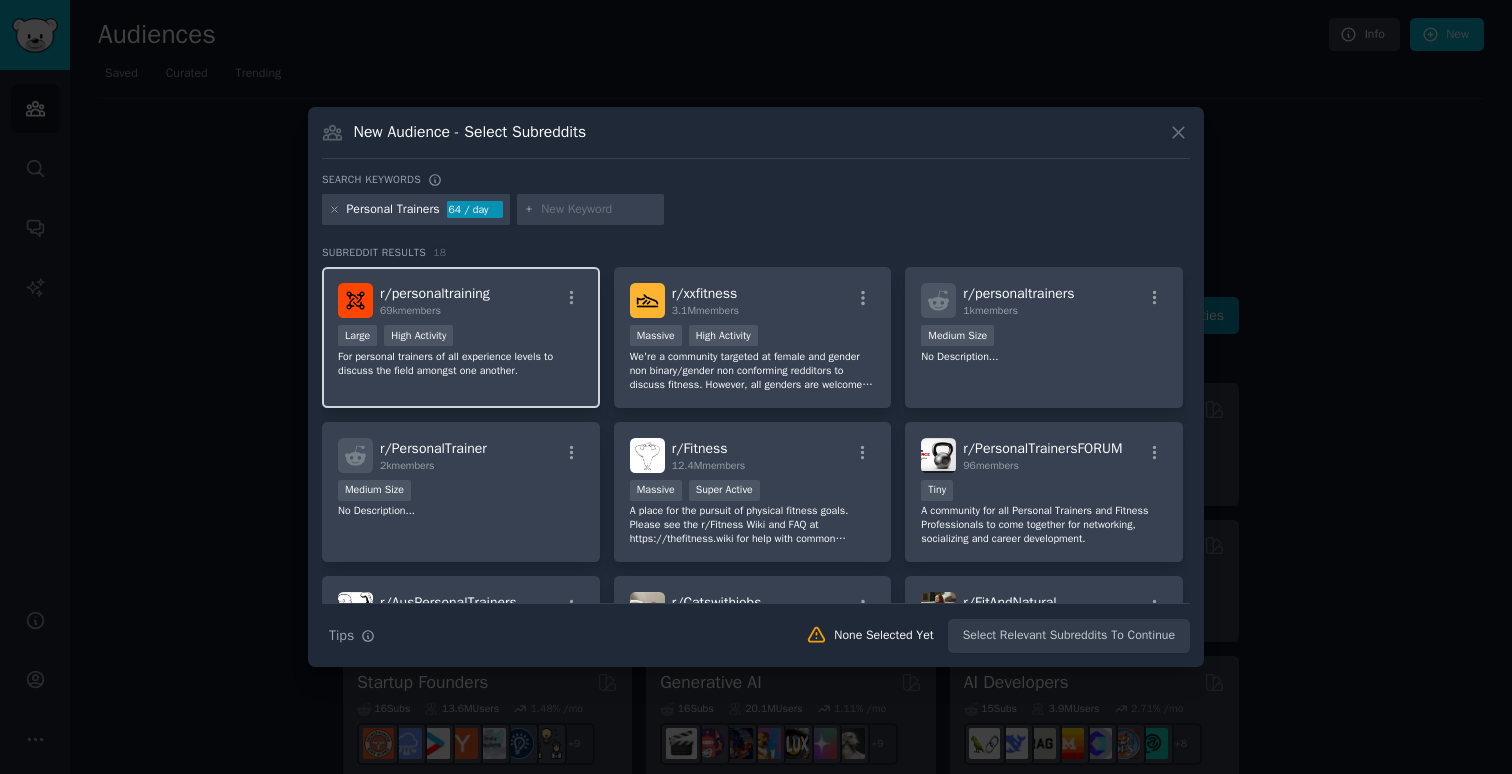 click on "For personal trainers of all experience levels to discuss the field amongst one another." at bounding box center [461, 364] 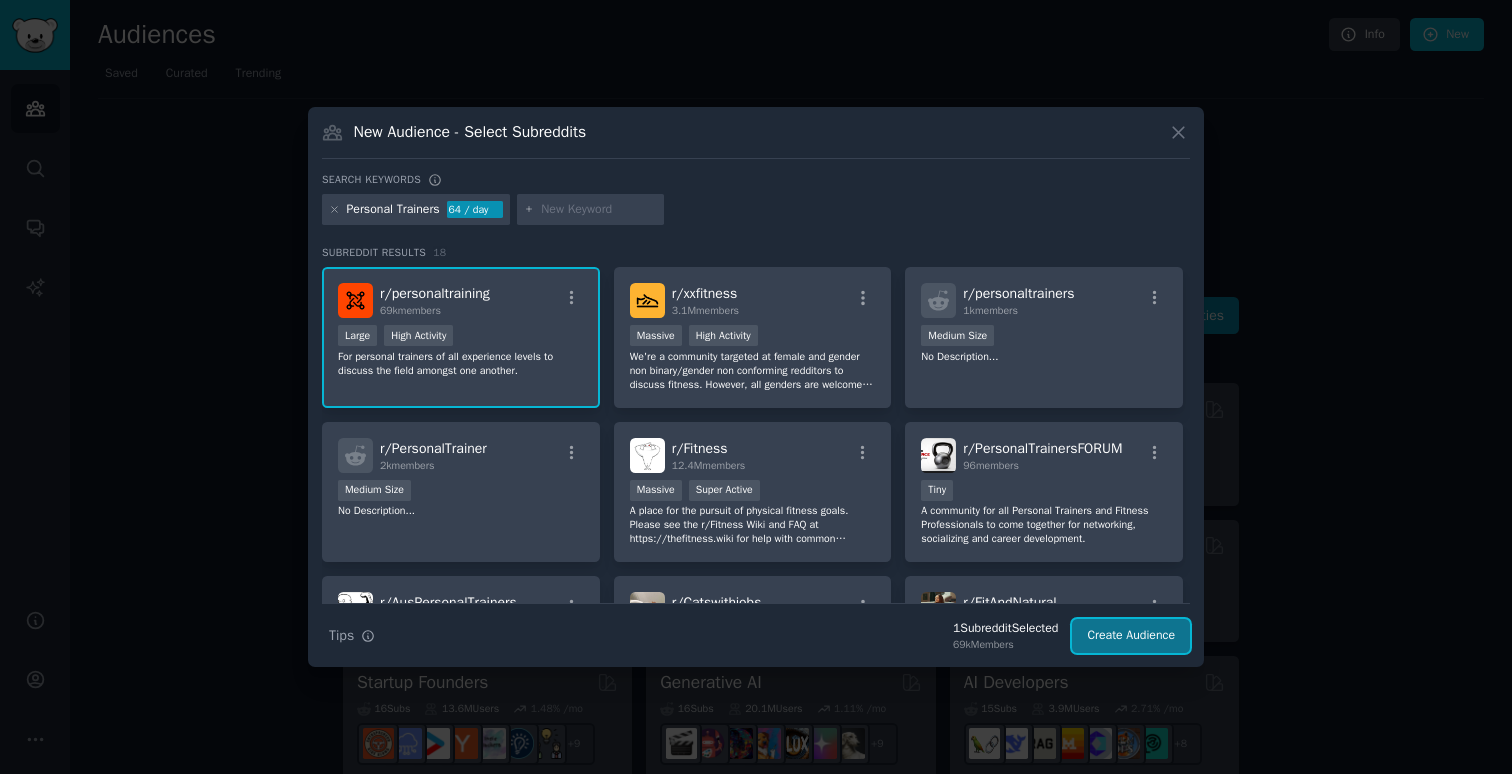 click on "Create Audience" at bounding box center (1131, 636) 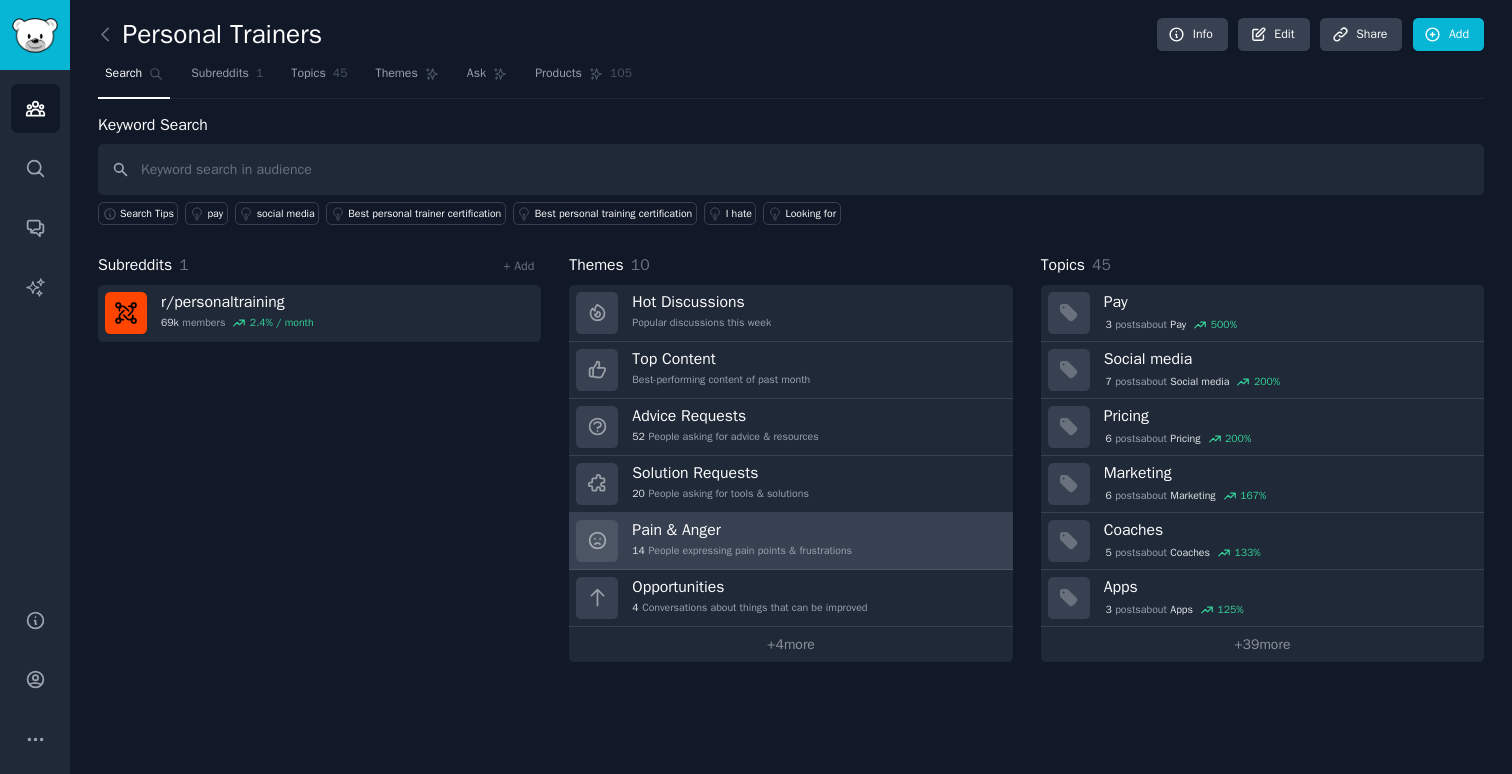 click on "Pain & Anger 14 People expressing pain points & frustrations" at bounding box center [790, 541] 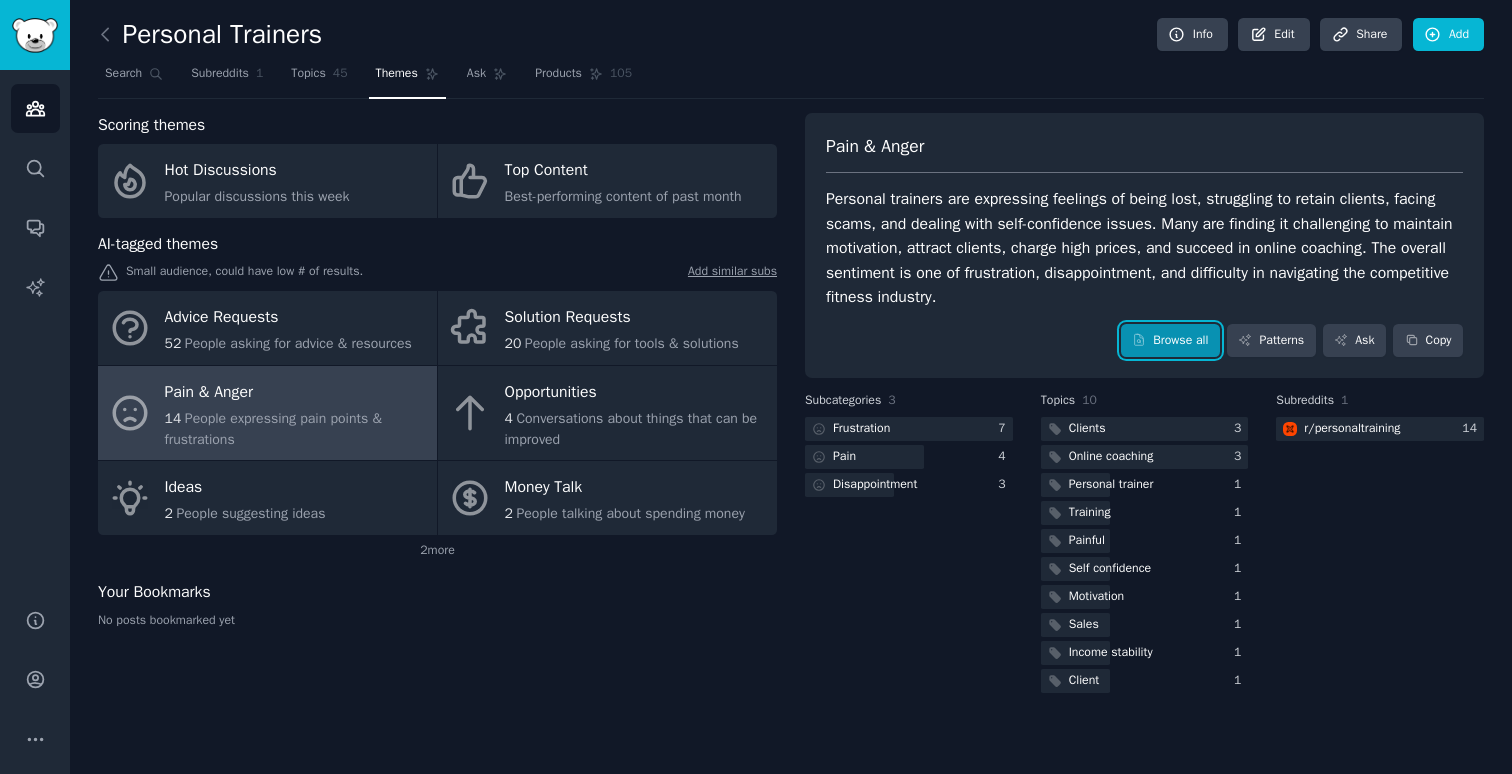 click on "Browse all" at bounding box center (1170, 341) 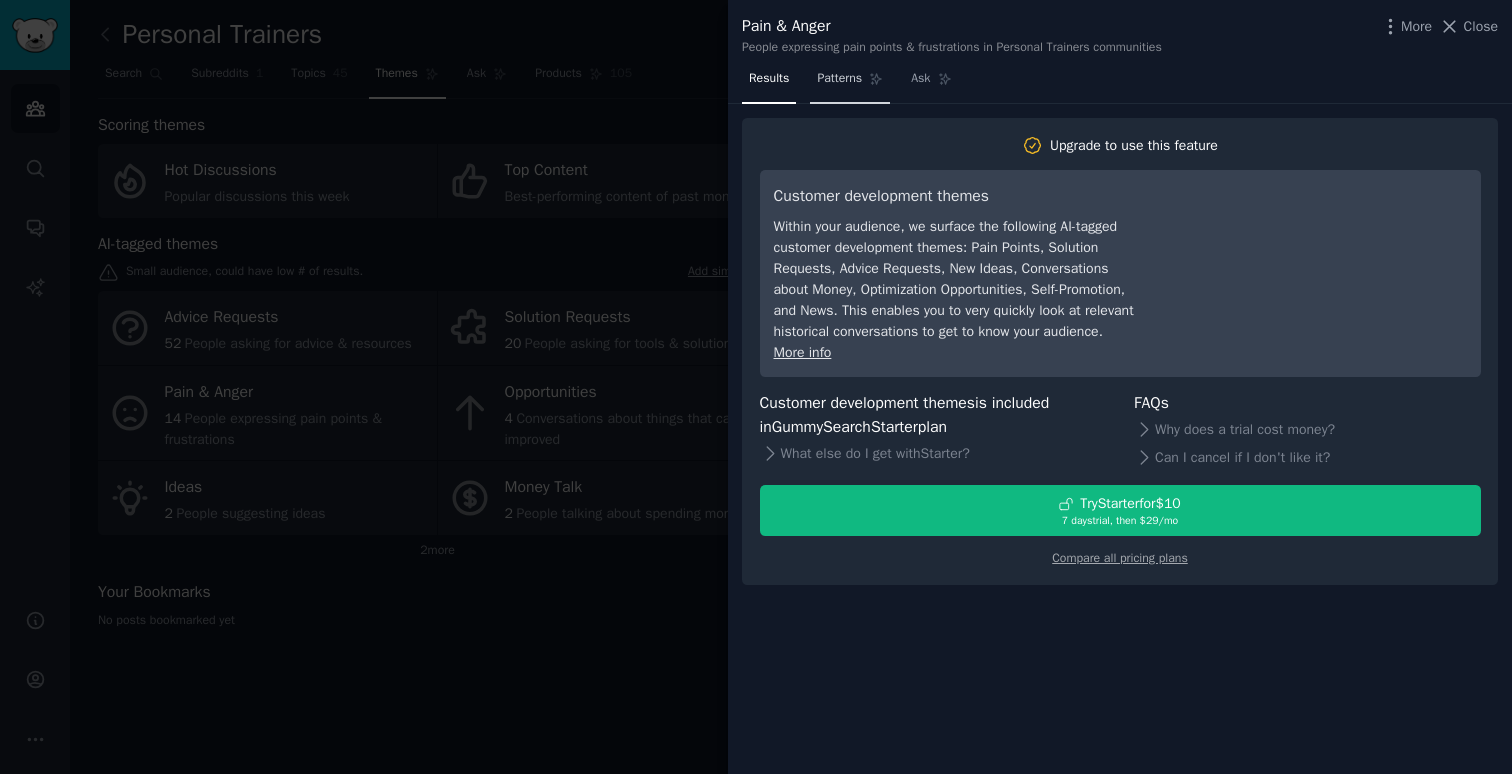 click on "Patterns" at bounding box center (839, 79) 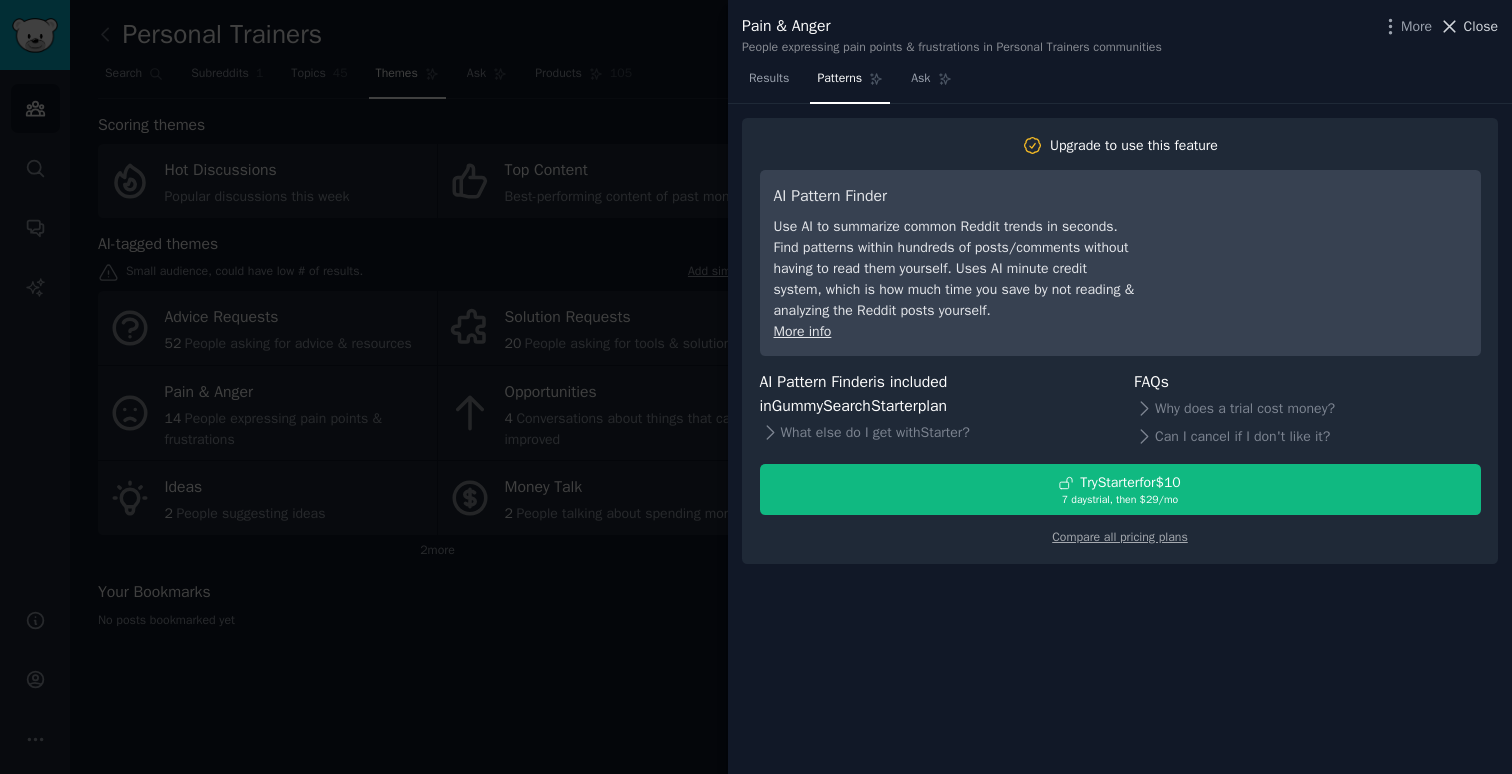 click on "Close" at bounding box center [1481, 26] 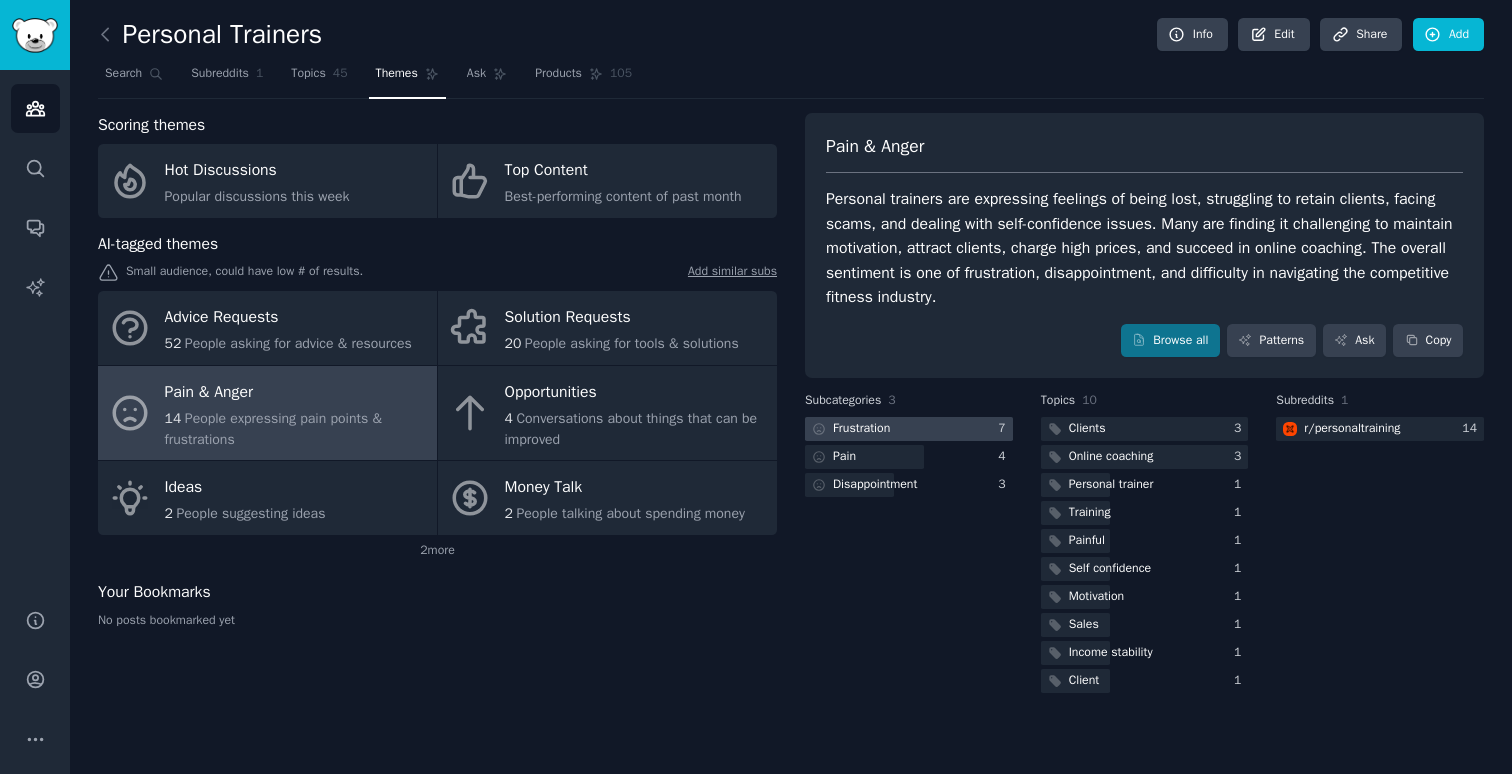 click on "Frustration" at bounding box center [861, 429] 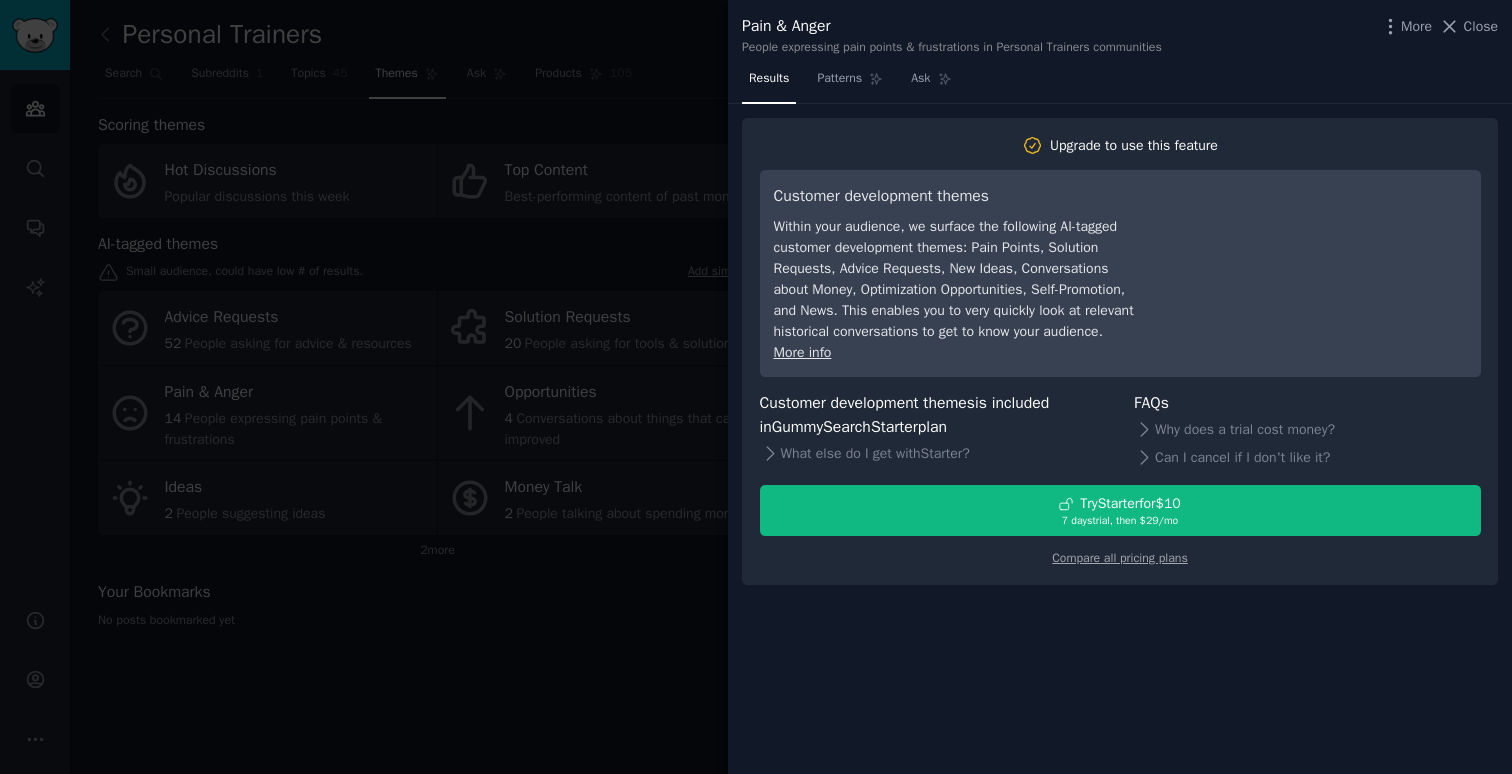 click at bounding box center [756, 387] 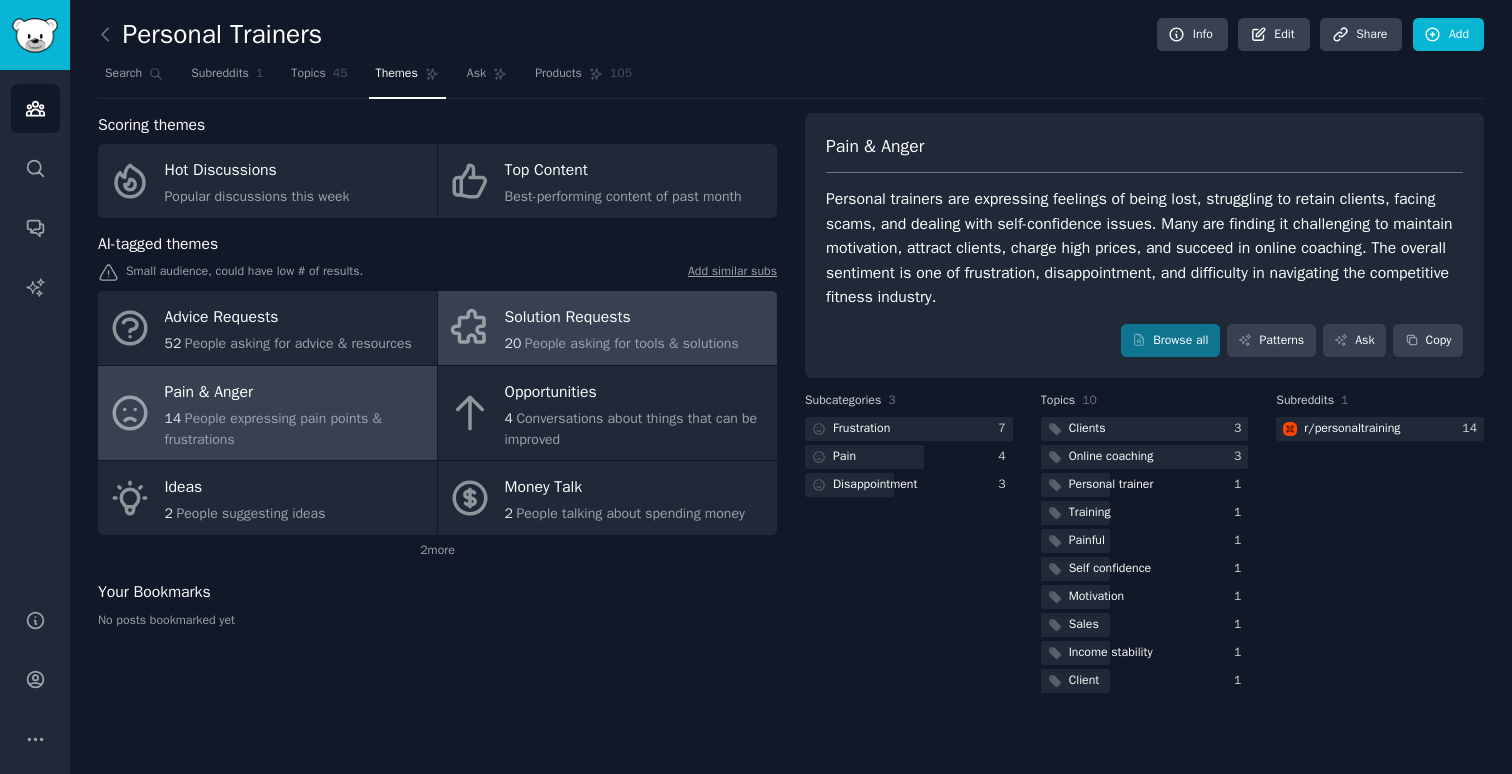 click on "Solution Requests" at bounding box center (622, 318) 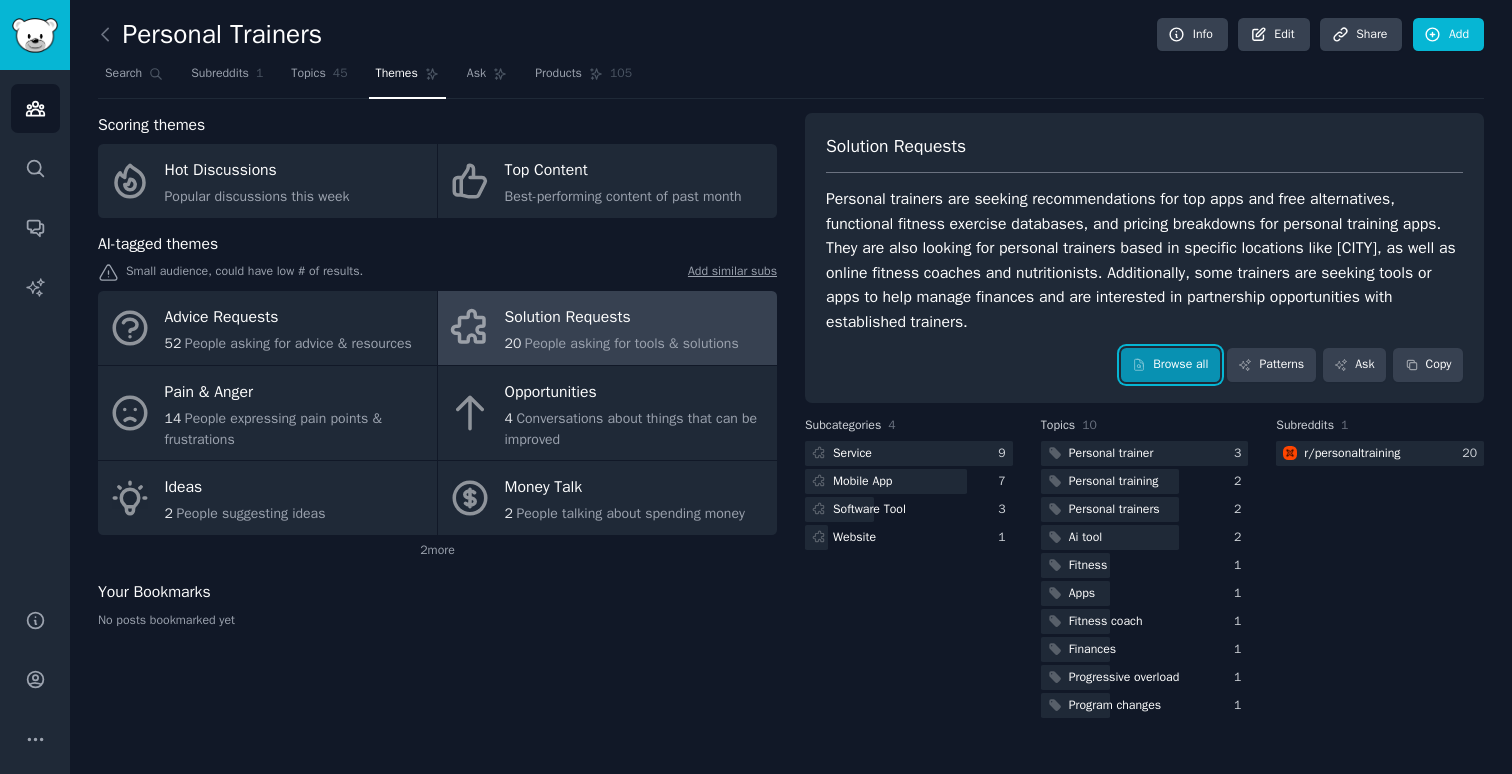 click 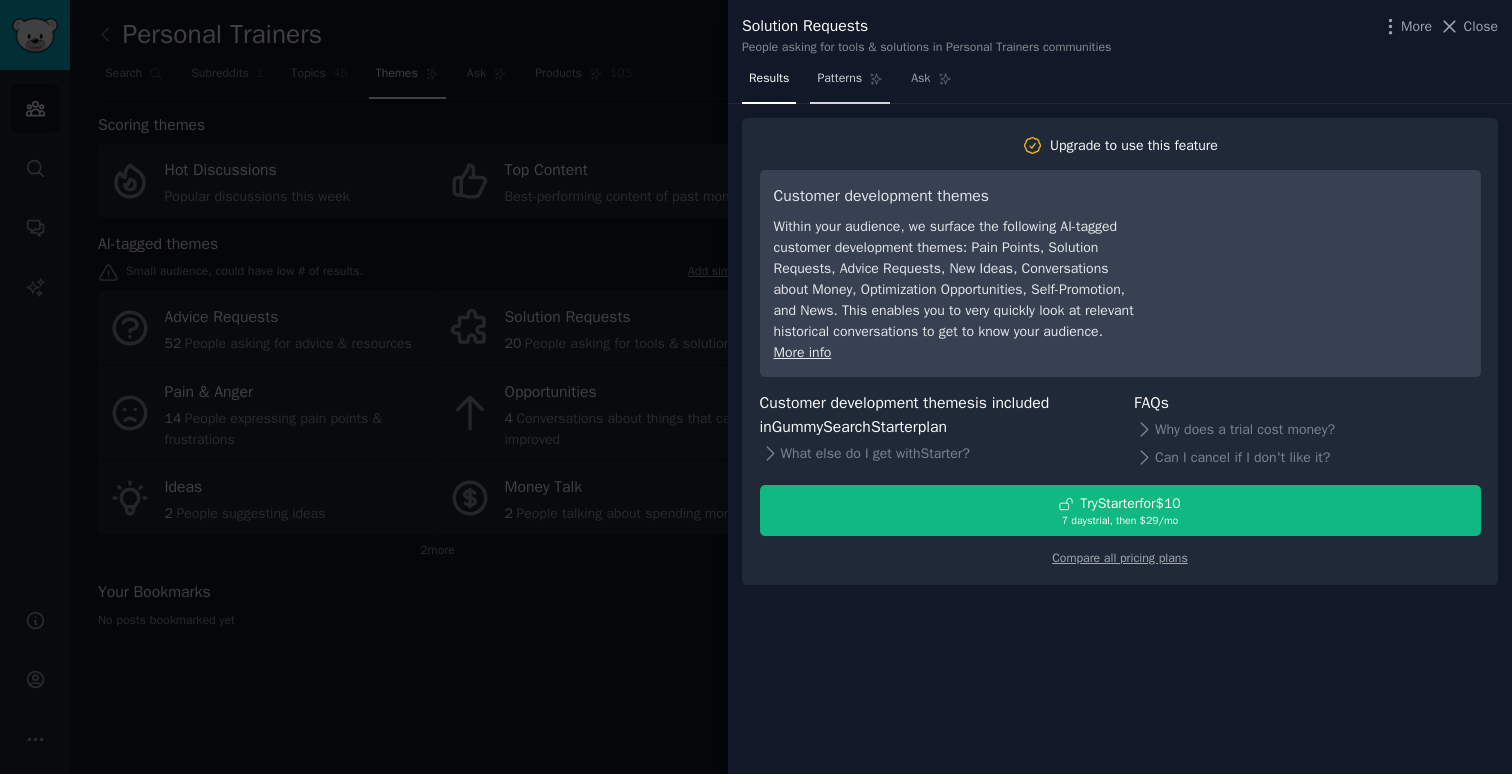 click on "Patterns" at bounding box center (850, 83) 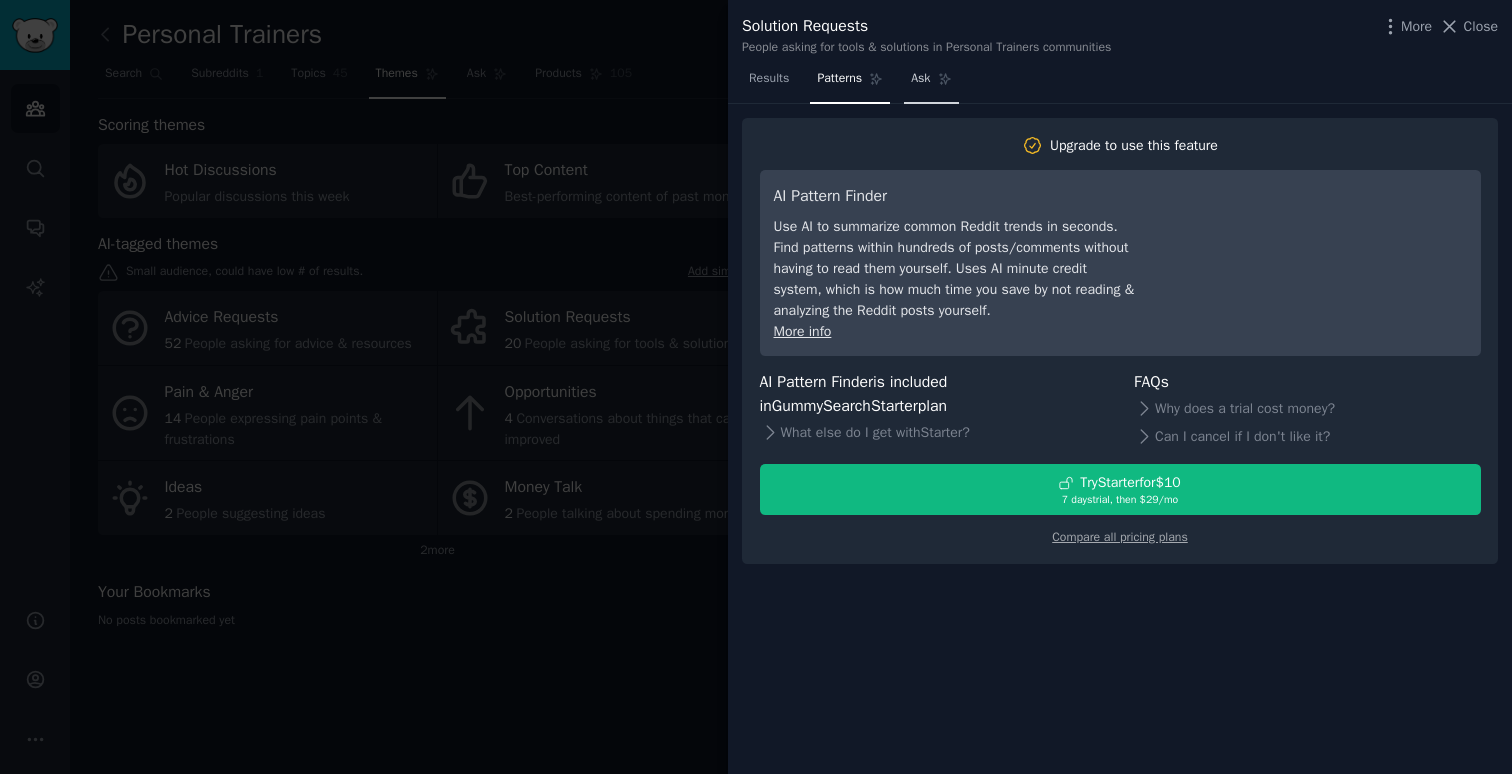 click on "Ask" at bounding box center (920, 79) 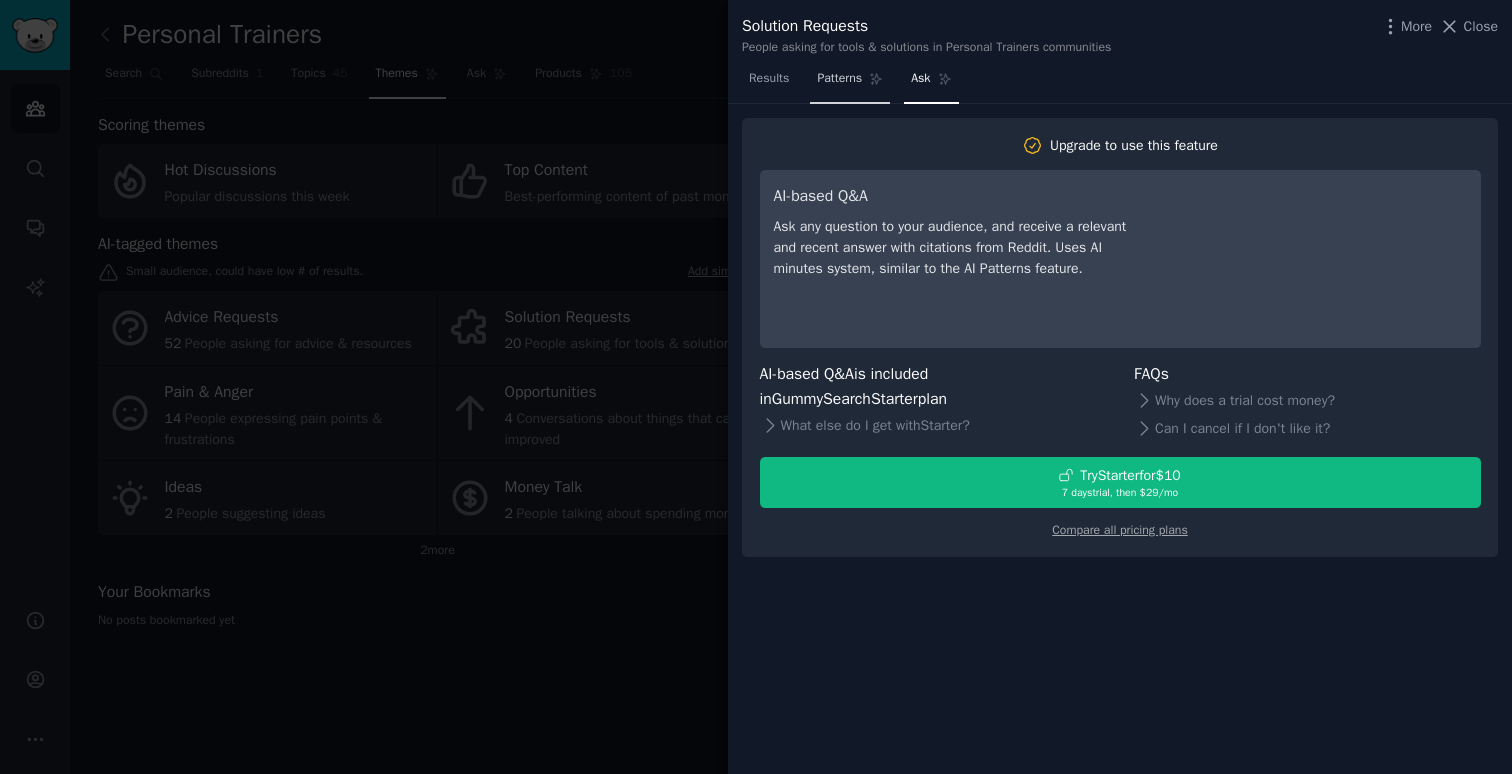 click on "Patterns" at bounding box center [839, 79] 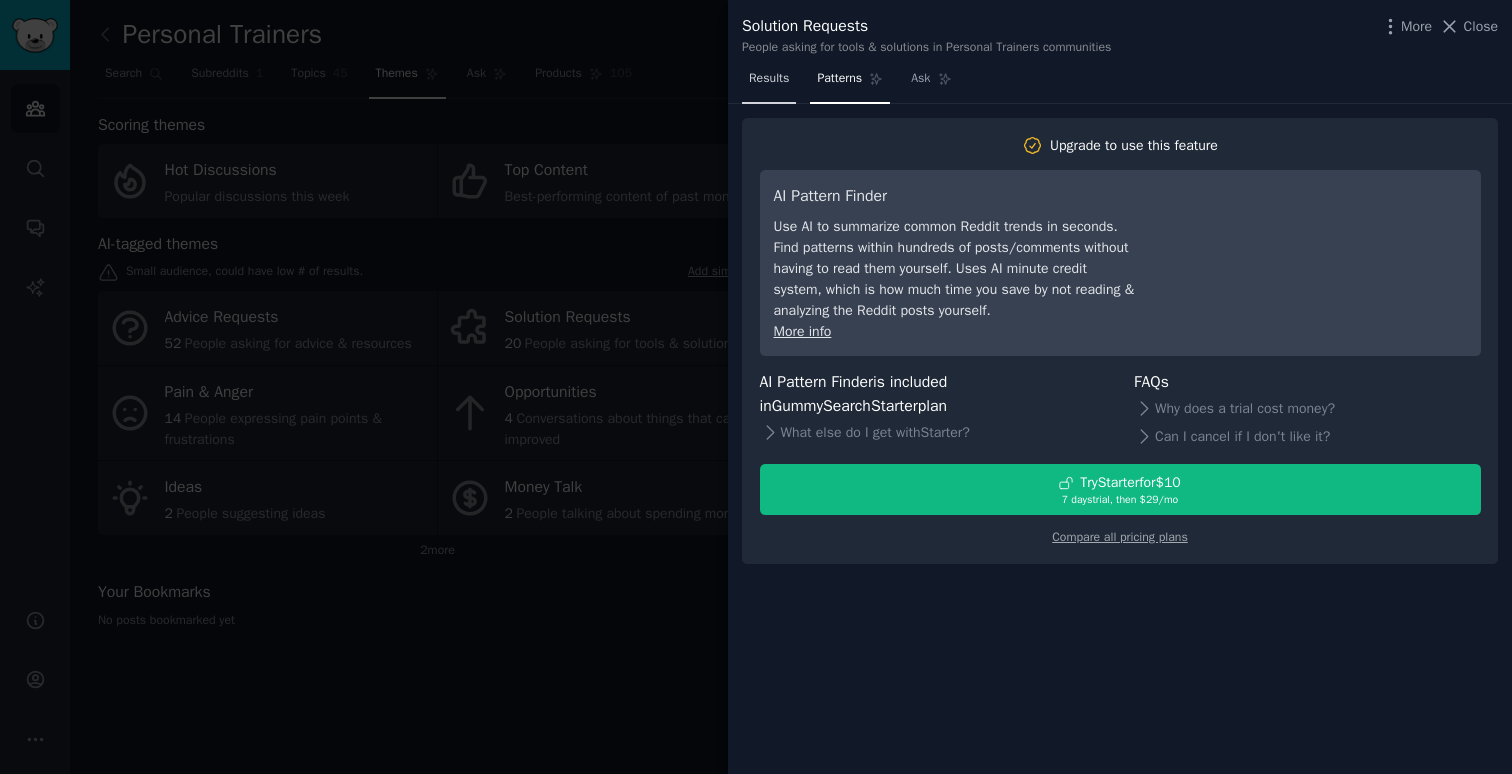click on "Results" at bounding box center [769, 83] 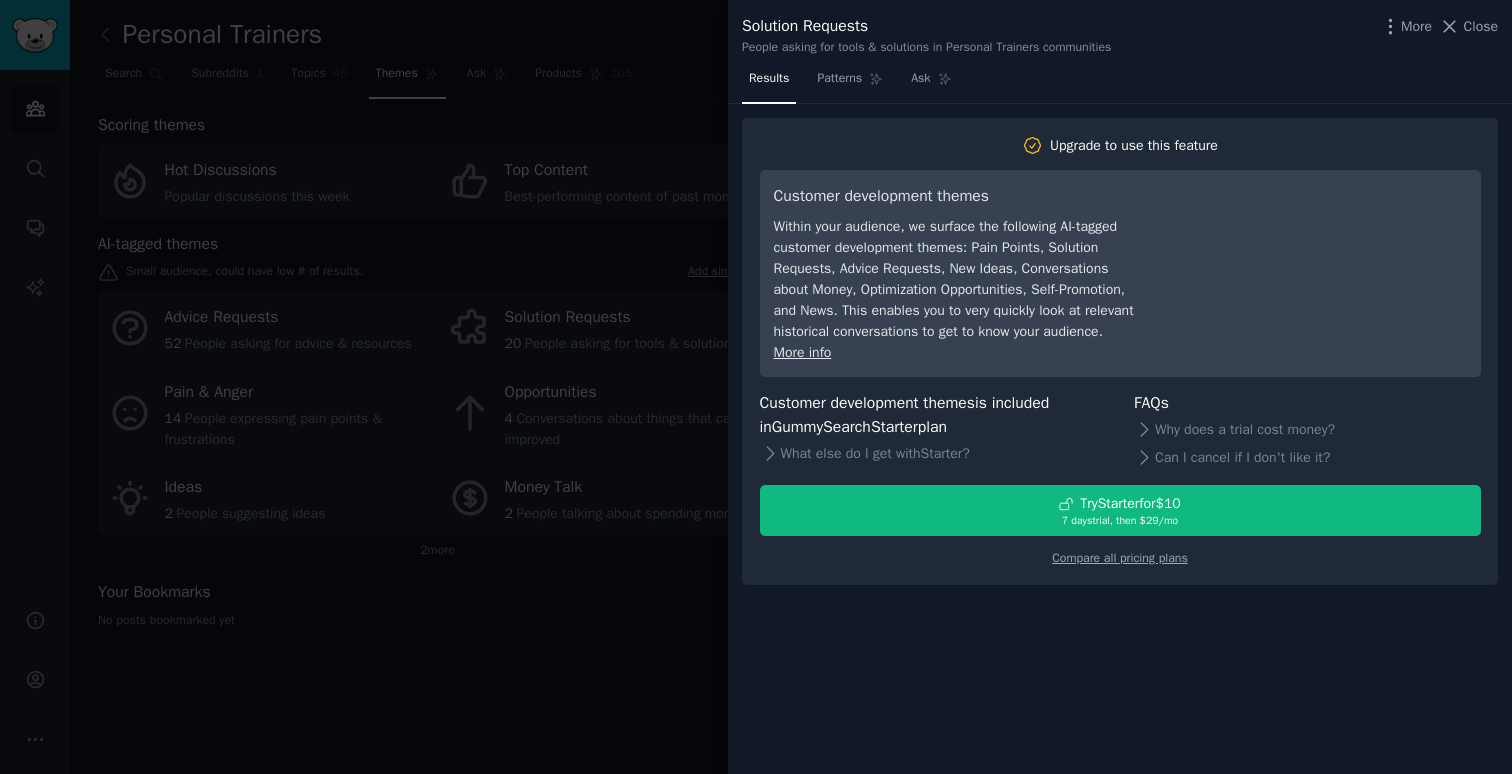 click at bounding box center (756, 387) 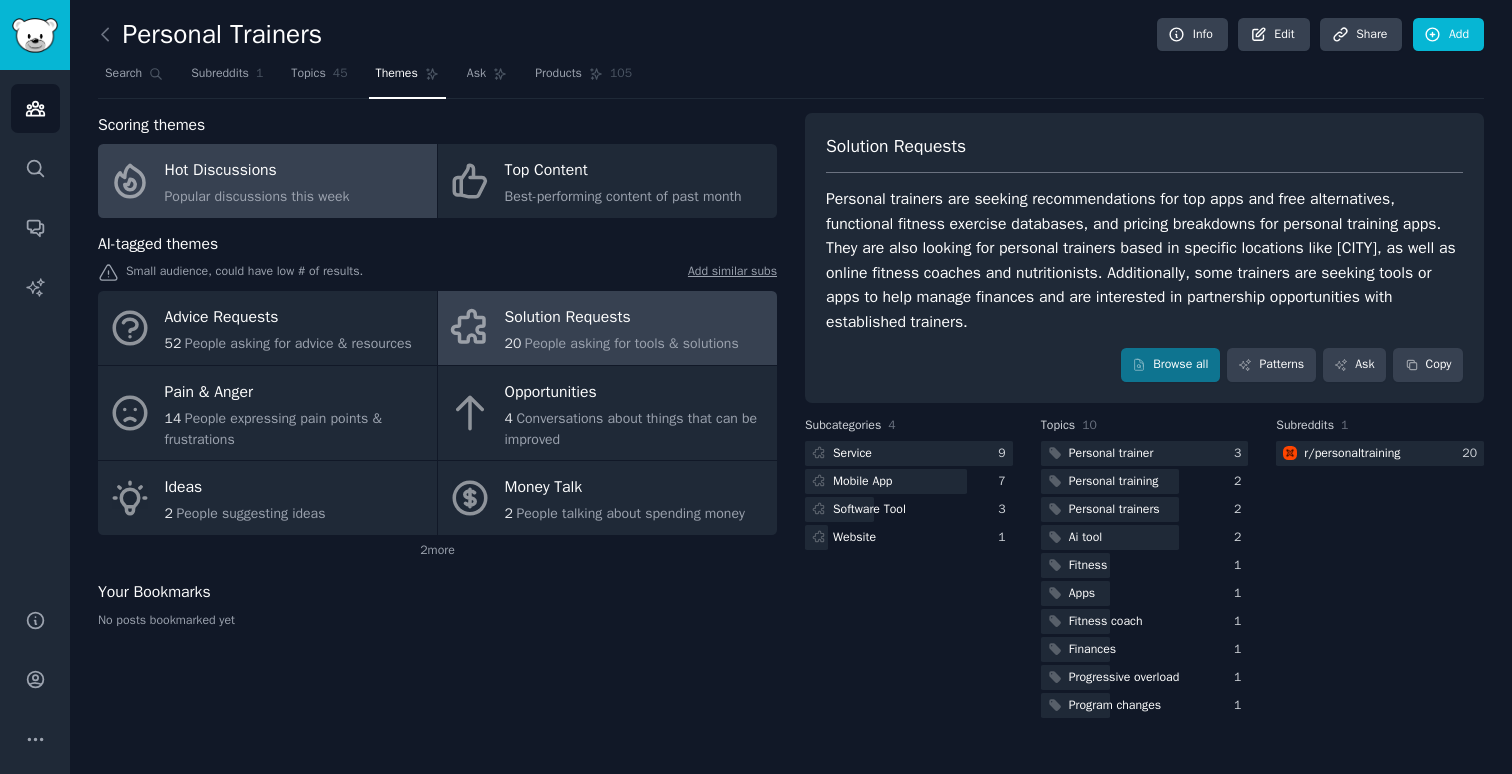 click on "Hot Discussions" at bounding box center (257, 171) 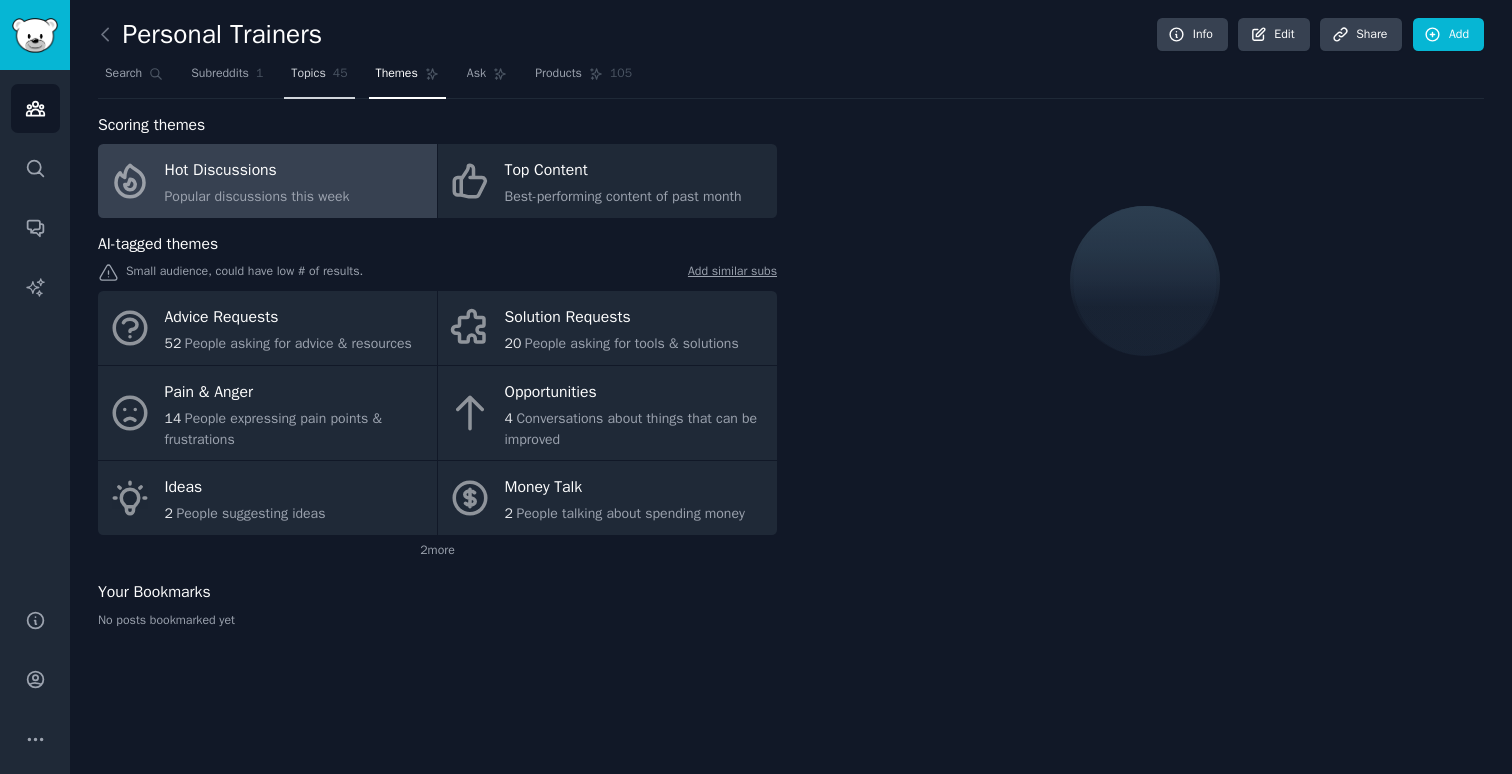 click on "Topics" at bounding box center [308, 74] 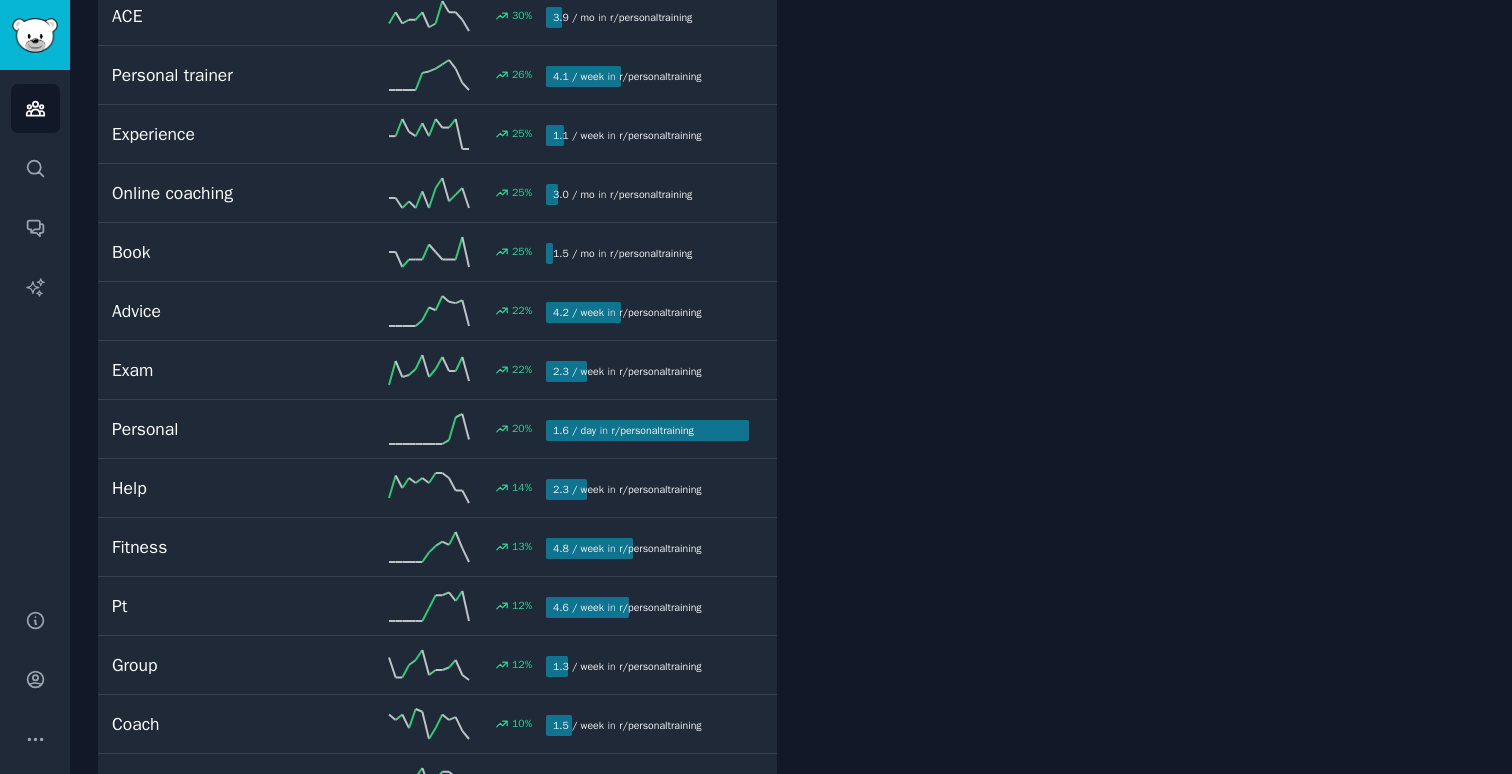 scroll, scrollTop: 1363, scrollLeft: 0, axis: vertical 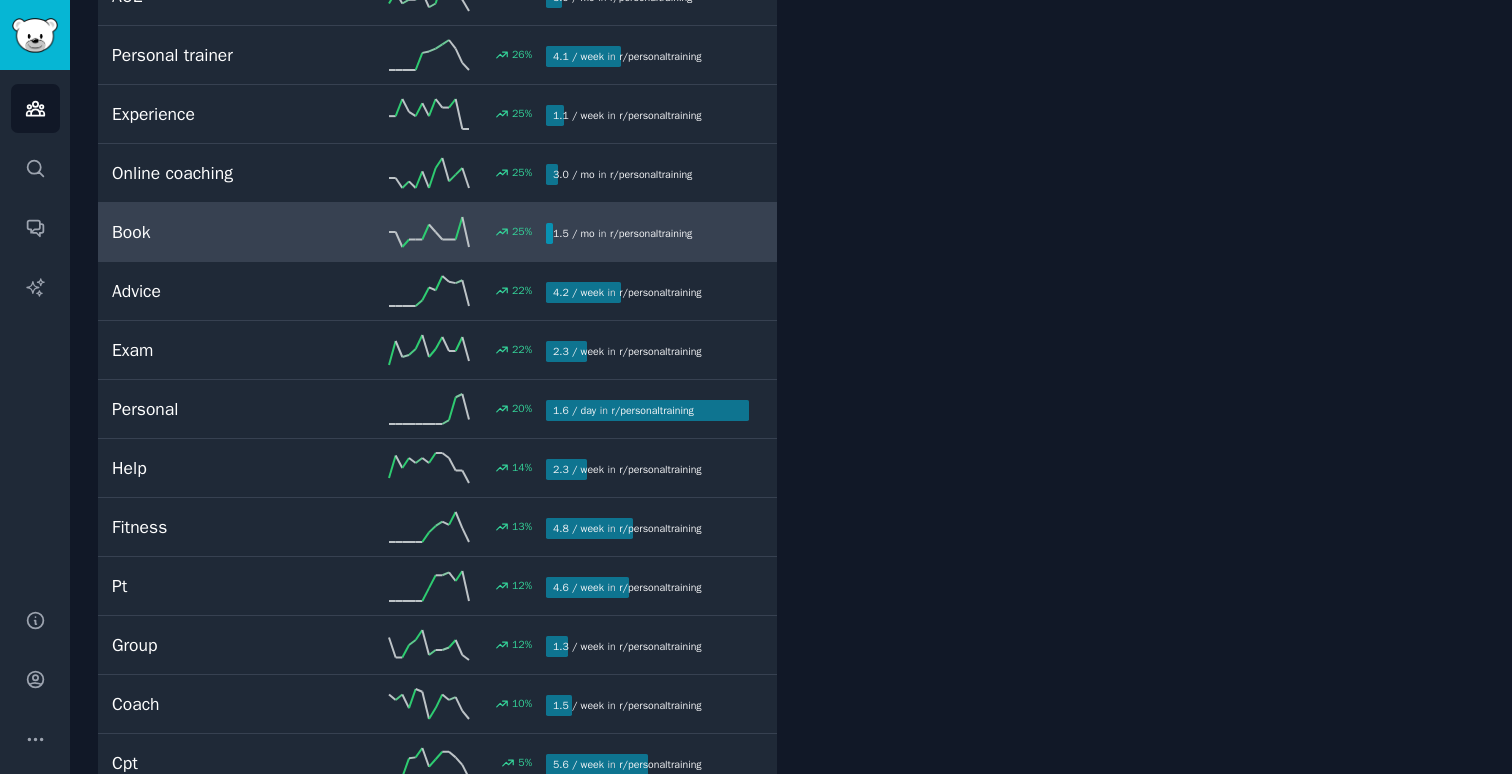 click on "Book 25 % 1.5 / mo  in    r/ personaltraining" at bounding box center (437, 232) 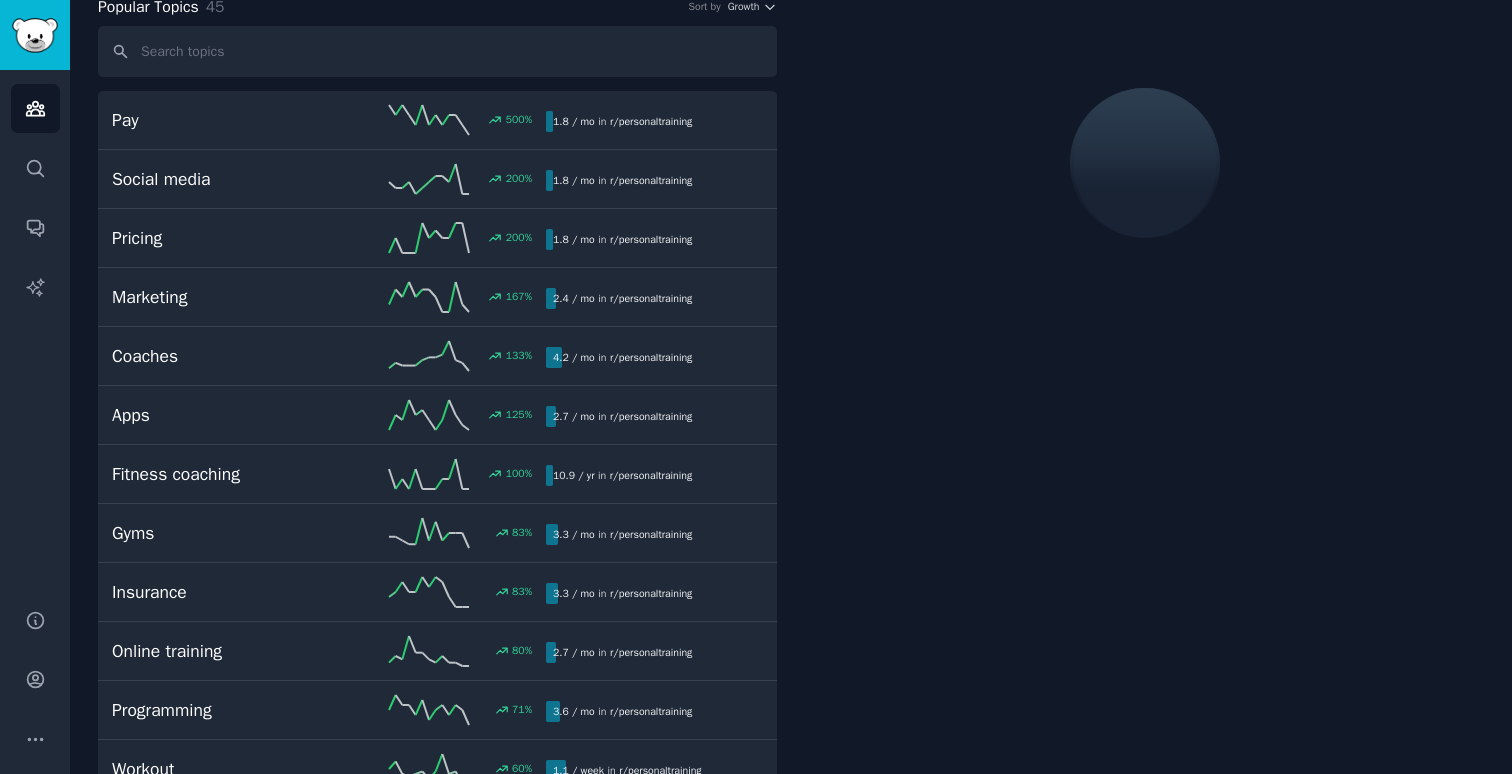 scroll, scrollTop: 112, scrollLeft: 0, axis: vertical 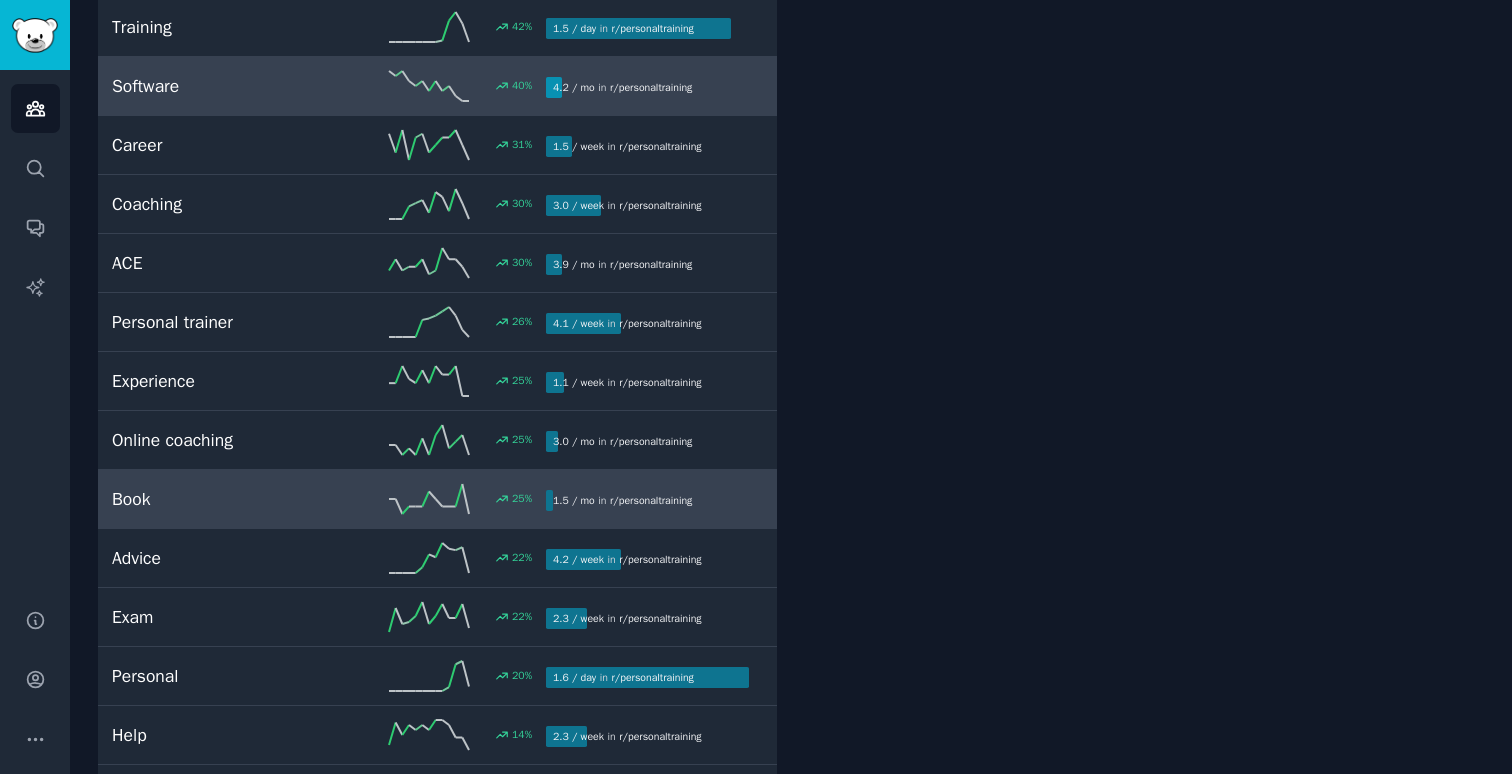 click on "Software 40 % 4.2 / mo  in    r/ personaltraining" at bounding box center (437, 86) 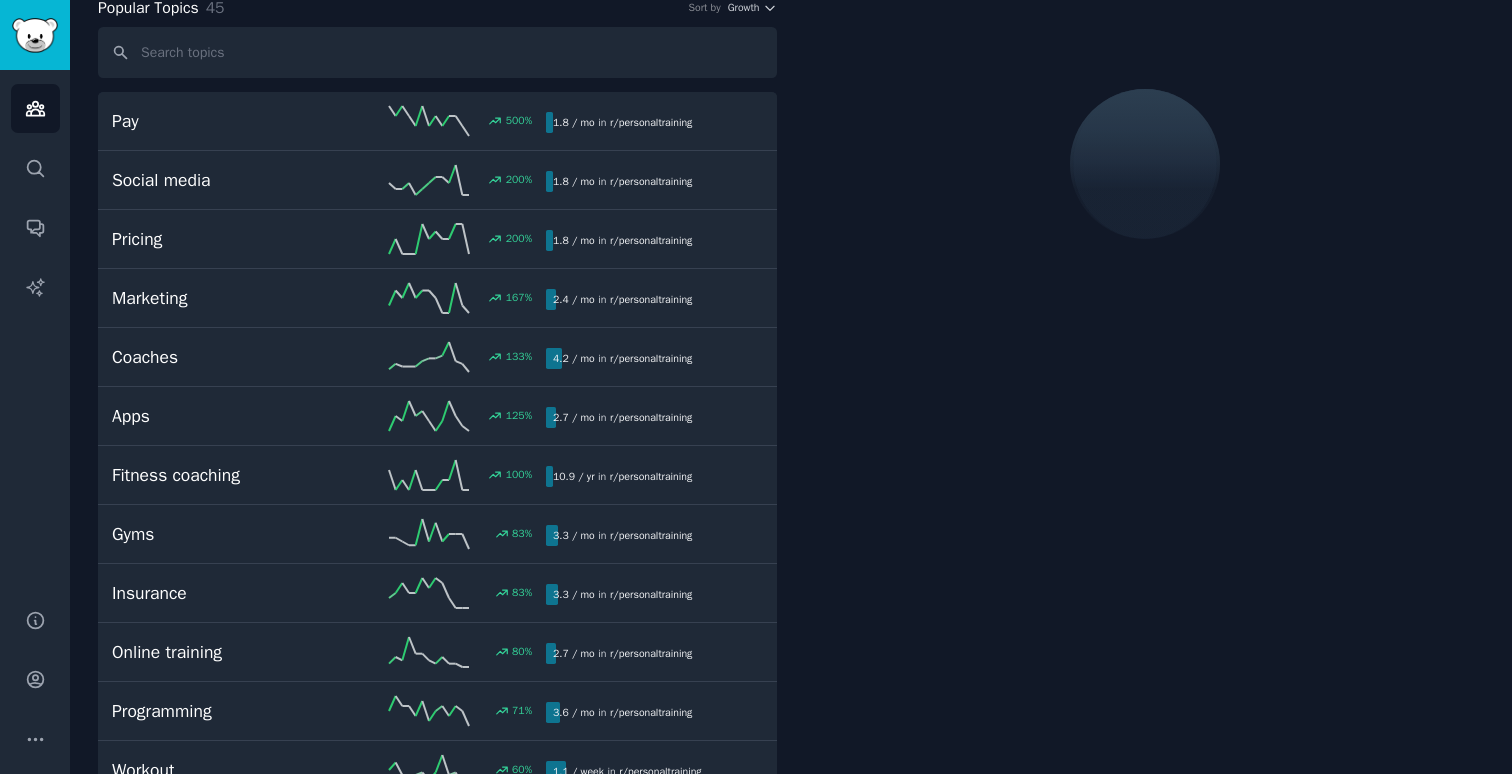 scroll, scrollTop: 112, scrollLeft: 0, axis: vertical 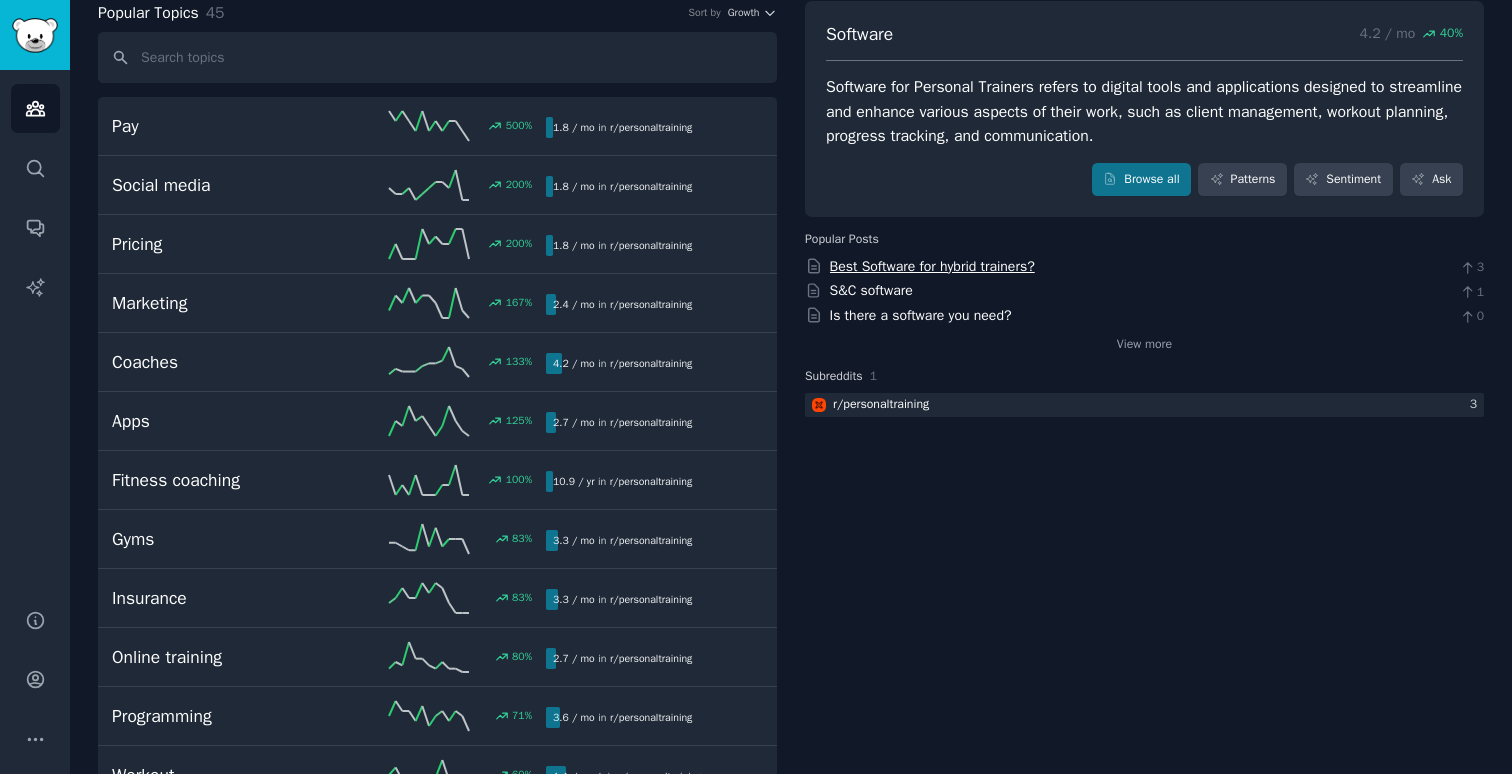 click on "Best Software for hybrid trainers?" at bounding box center (932, 266) 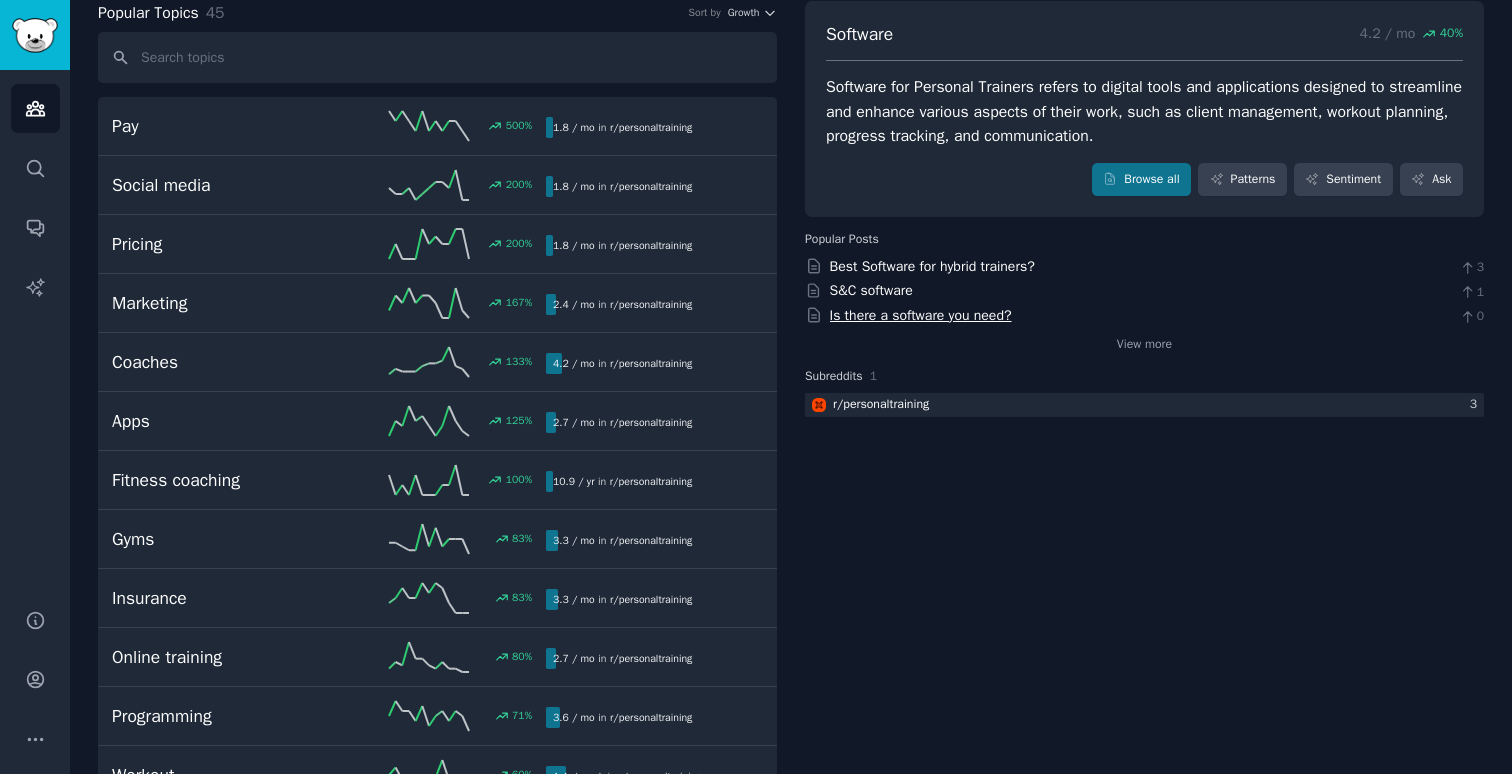 click on "Is there a software you need?" at bounding box center [921, 315] 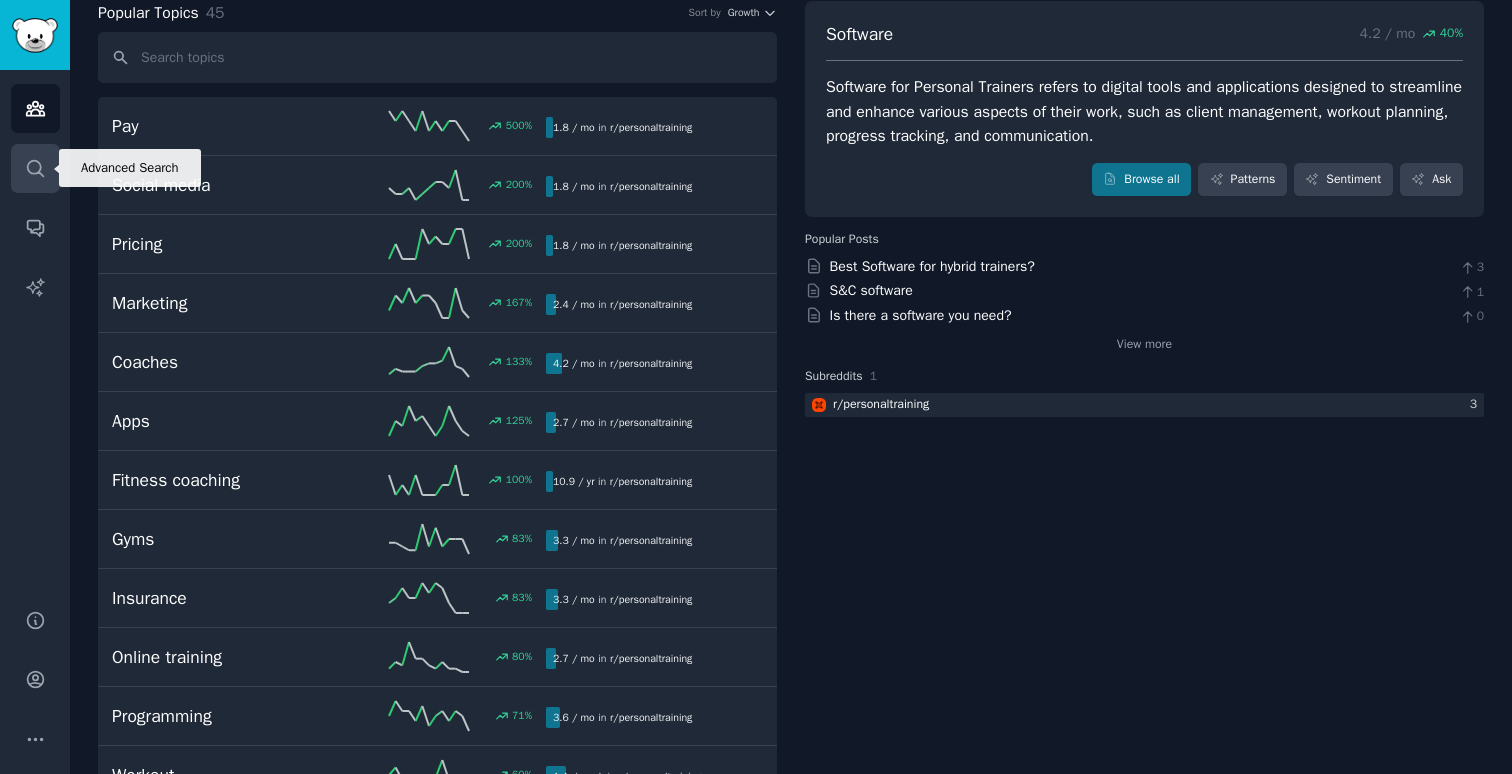 click on "Search" at bounding box center (35, 168) 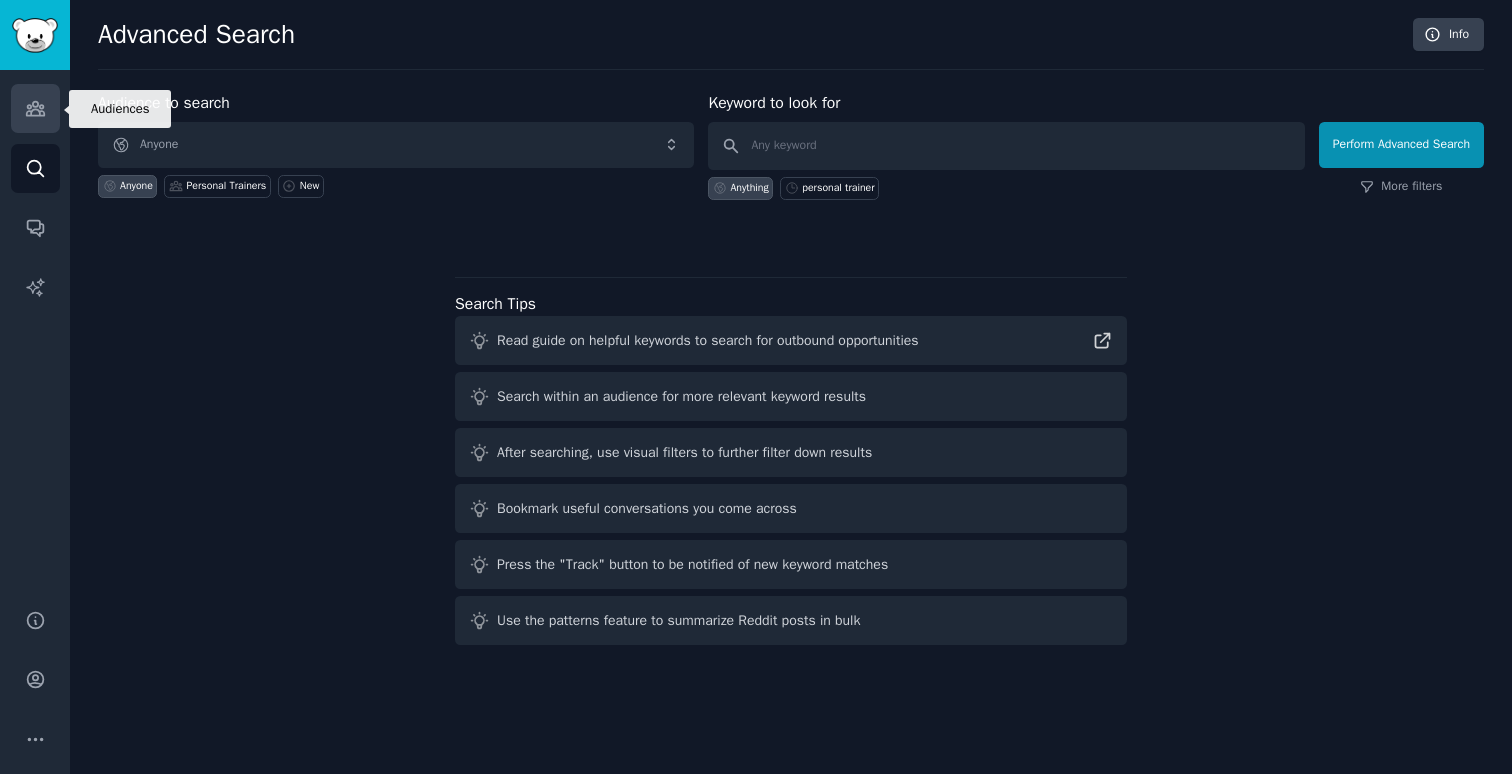 click 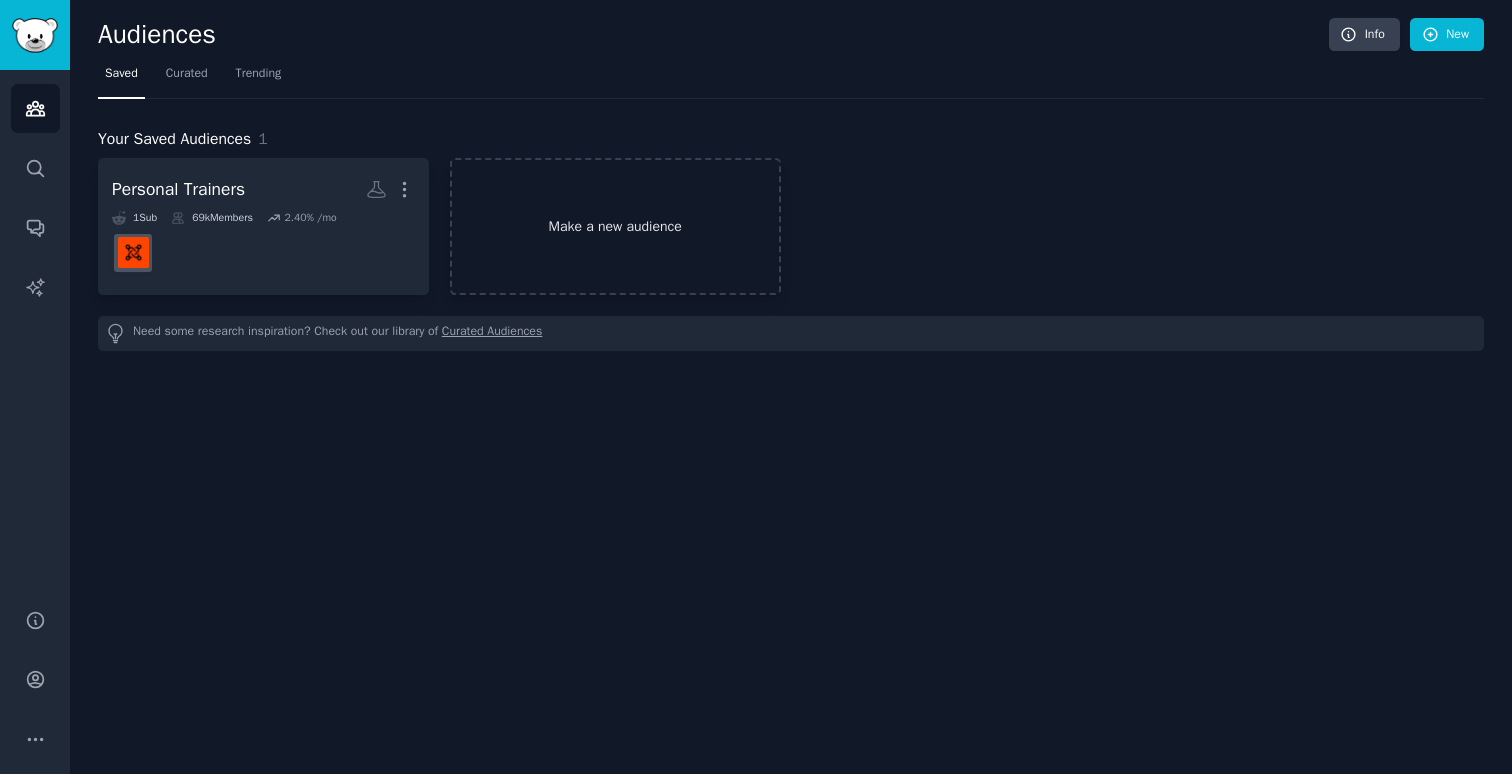 click on "Make a new audience" at bounding box center (615, 226) 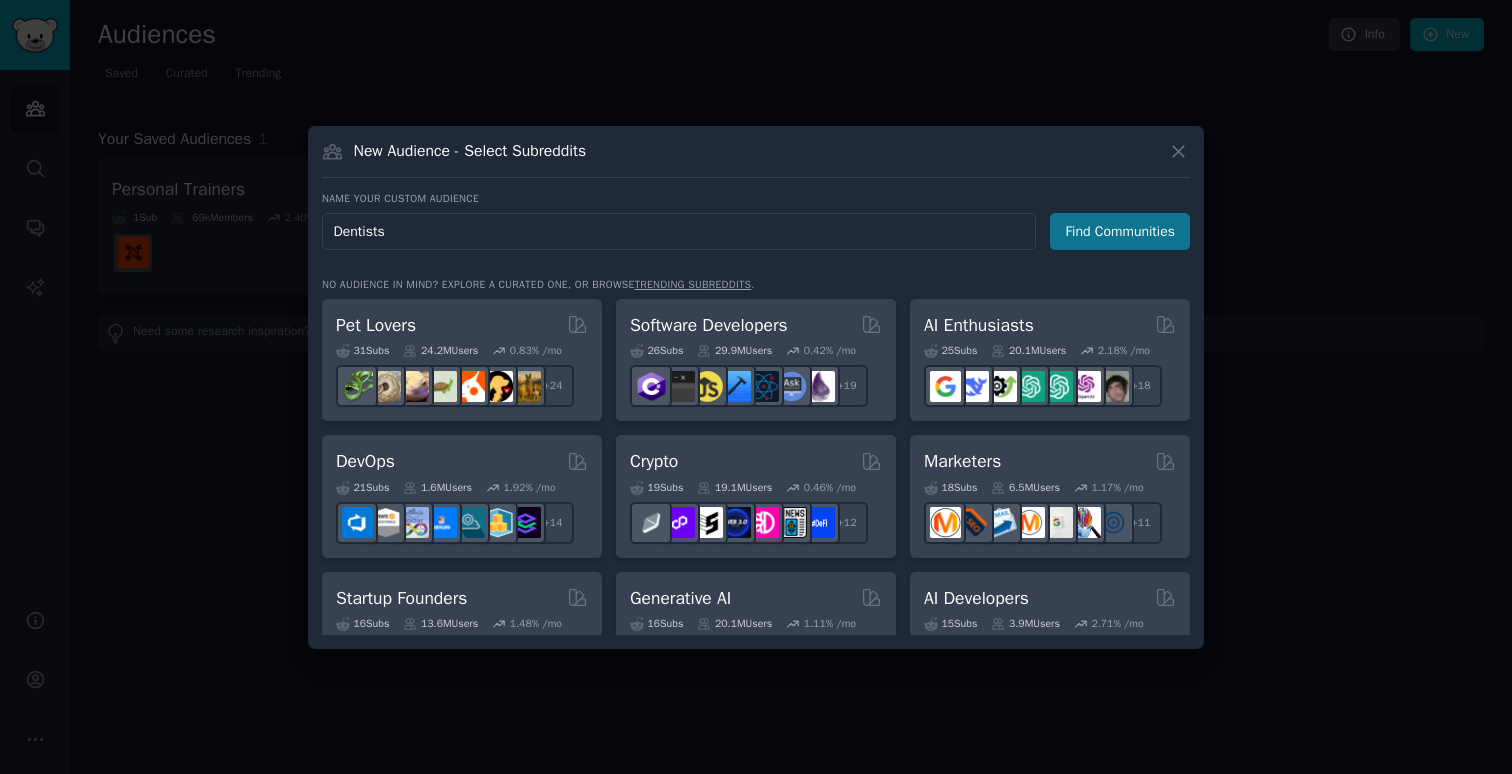type on "Dentists" 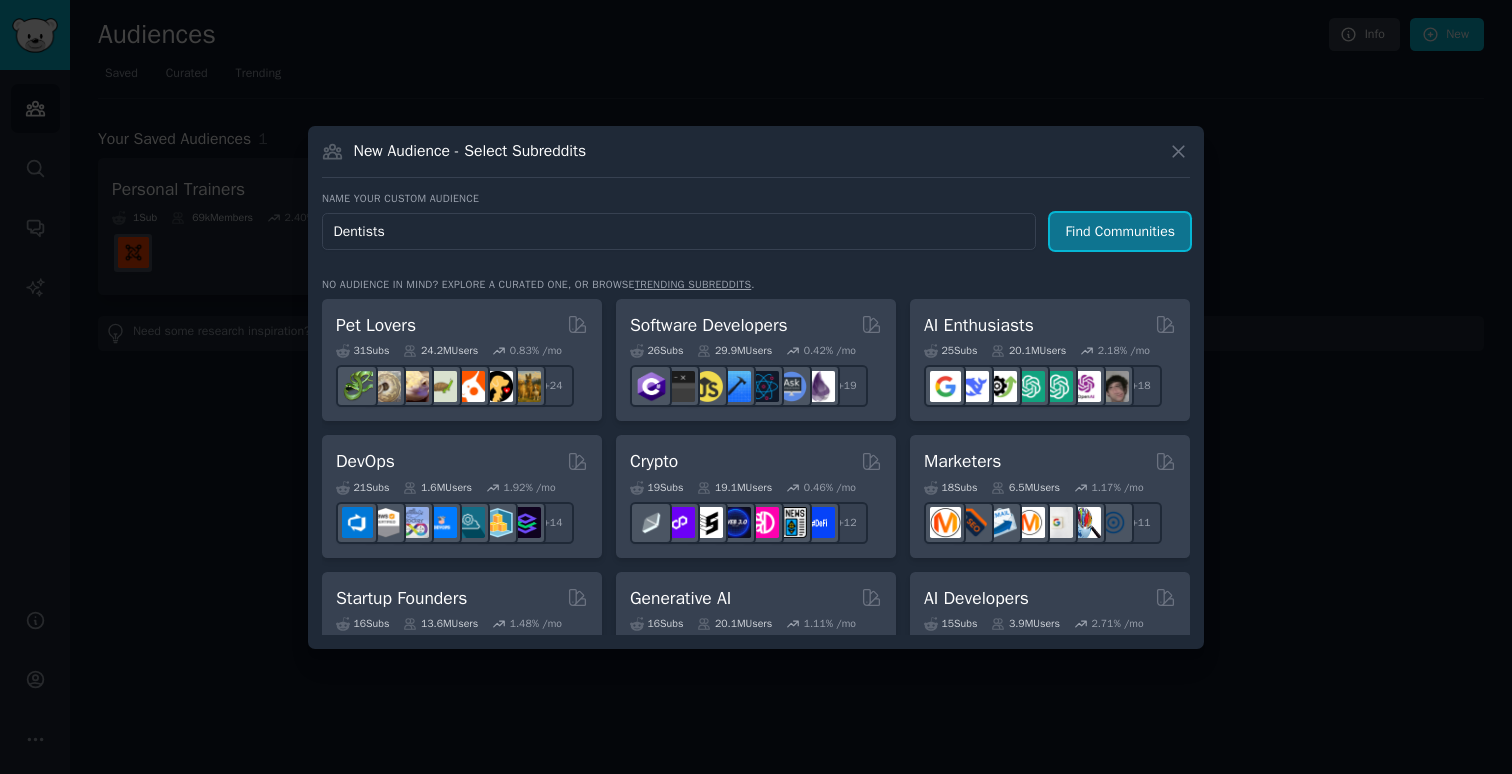 click on "Find Communities" at bounding box center (1120, 231) 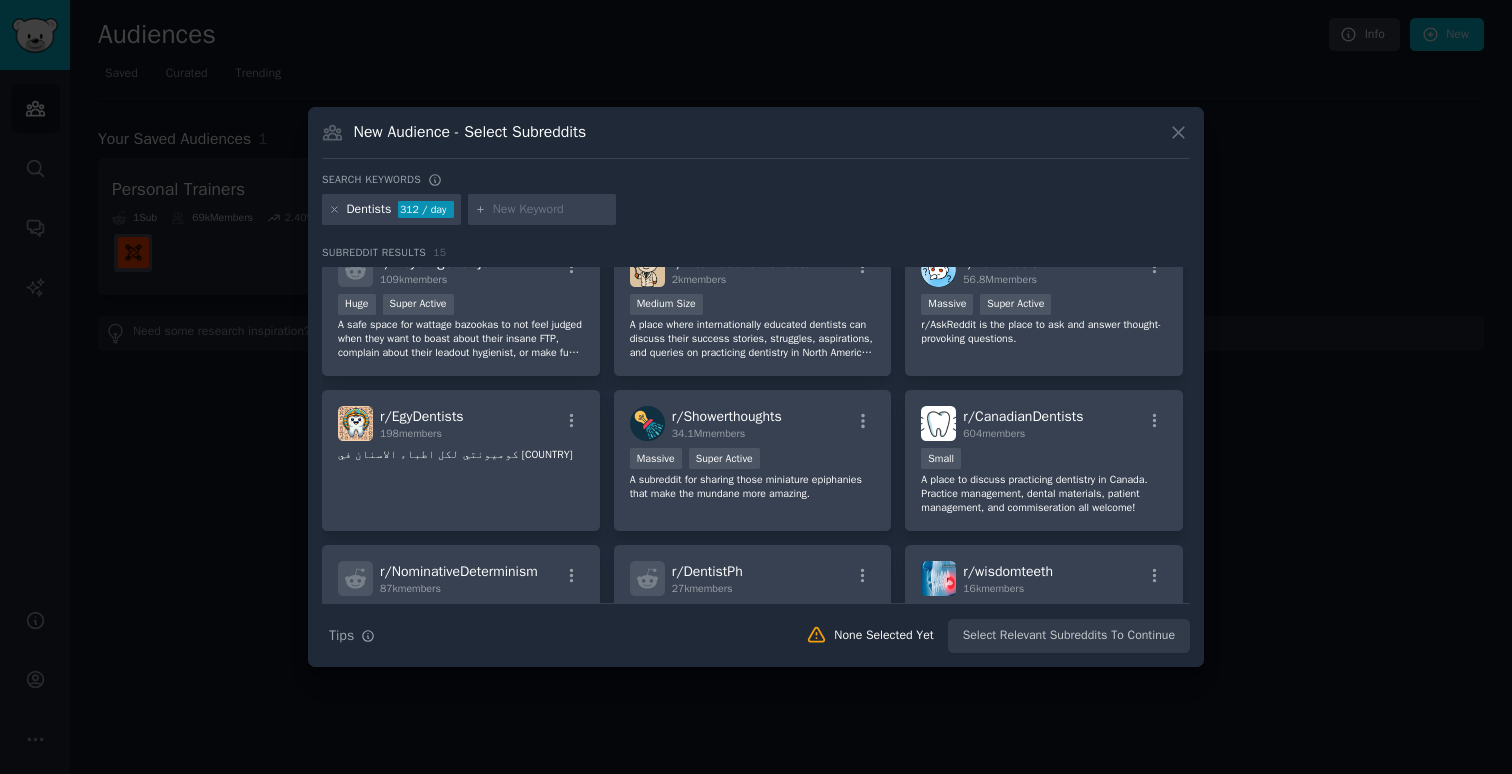 scroll, scrollTop: 0, scrollLeft: 0, axis: both 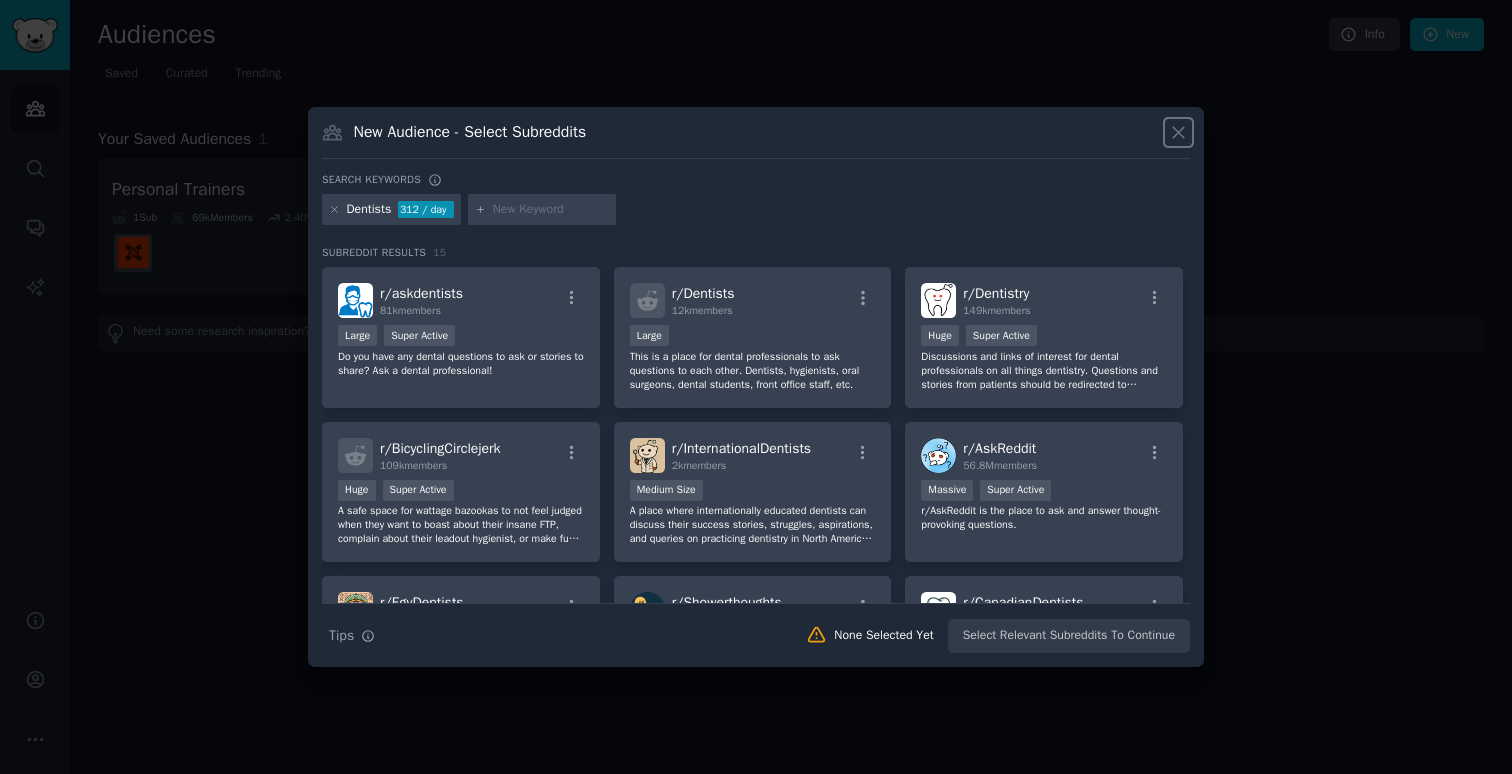 click 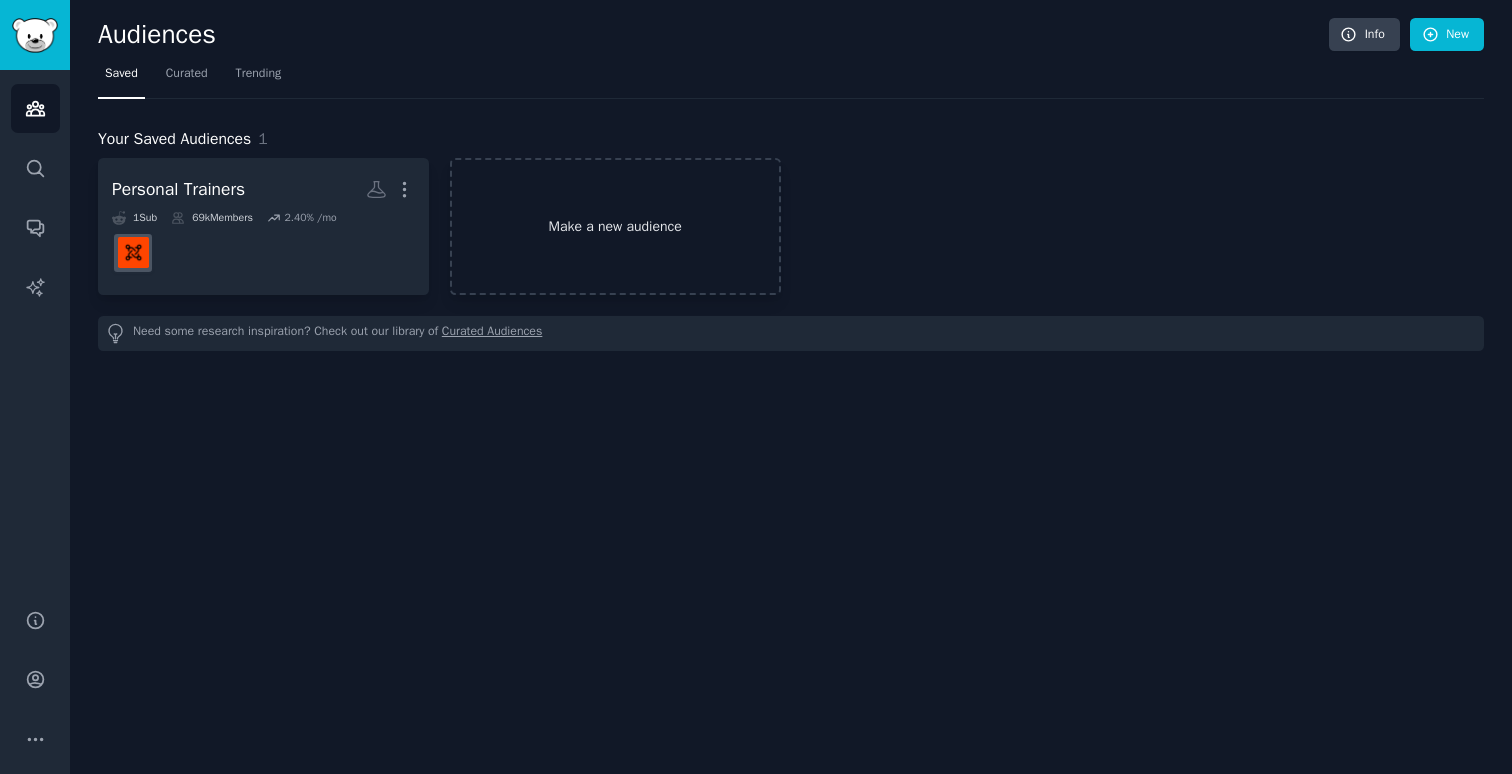 click on "Make a new audience" at bounding box center (615, 226) 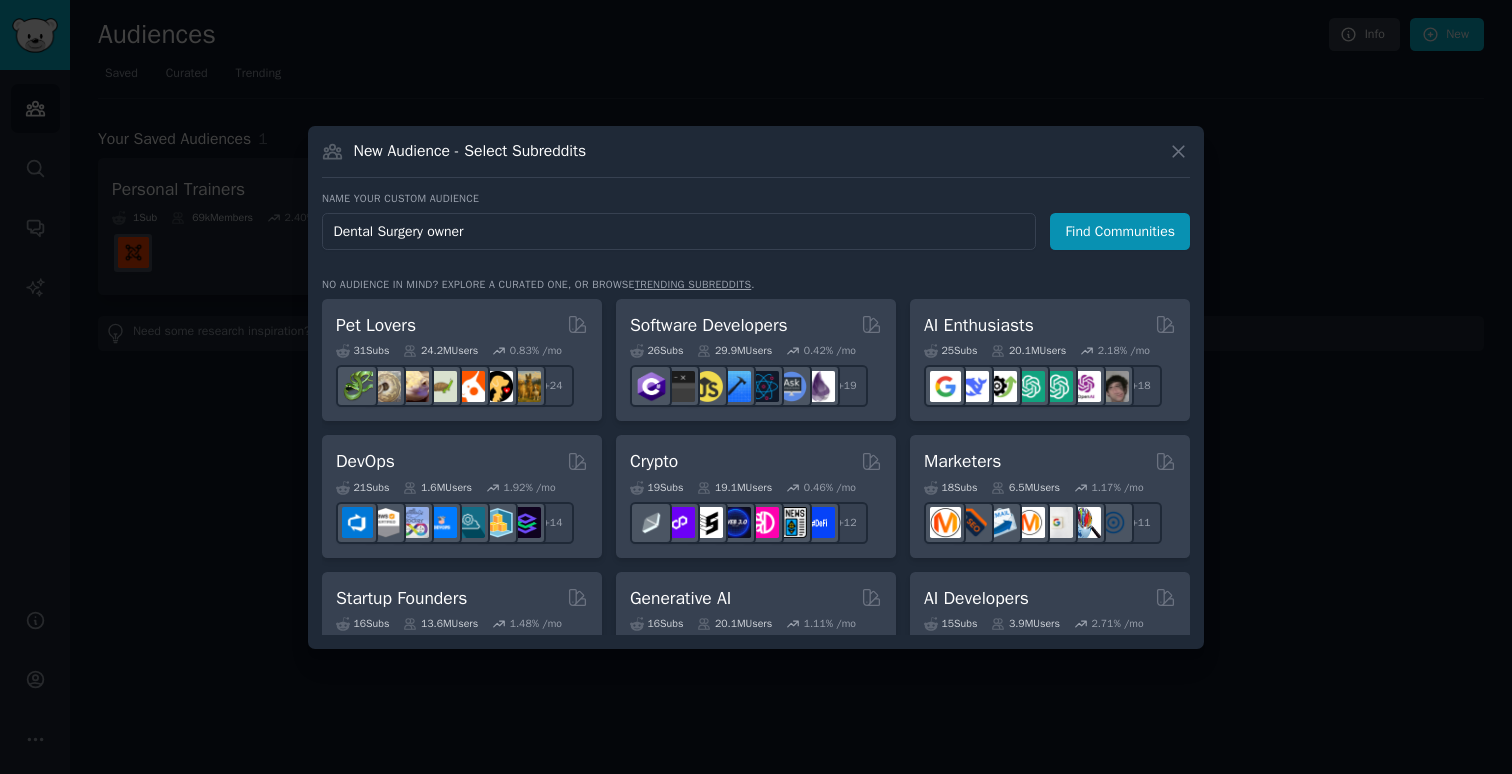 type on "Dental Surgery owners" 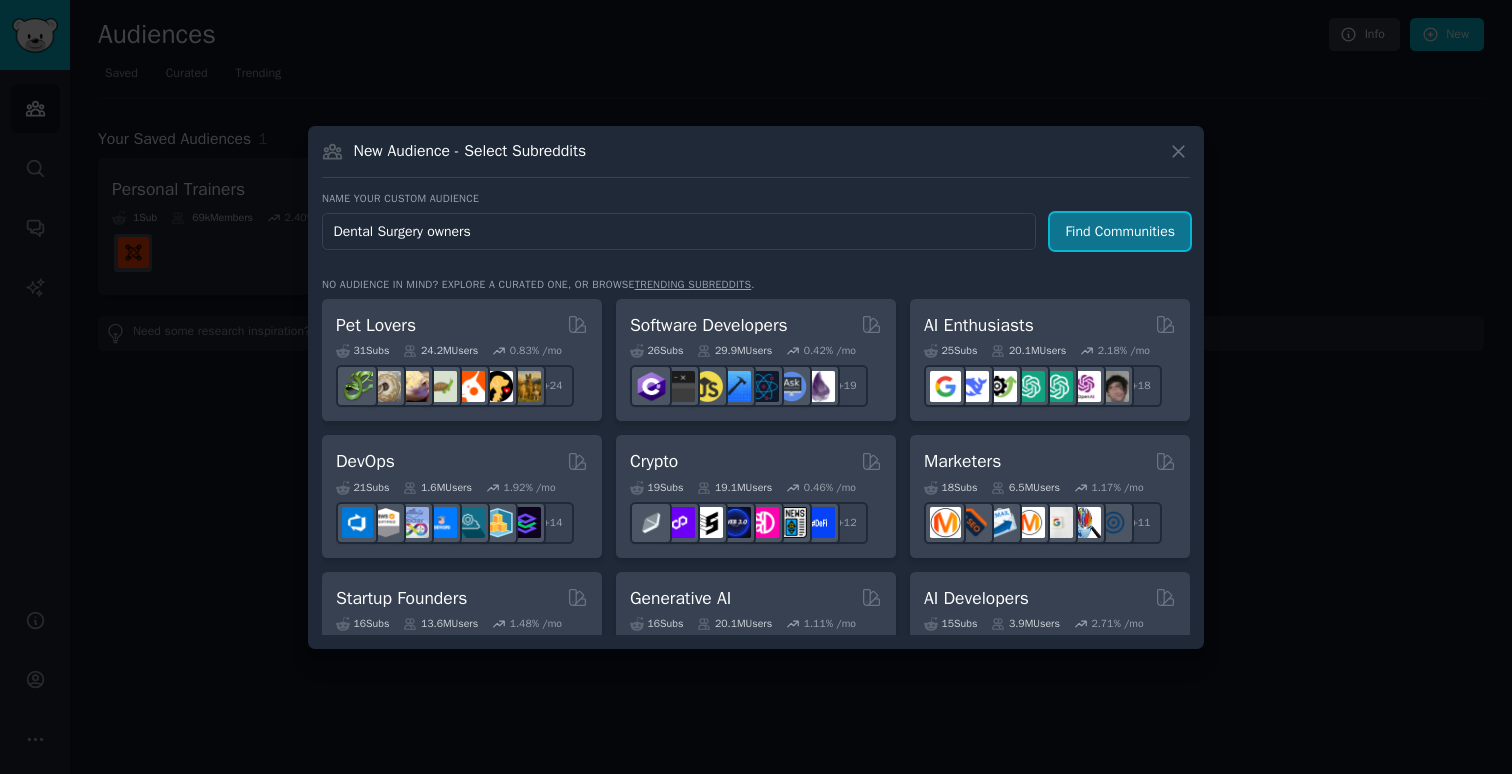 click on "Find Communities" at bounding box center (1120, 231) 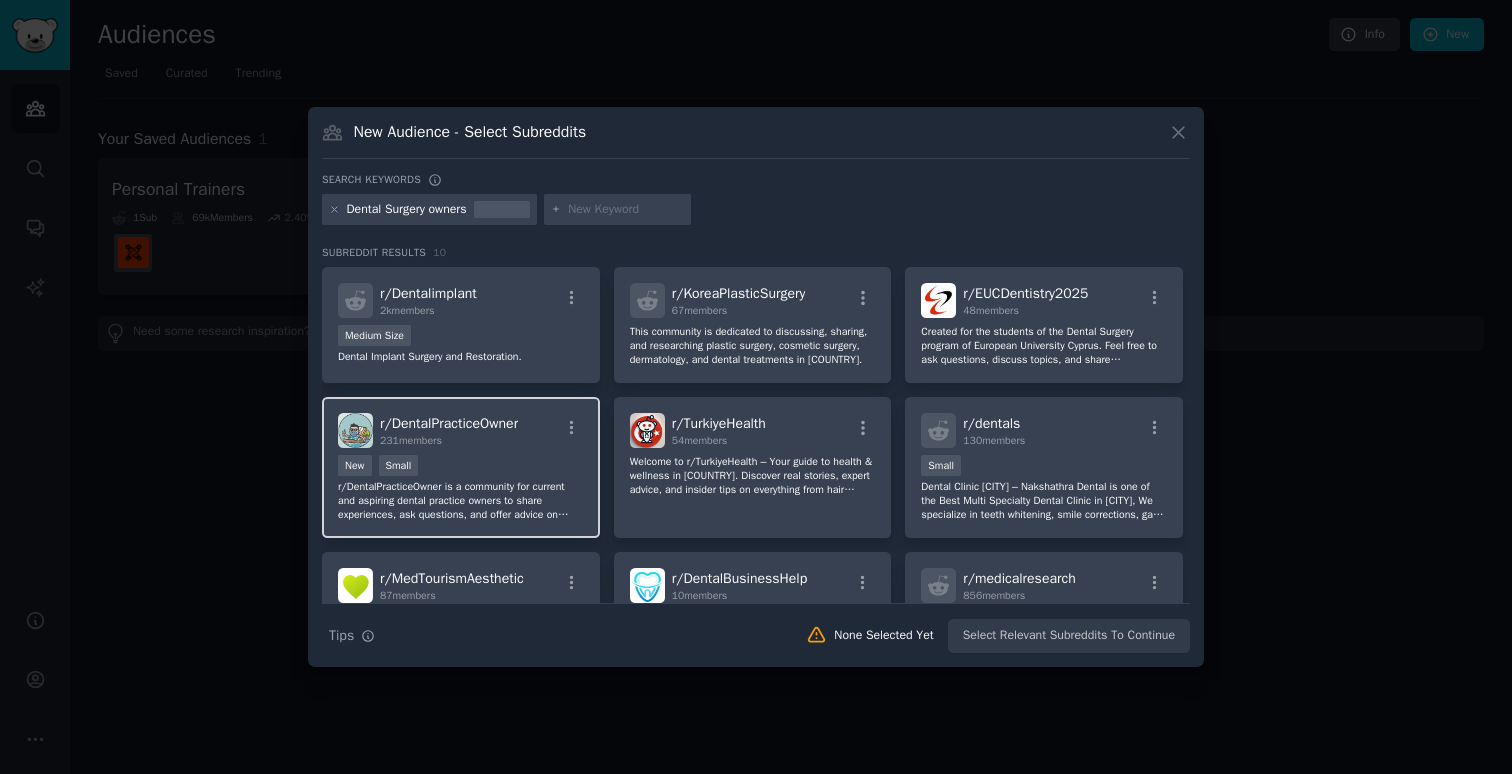 click on "r/ DentalPracticeOwner 231  members" at bounding box center (461, 430) 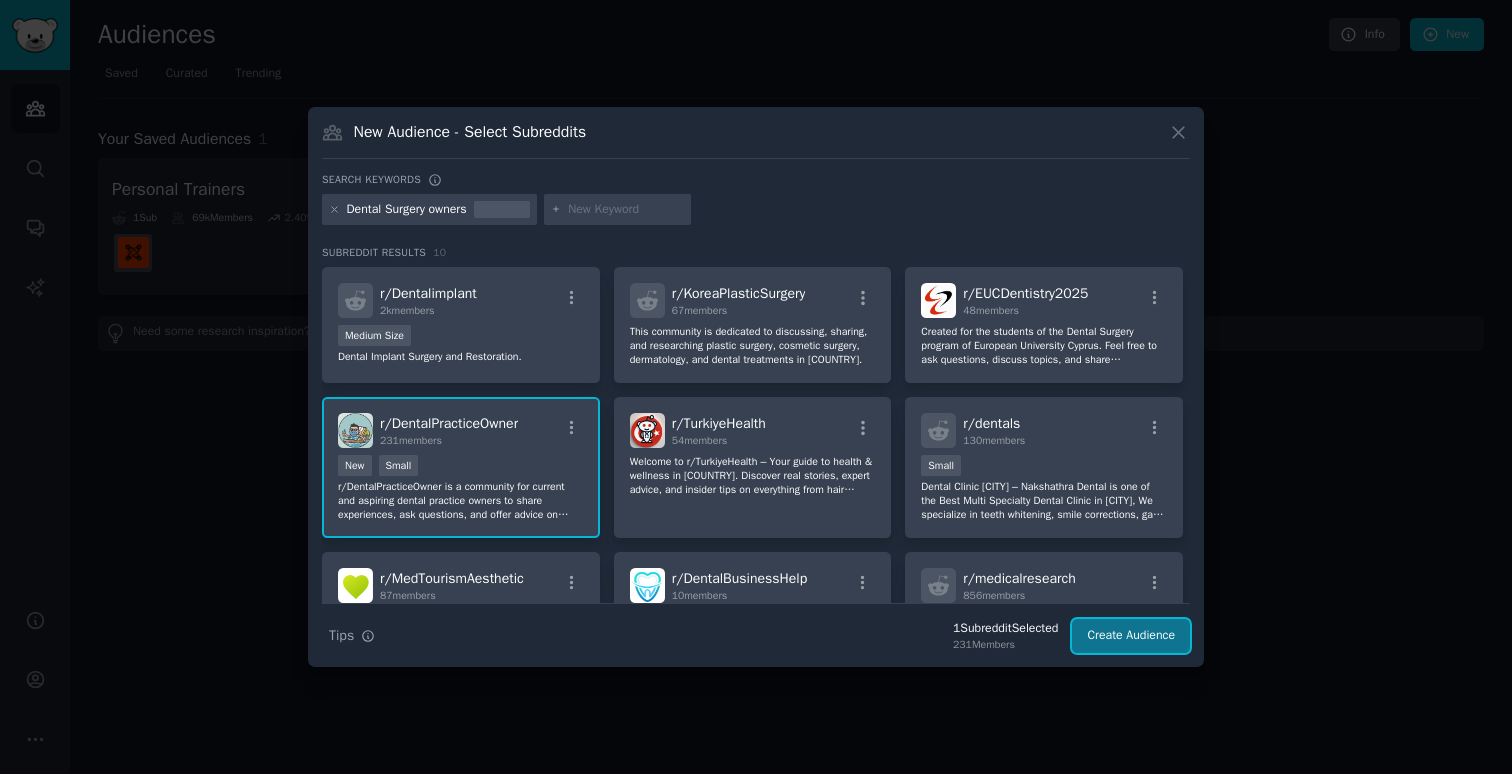 click on "Create Audience" at bounding box center (1131, 636) 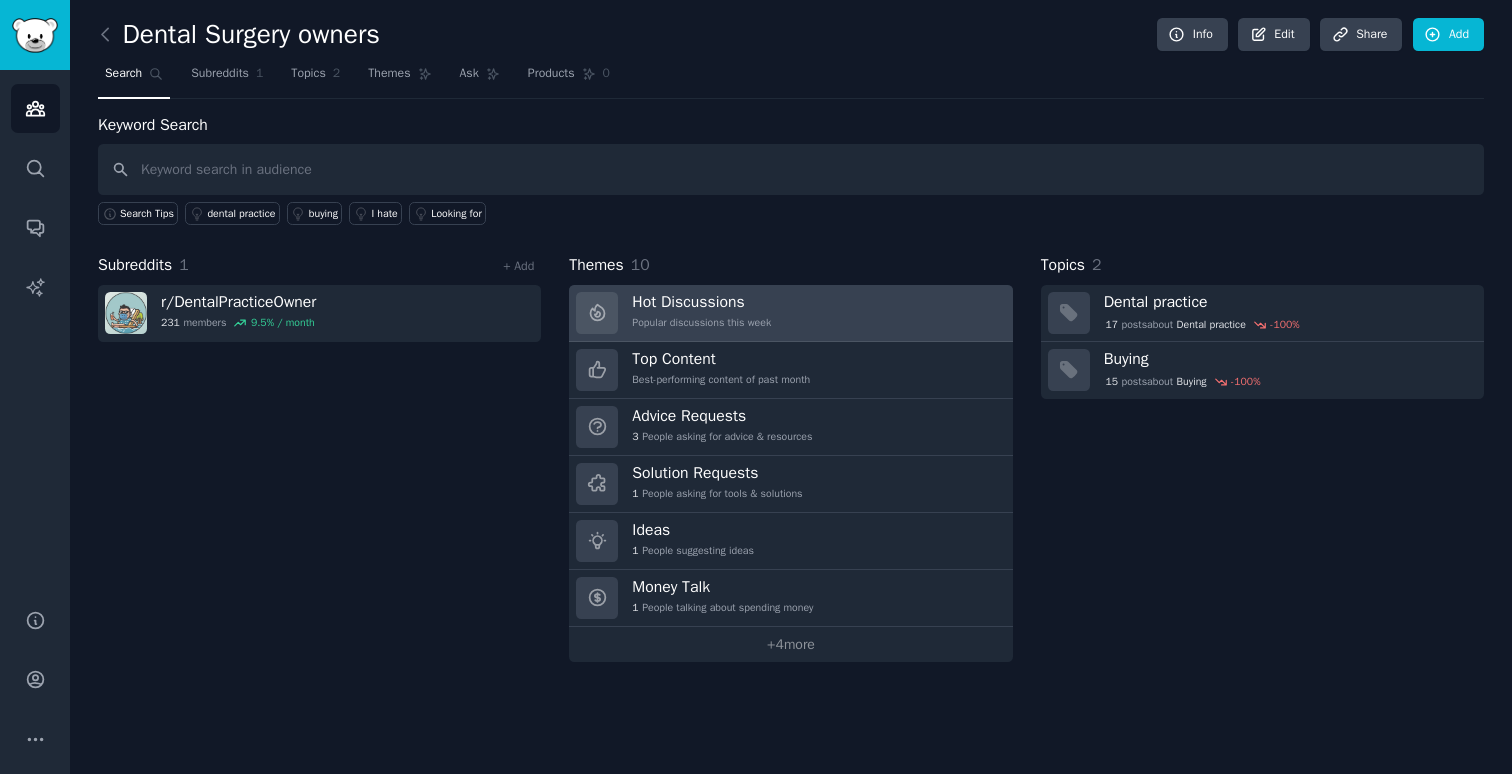 click on "Hot Discussions Popular discussions this week" at bounding box center (790, 313) 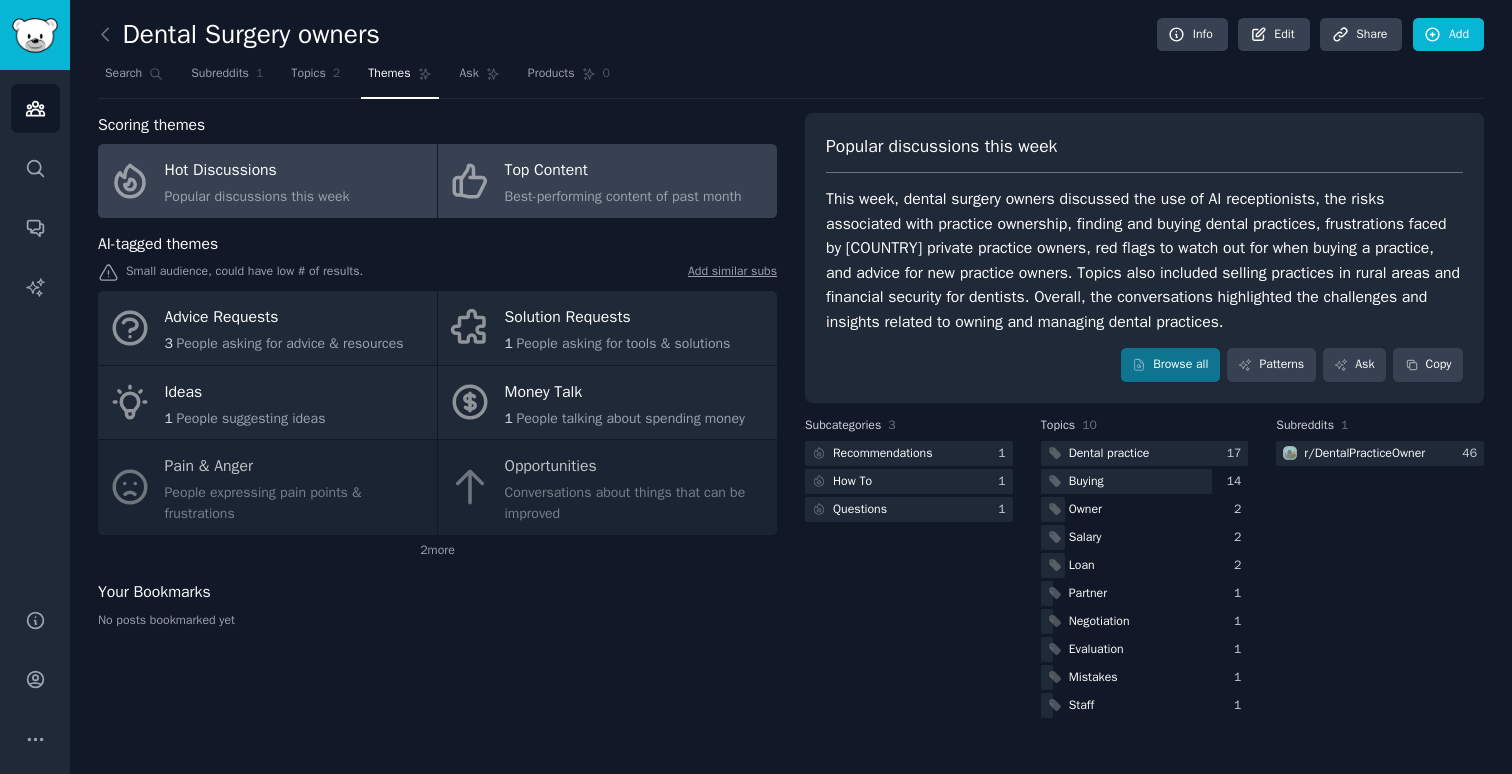 click on "Best-performing content of past month" 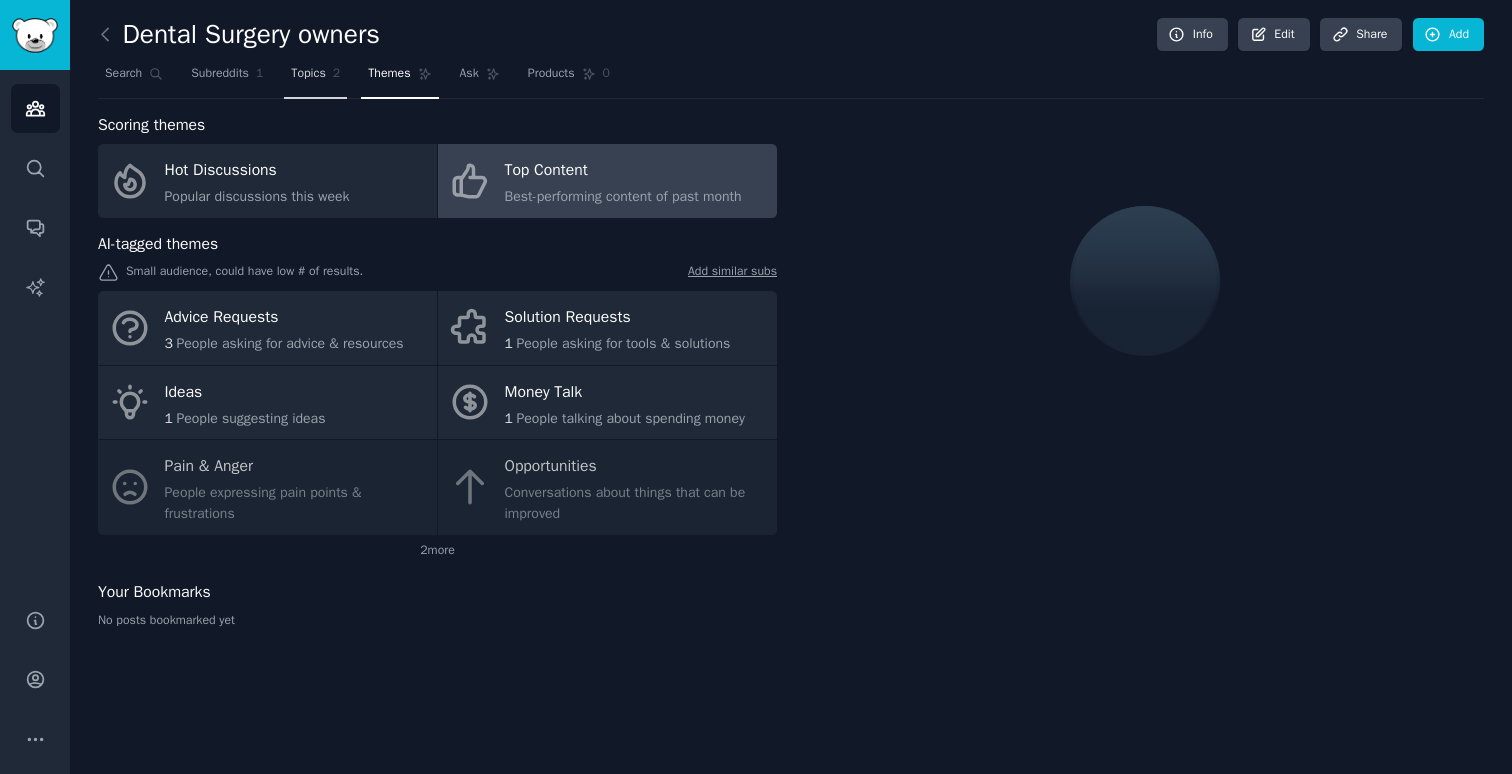 click on "Topics" at bounding box center [308, 74] 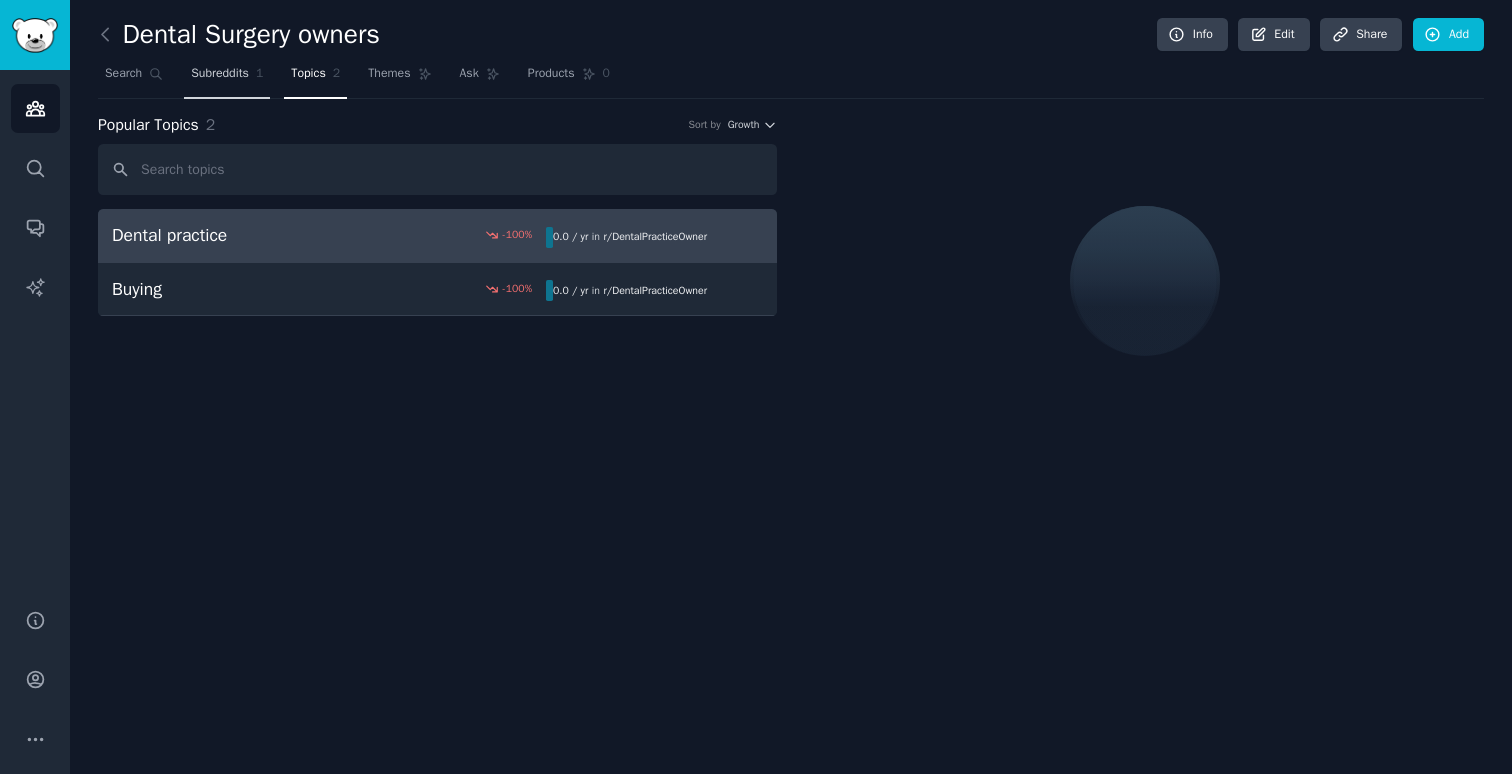 click on "Subreddits" at bounding box center (220, 74) 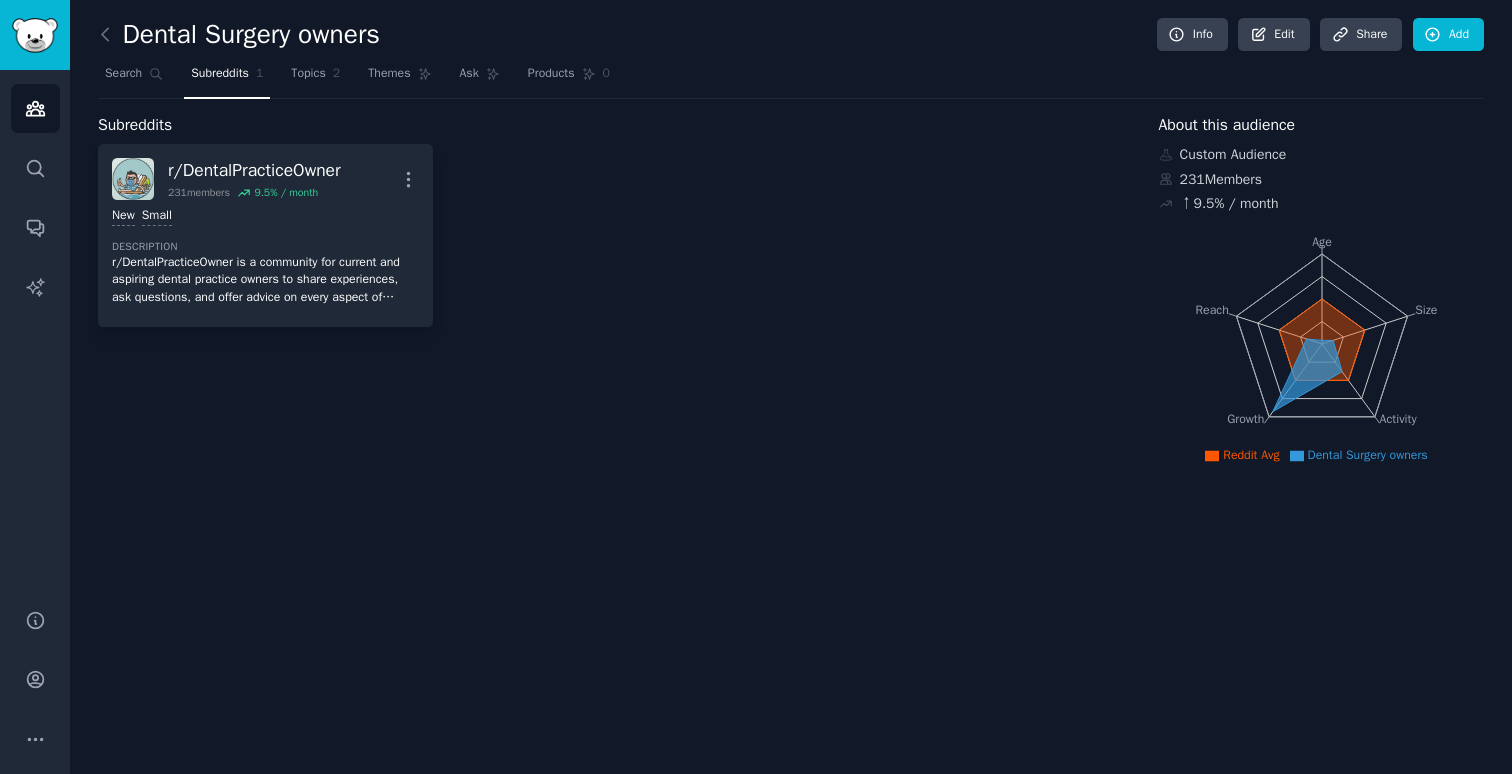 click on "r/ DentalPracticeOwner 231  members 9.5 % / month More New Small Description r/DentalPracticeOwner is a community for current and aspiring dental practice owners to share experiences, ask questions, and offer advice on every aspect of practice ownership. Whether you're in the process of buying your first practice, growing your existing business, or exploring strategies for improving profitability and patient care, this is the place for you." at bounding box center [614, 235] 